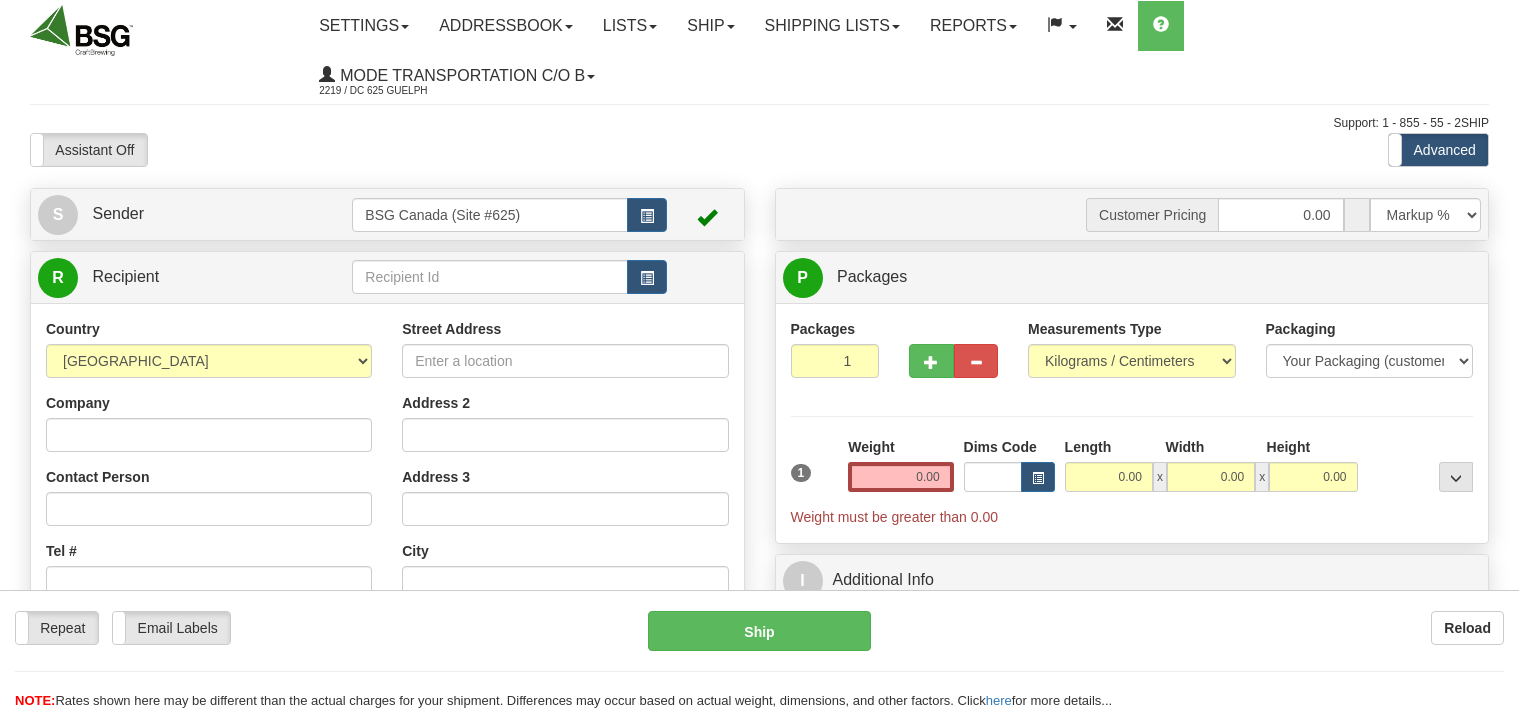 scroll, scrollTop: 0, scrollLeft: 0, axis: both 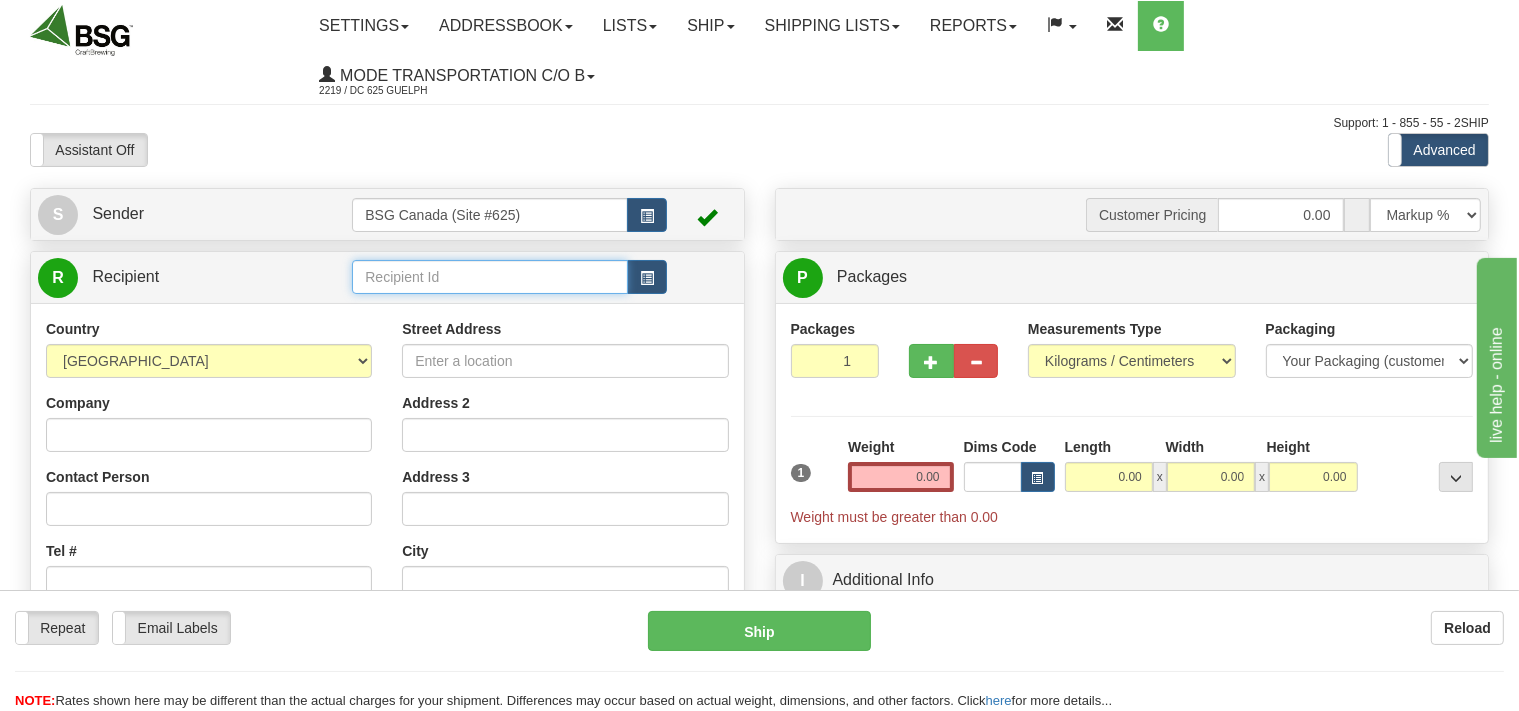 click at bounding box center [489, 277] 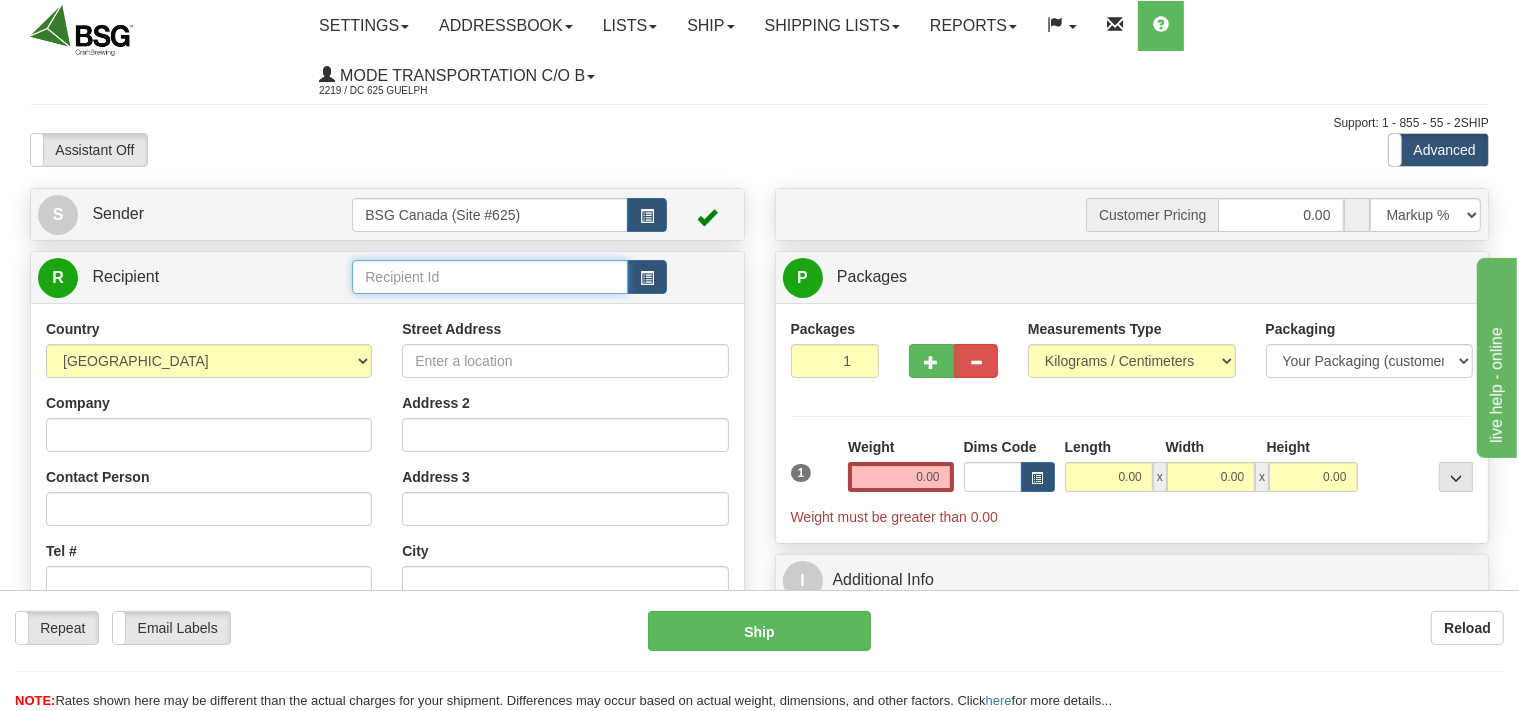 click at bounding box center [489, 277] 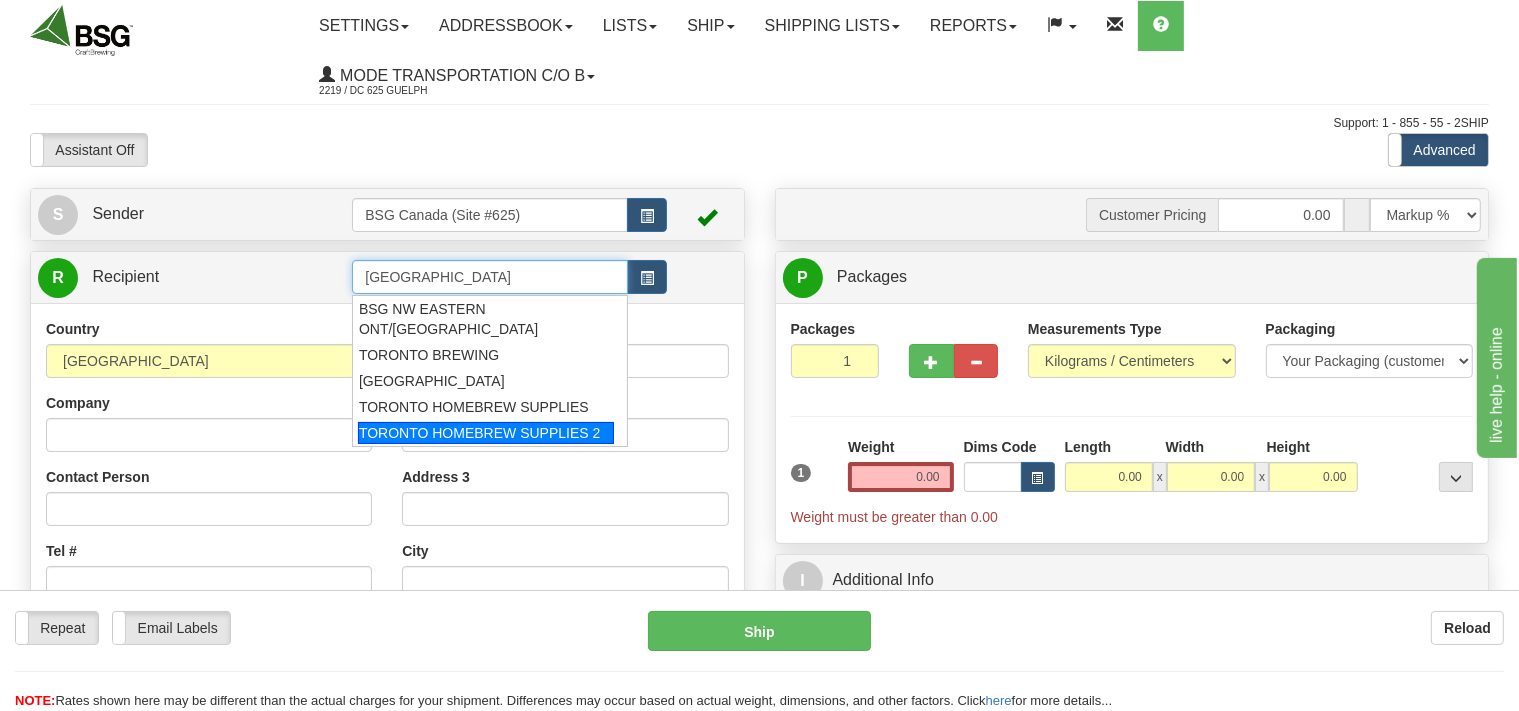 click on "TORONTO HOMEBREW SUPPLIES 2" at bounding box center [486, 433] 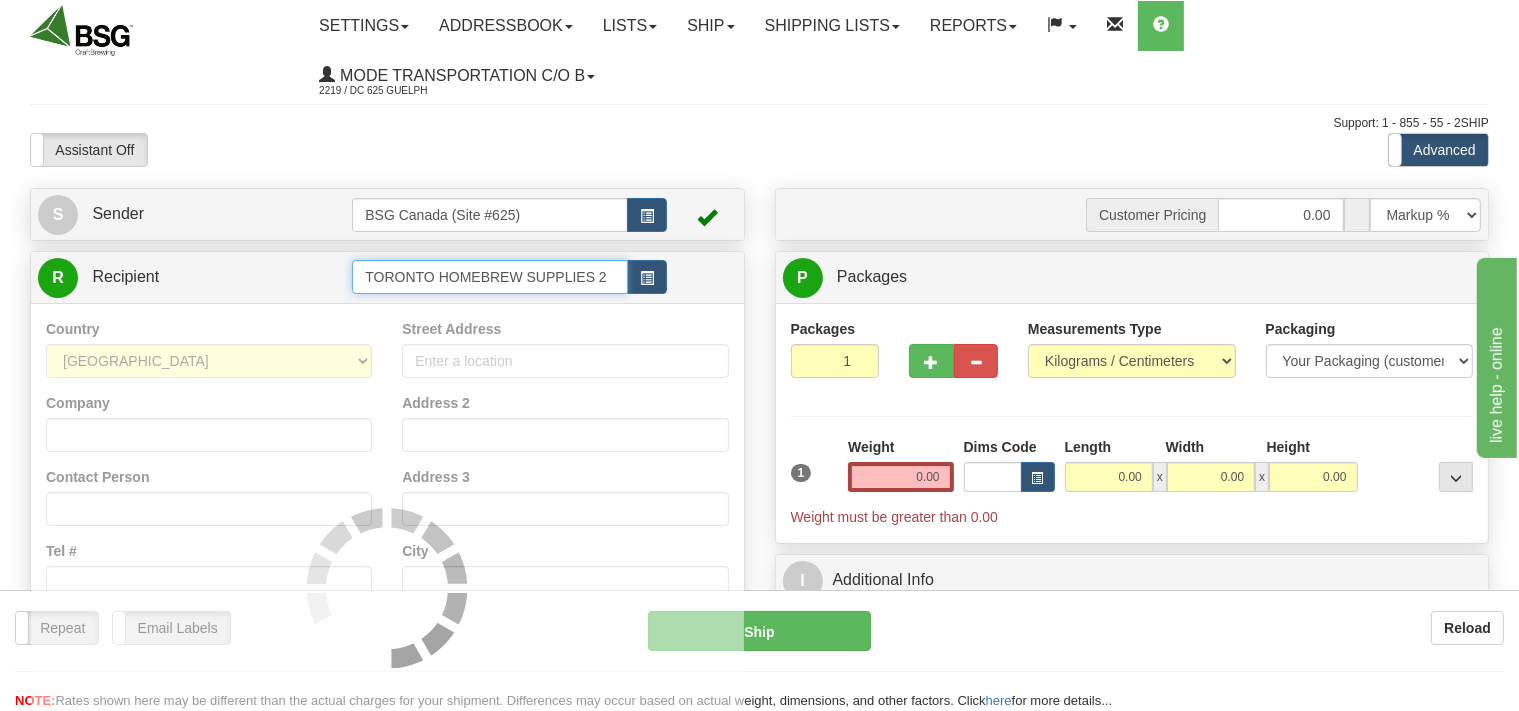 type on "TORONTO HOMEBREW SUPPLIES 2" 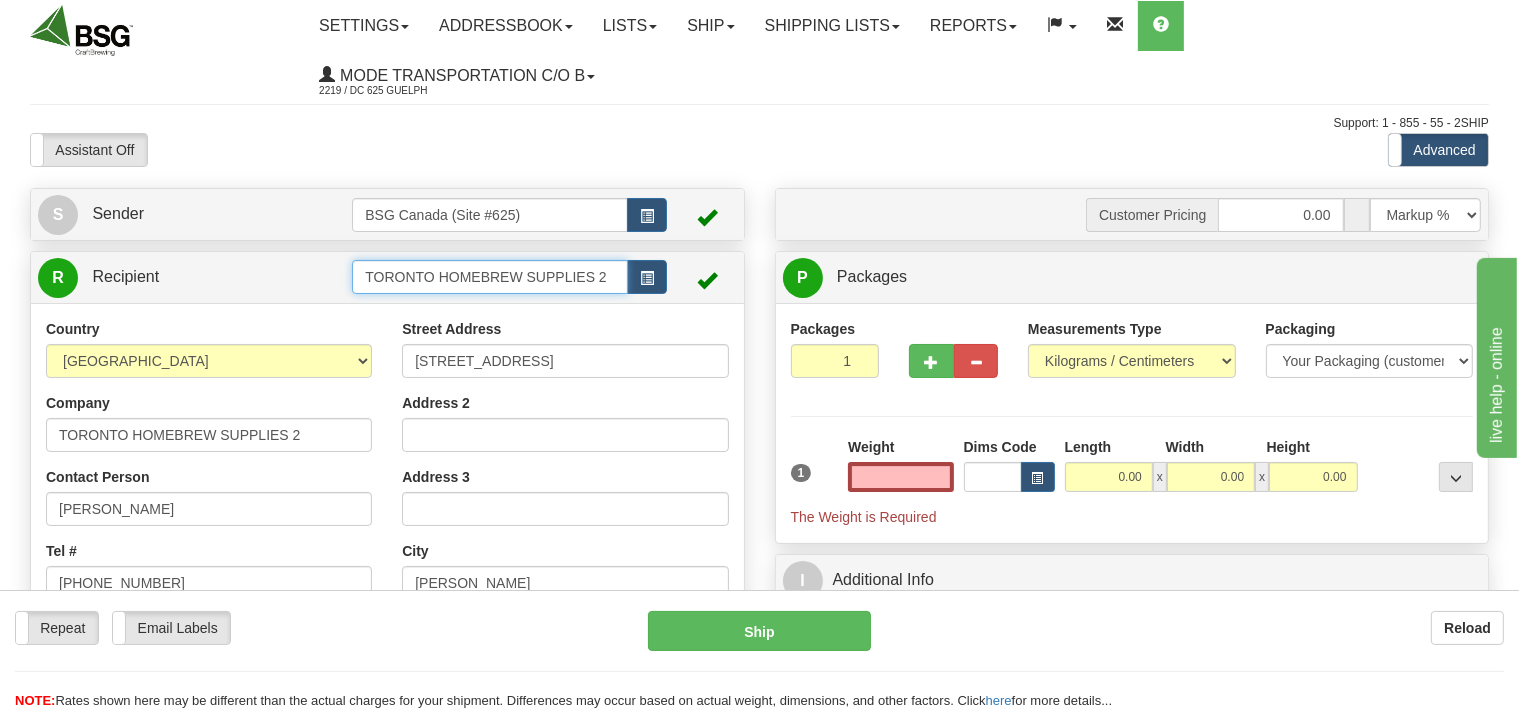 type on "0.00" 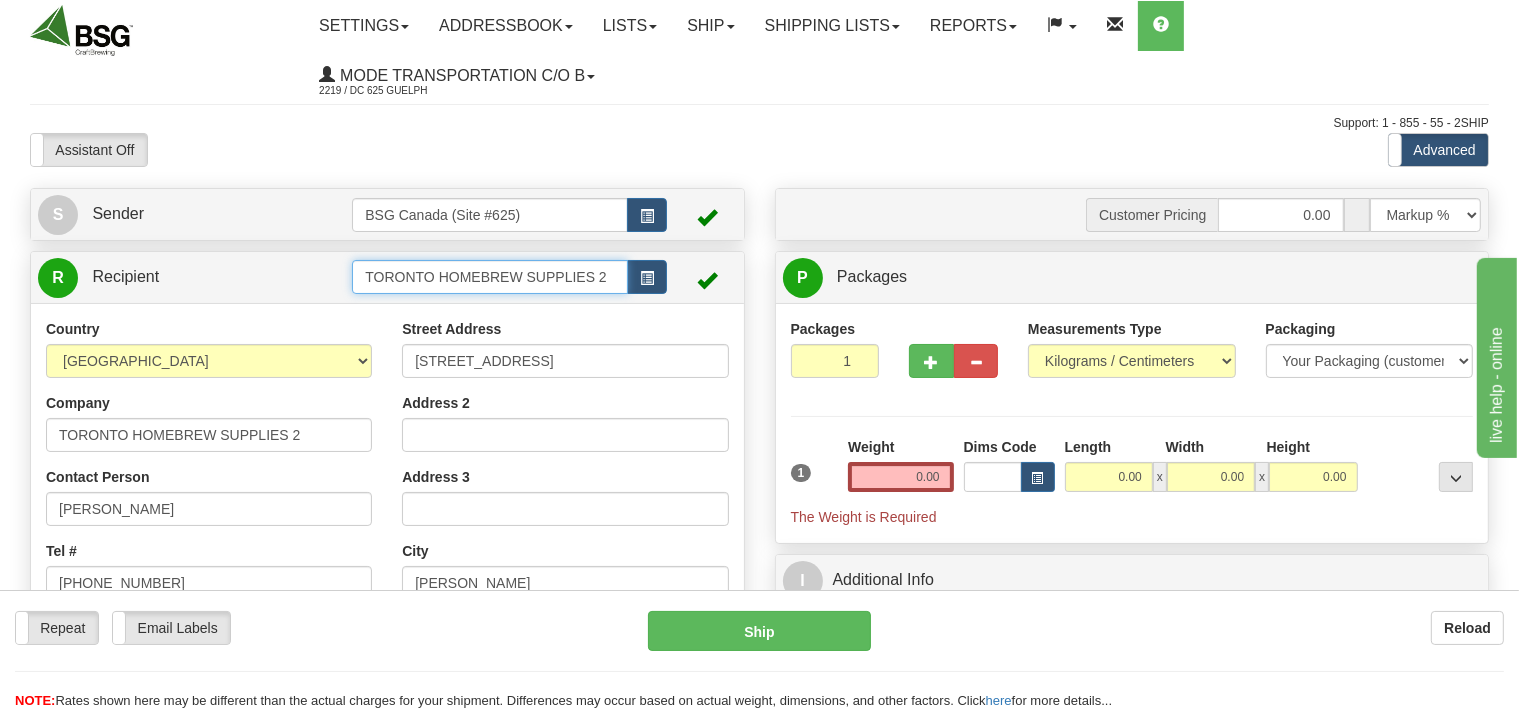 drag, startPoint x: 612, startPoint y: 281, endPoint x: 247, endPoint y: 346, distance: 370.7425 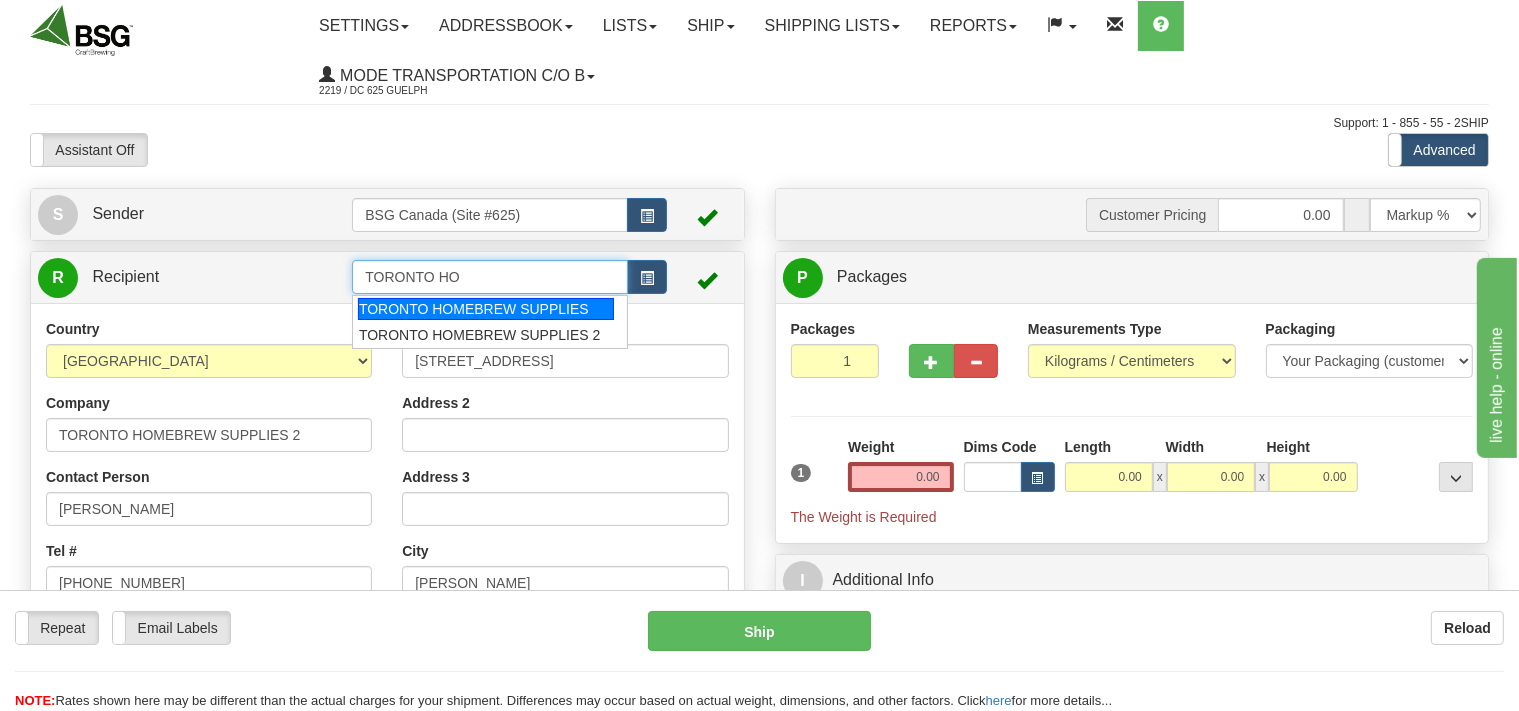 click on "TORONTO HOMEBREW SUPPLIES" at bounding box center (486, 309) 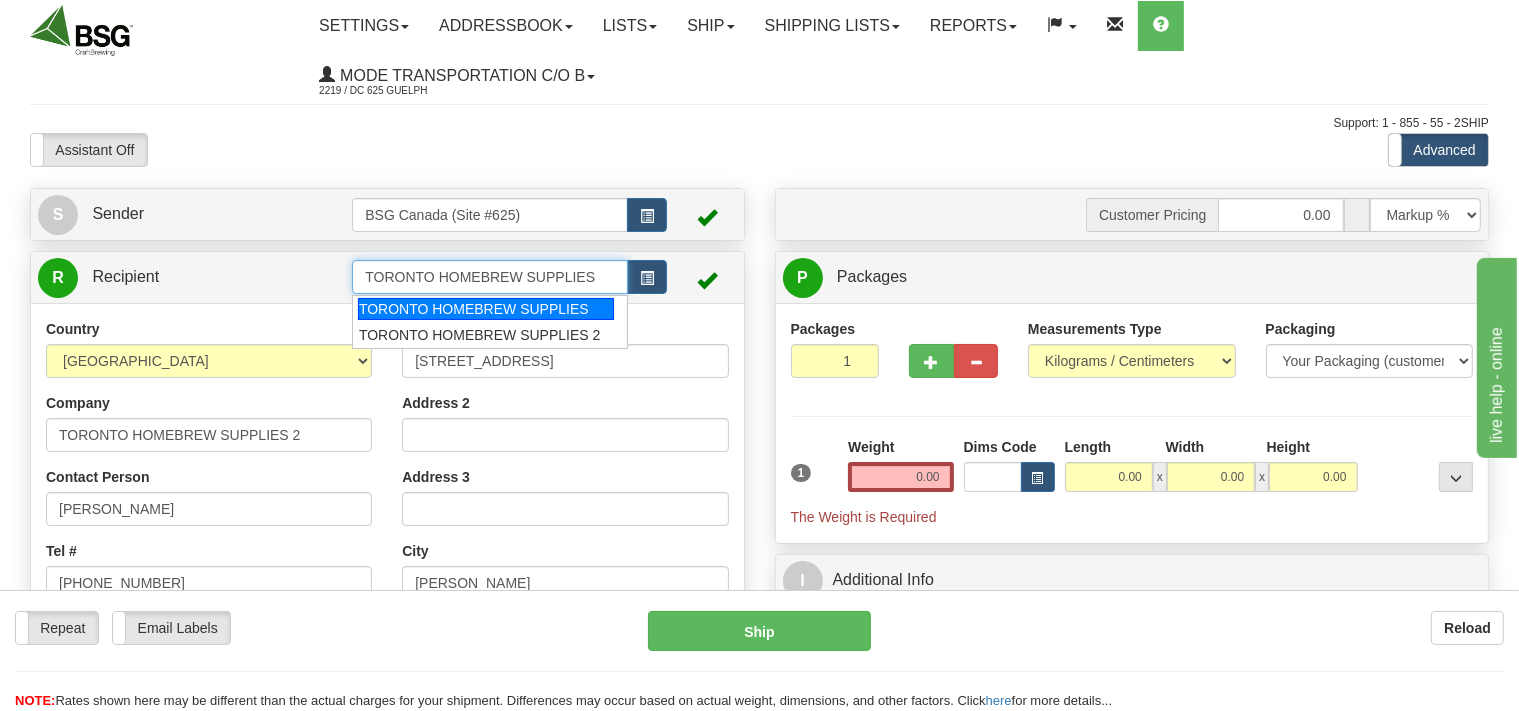 type on "TORONTO HOMEBREW SUPPLIES" 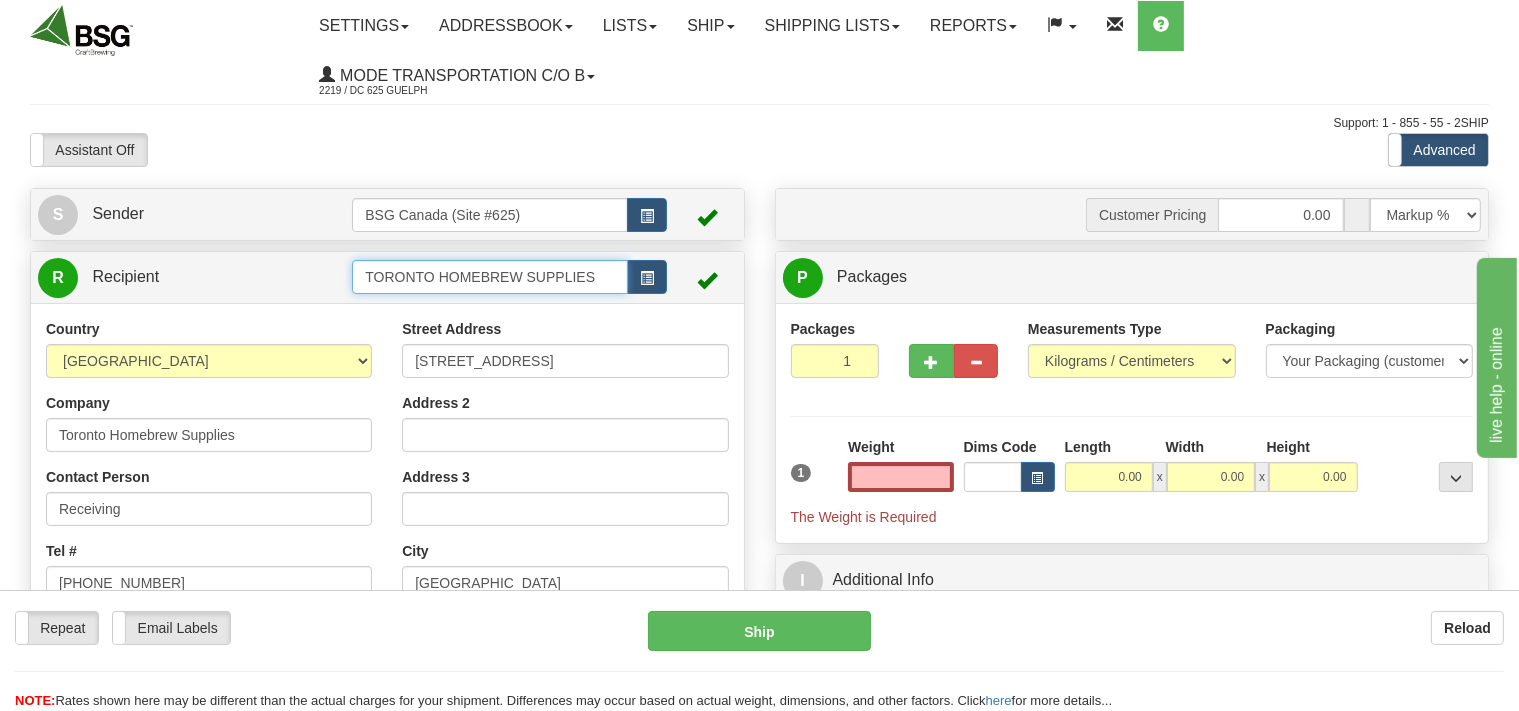 type on "0.00" 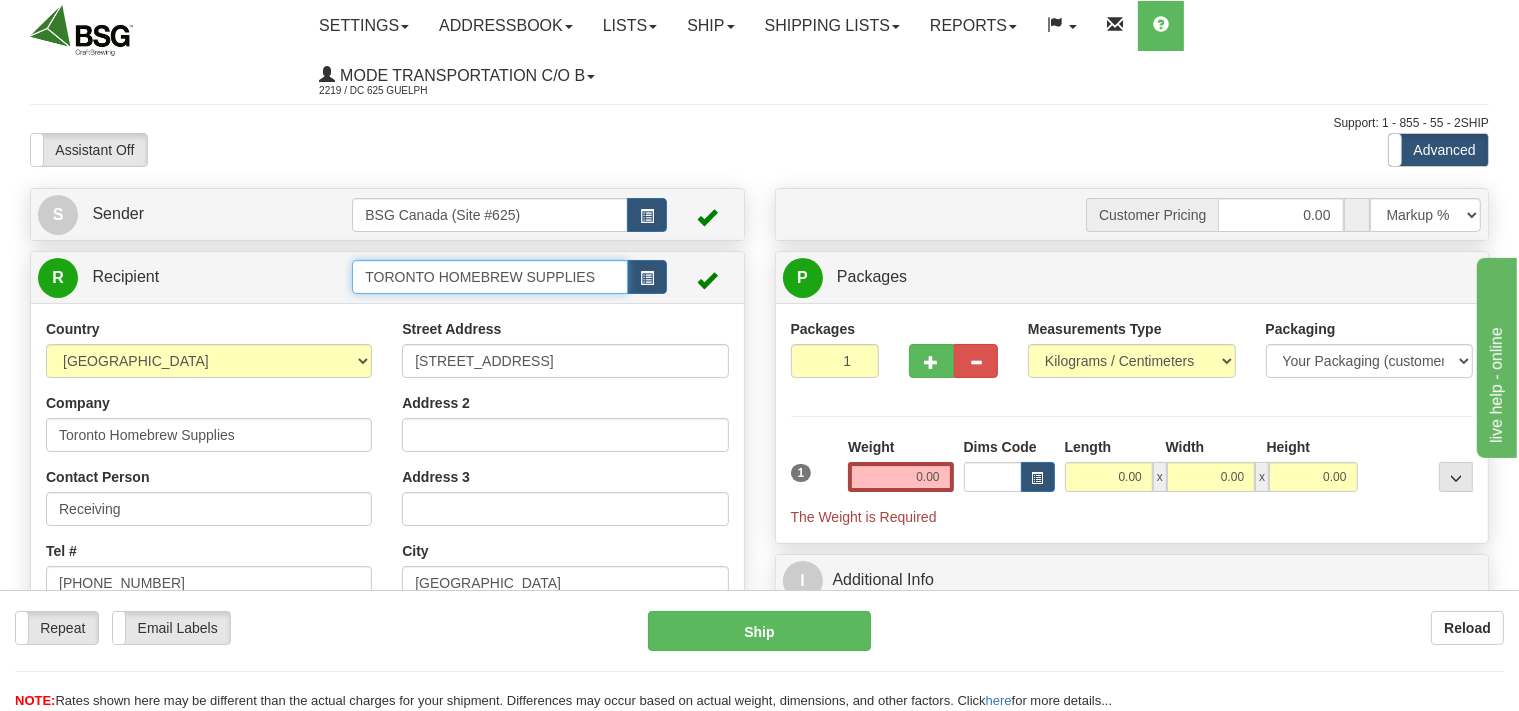 click on "TORONTO HOMEBREW SUPPLIES" at bounding box center [489, 277] 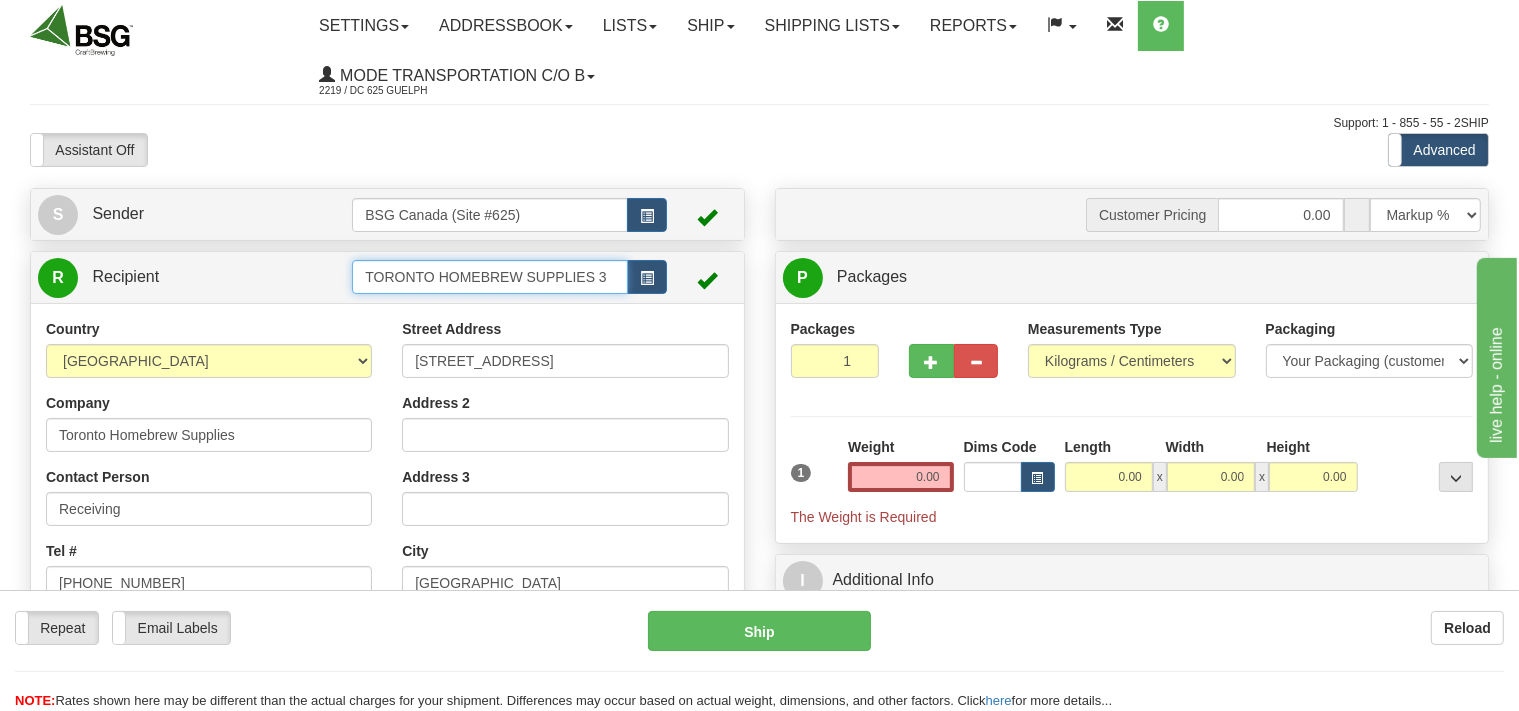 drag, startPoint x: 613, startPoint y: 278, endPoint x: 350, endPoint y: 283, distance: 263.04752 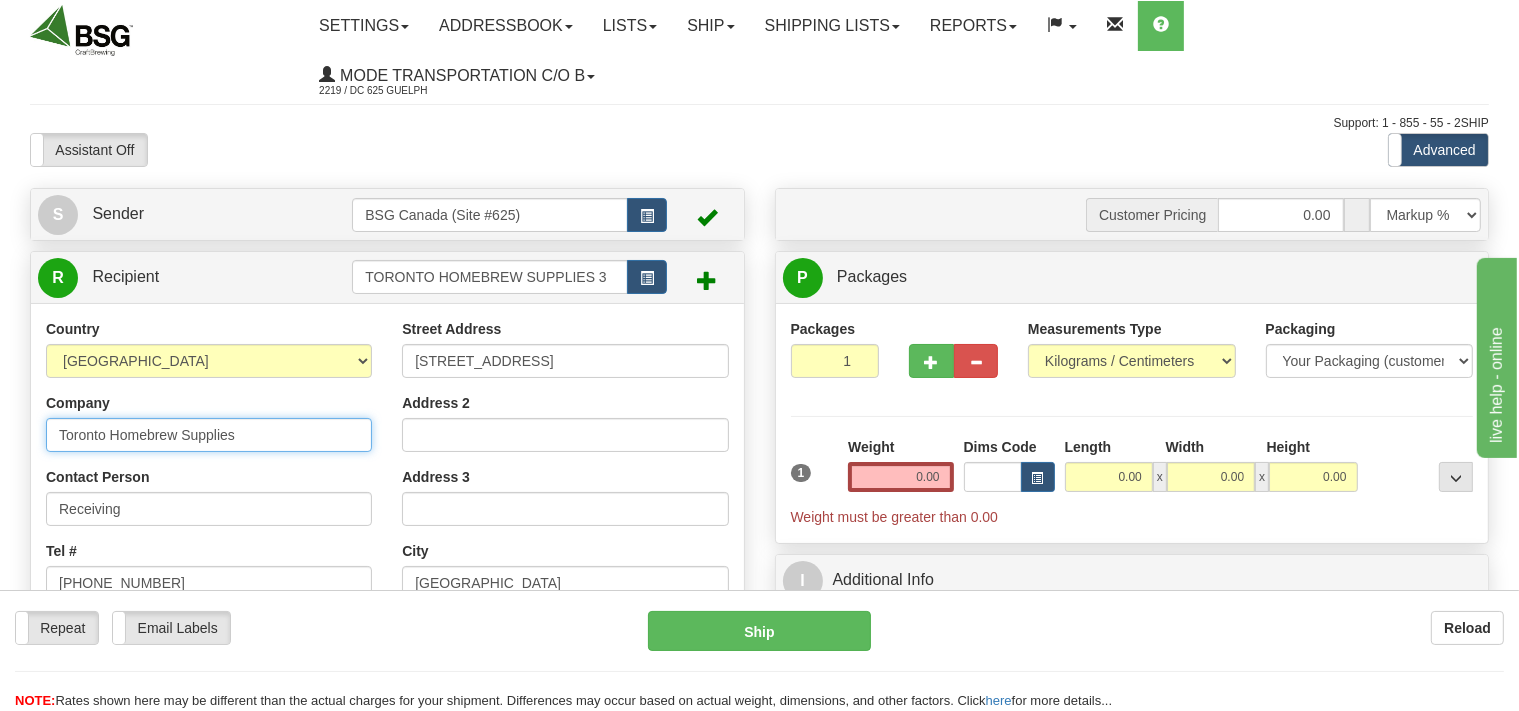drag, startPoint x: 270, startPoint y: 442, endPoint x: 18, endPoint y: 435, distance: 252.0972 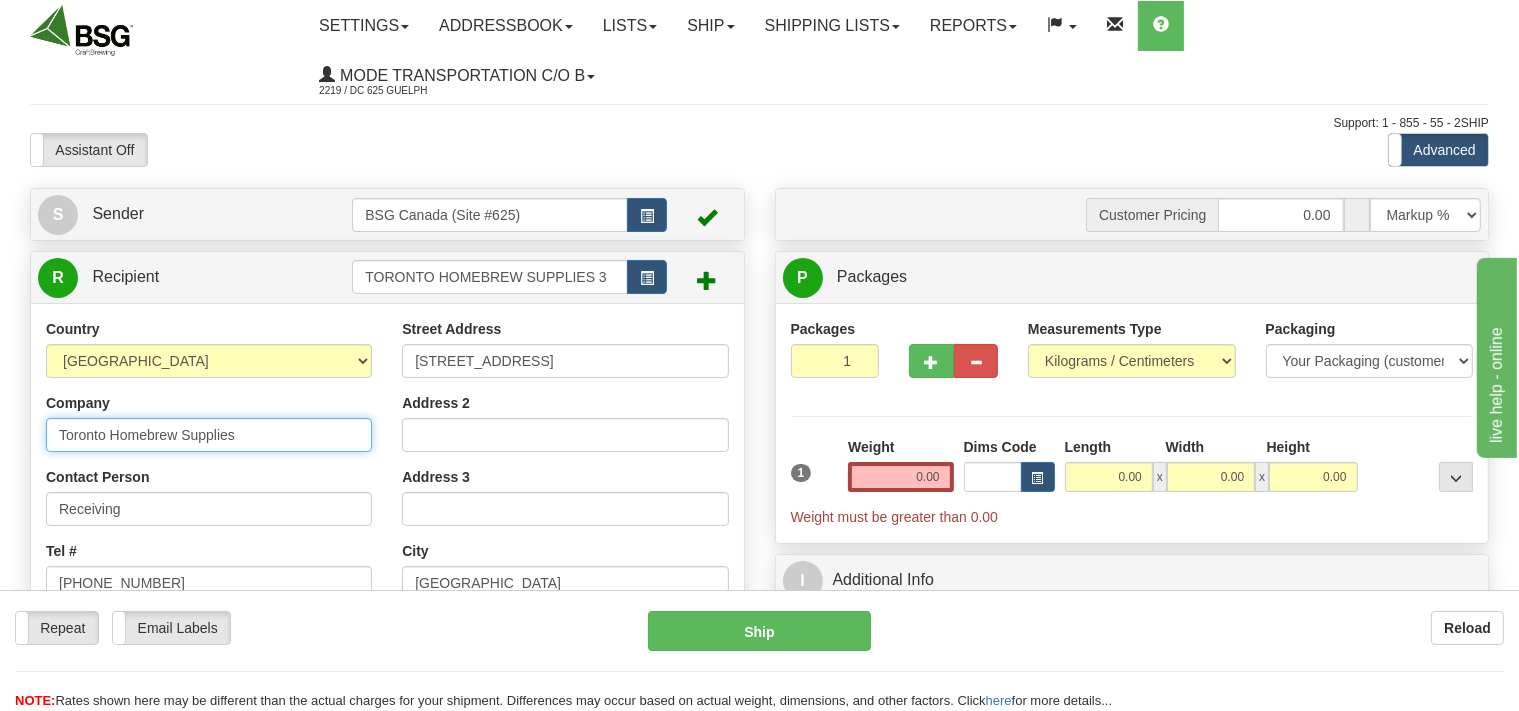 click on "S
Sender
BSG Canada (Site #625)" at bounding box center [387, 598] 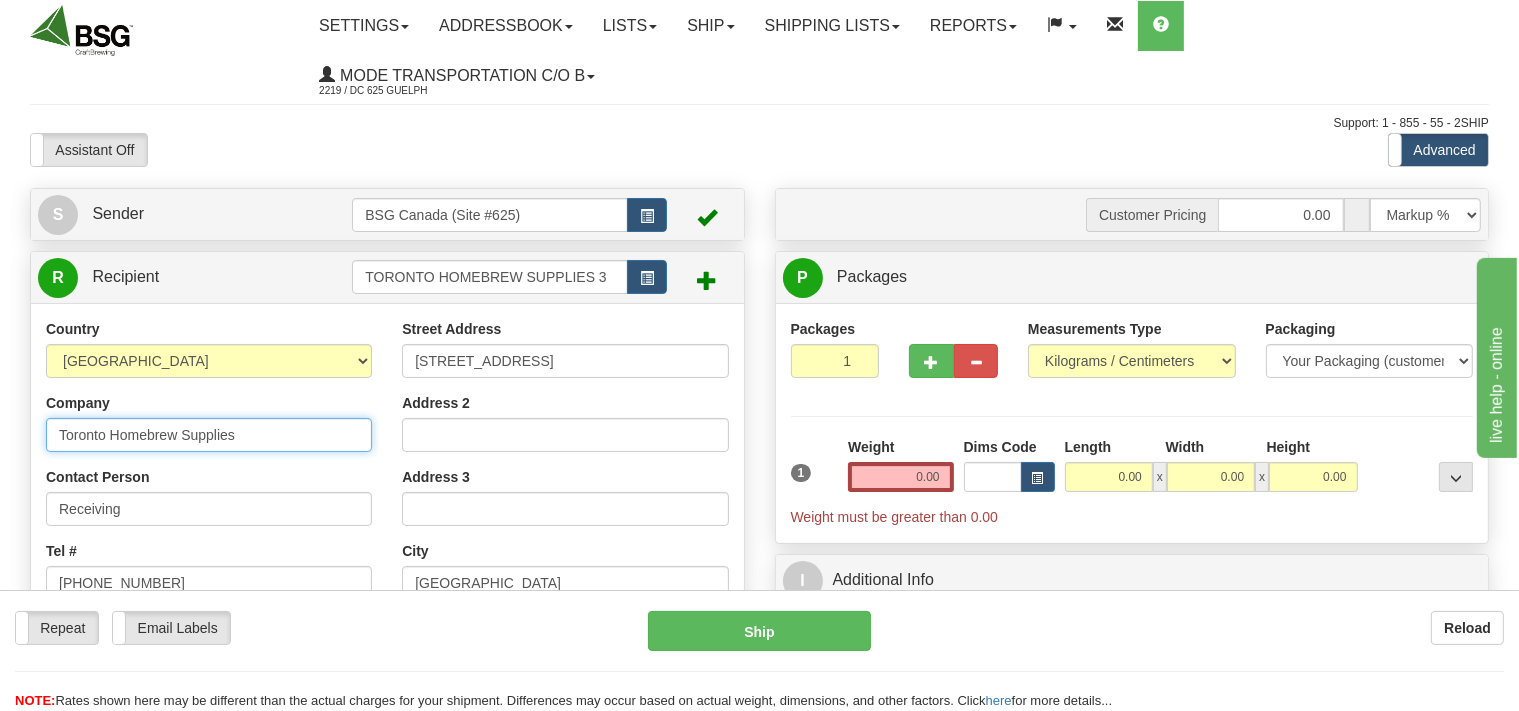 drag, startPoint x: 257, startPoint y: 439, endPoint x: 48, endPoint y: 434, distance: 209.0598 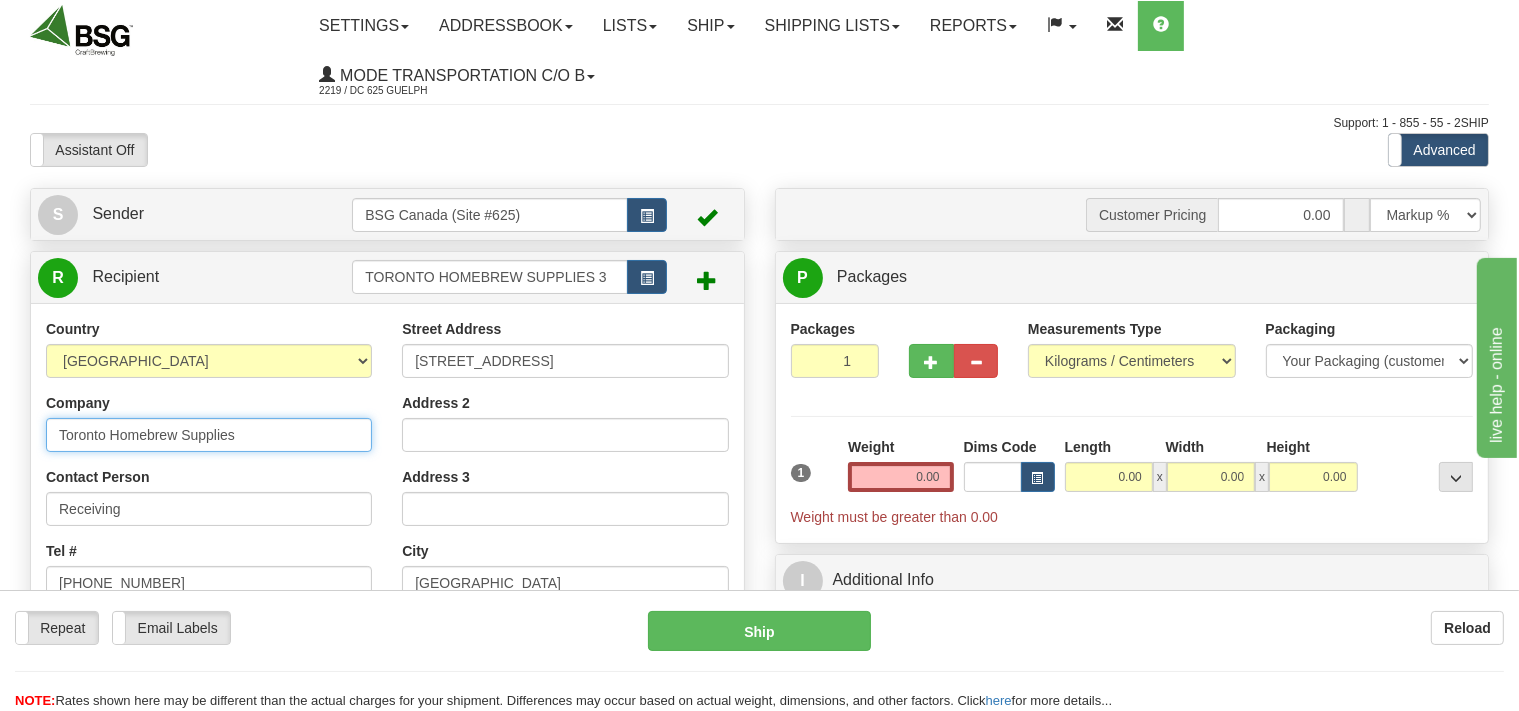 click on "Toronto Homebrew Supplies" at bounding box center (209, 435) 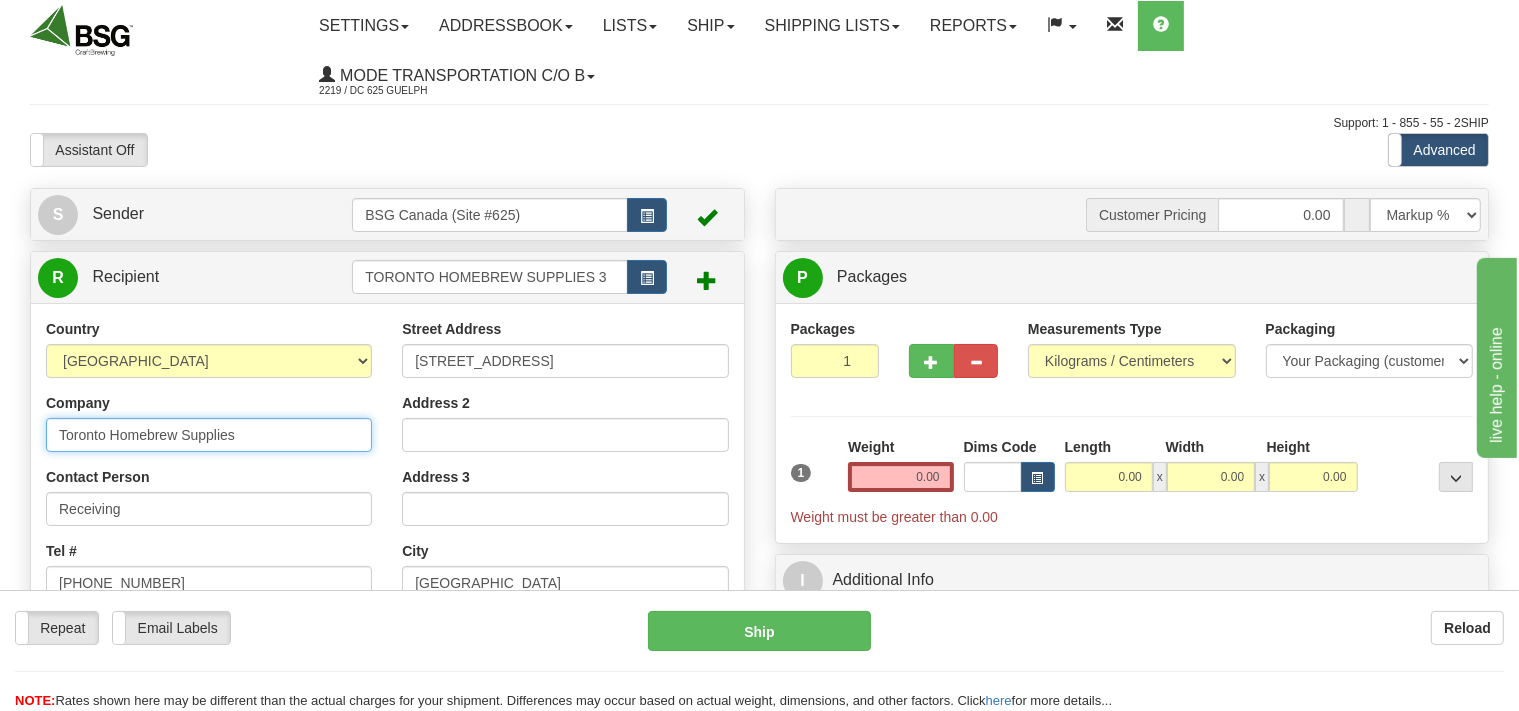 paste on "ORONTO HOMEBREW SUPPLIES 3" 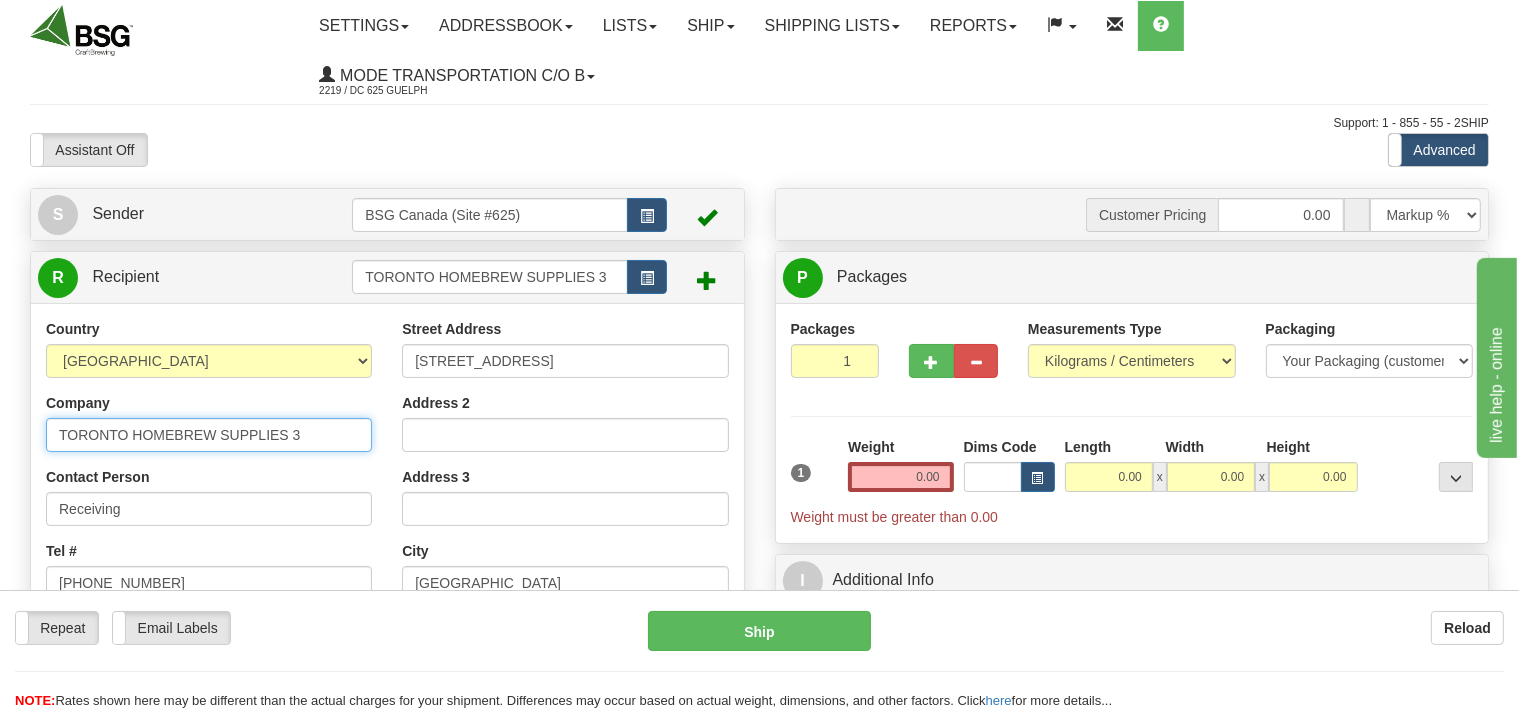 type on "TORONTO HOMEBREW SUPPLIES 3" 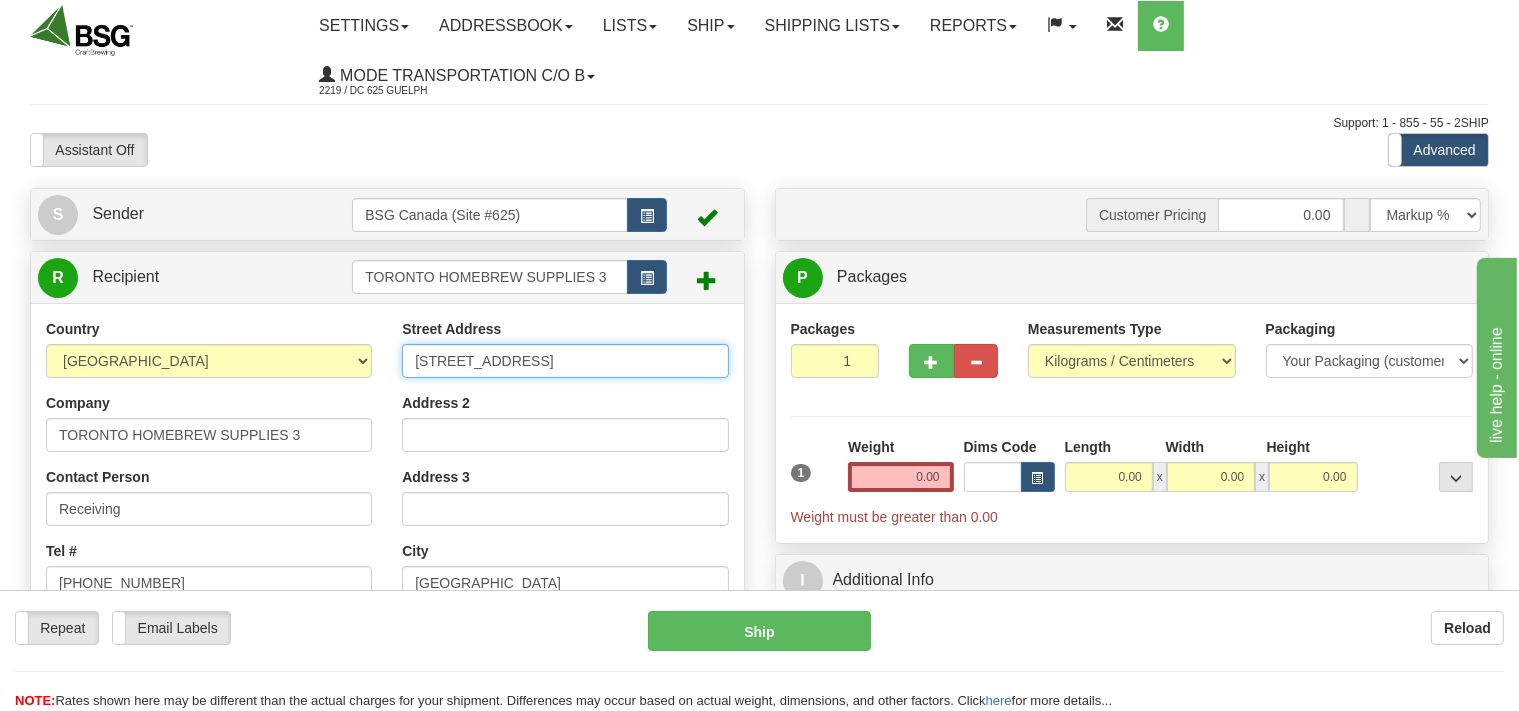 drag, startPoint x: 599, startPoint y: 361, endPoint x: 346, endPoint y: 382, distance: 253.87004 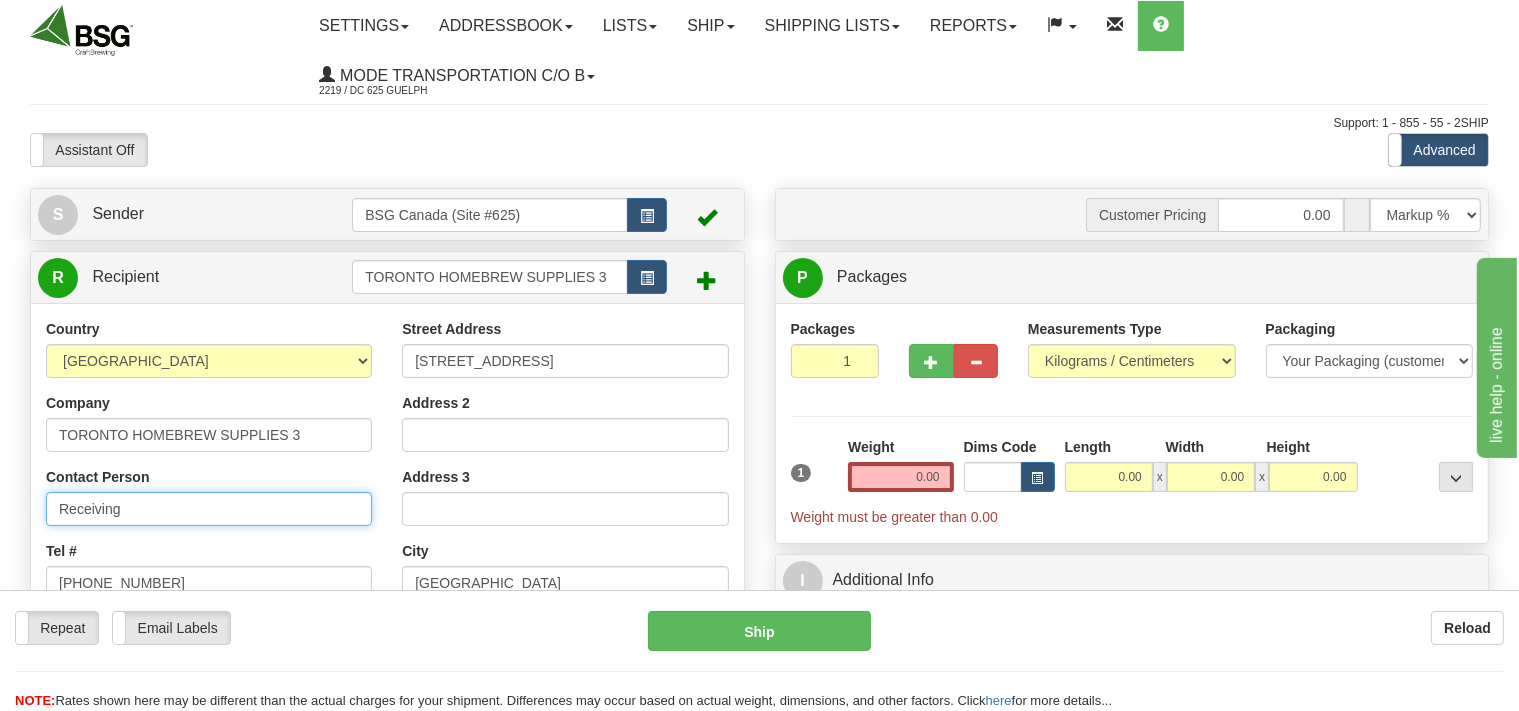 drag, startPoint x: 123, startPoint y: 506, endPoint x: 39, endPoint y: 517, distance: 84.71718 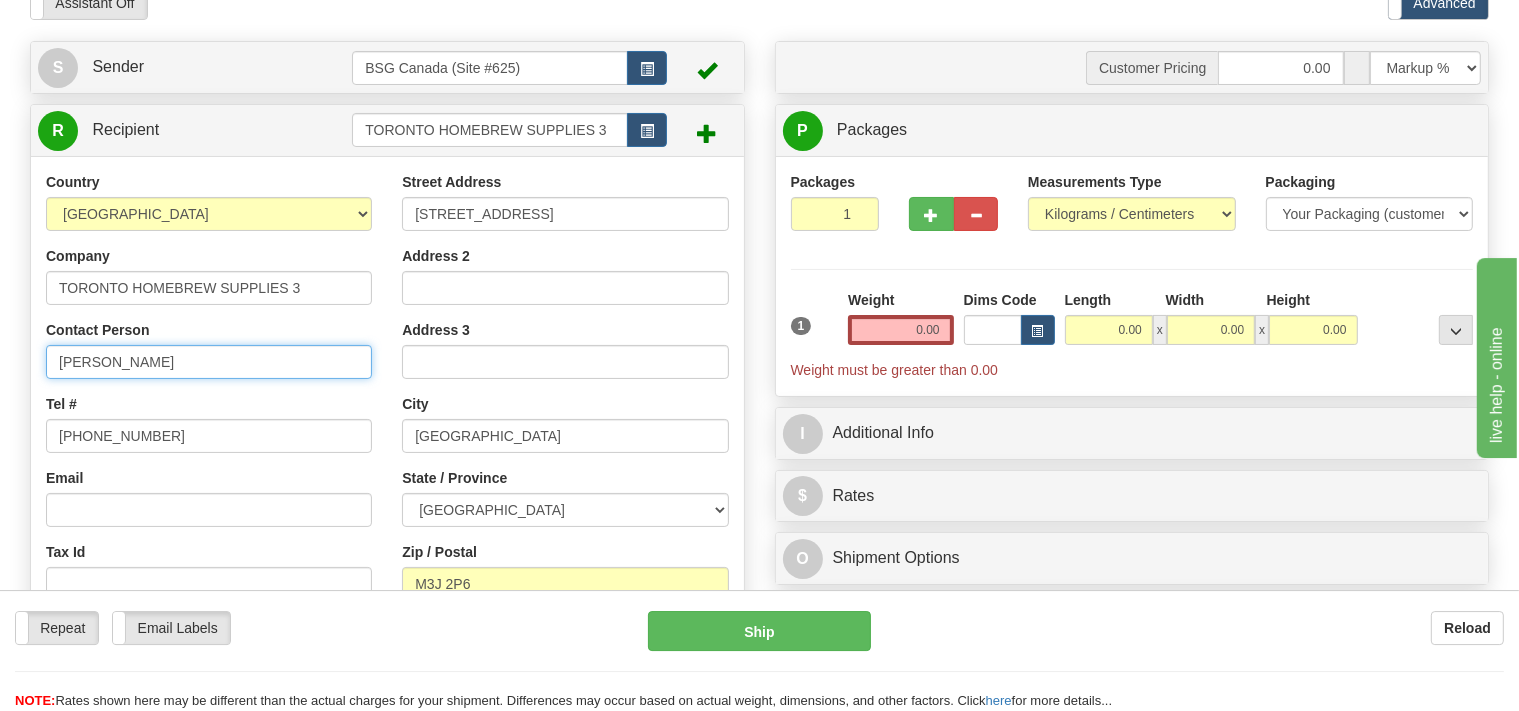 scroll, scrollTop: 211, scrollLeft: 0, axis: vertical 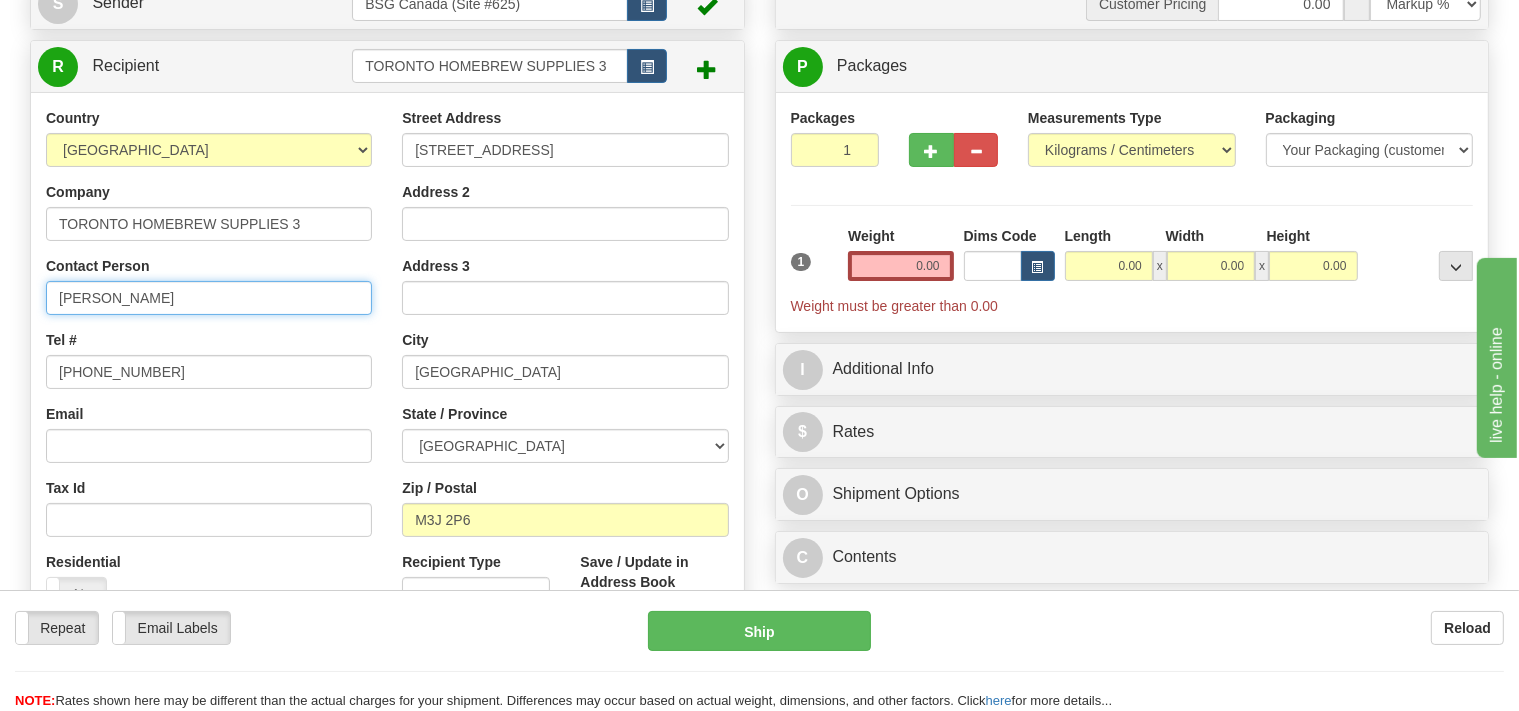 type on "Ian Cote" 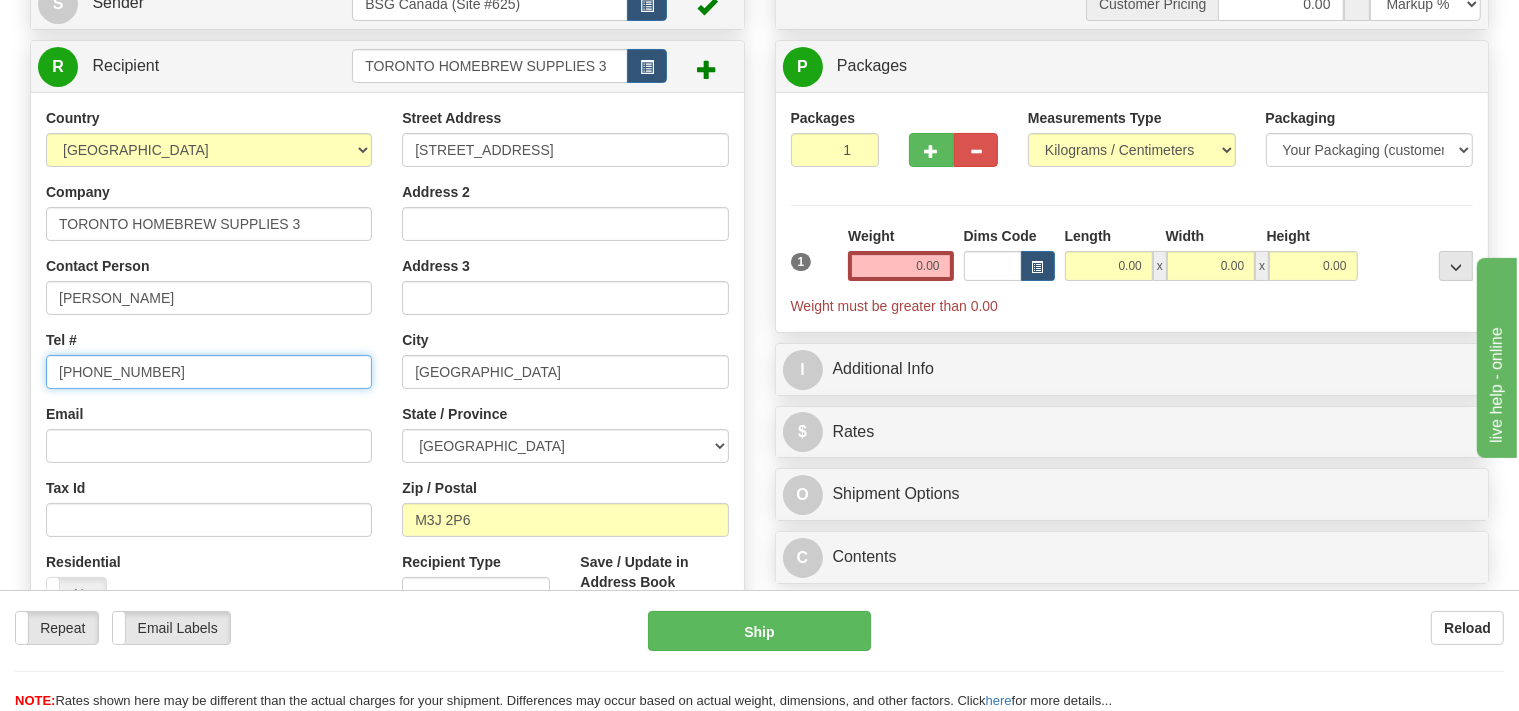 drag, startPoint x: 166, startPoint y: 366, endPoint x: 0, endPoint y: 366, distance: 166 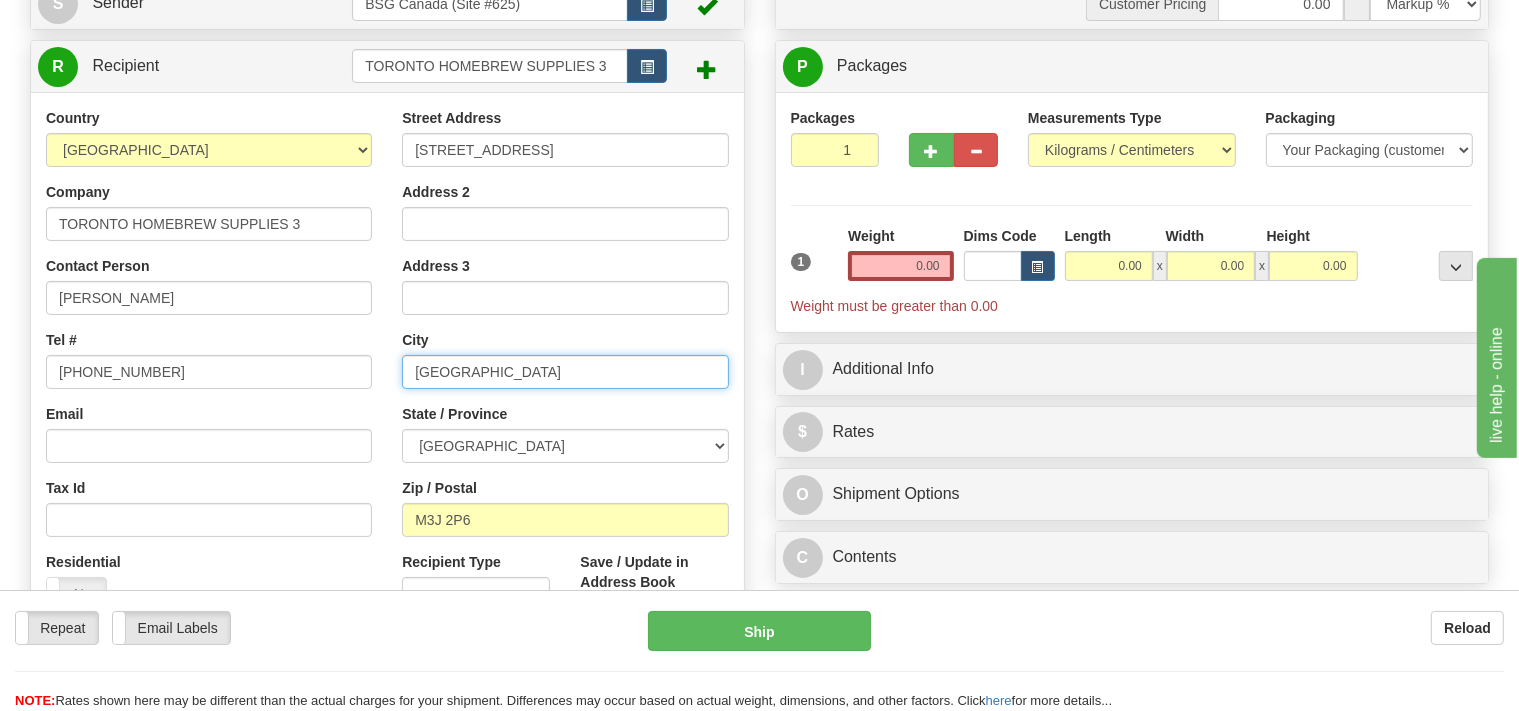 drag, startPoint x: 539, startPoint y: 375, endPoint x: 378, endPoint y: 392, distance: 161.89503 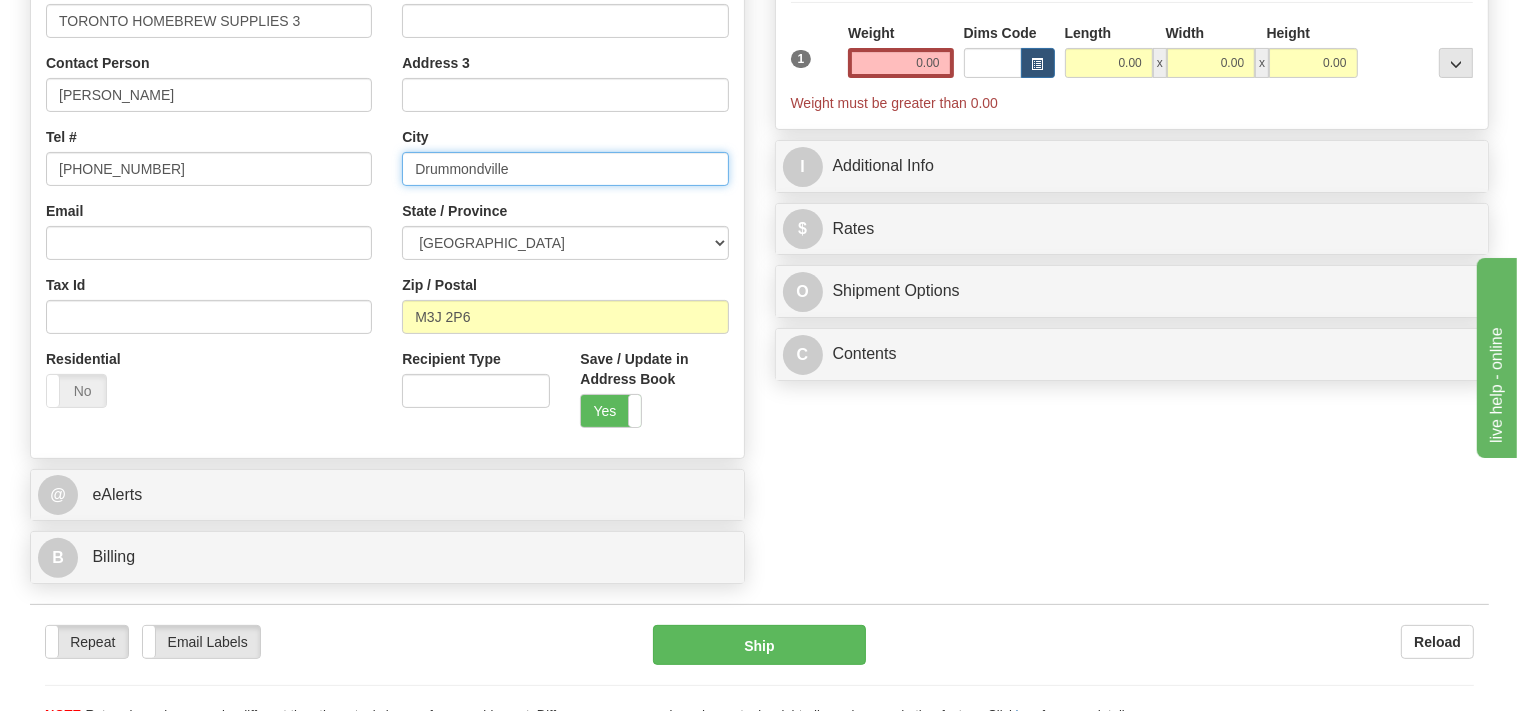 scroll, scrollTop: 422, scrollLeft: 0, axis: vertical 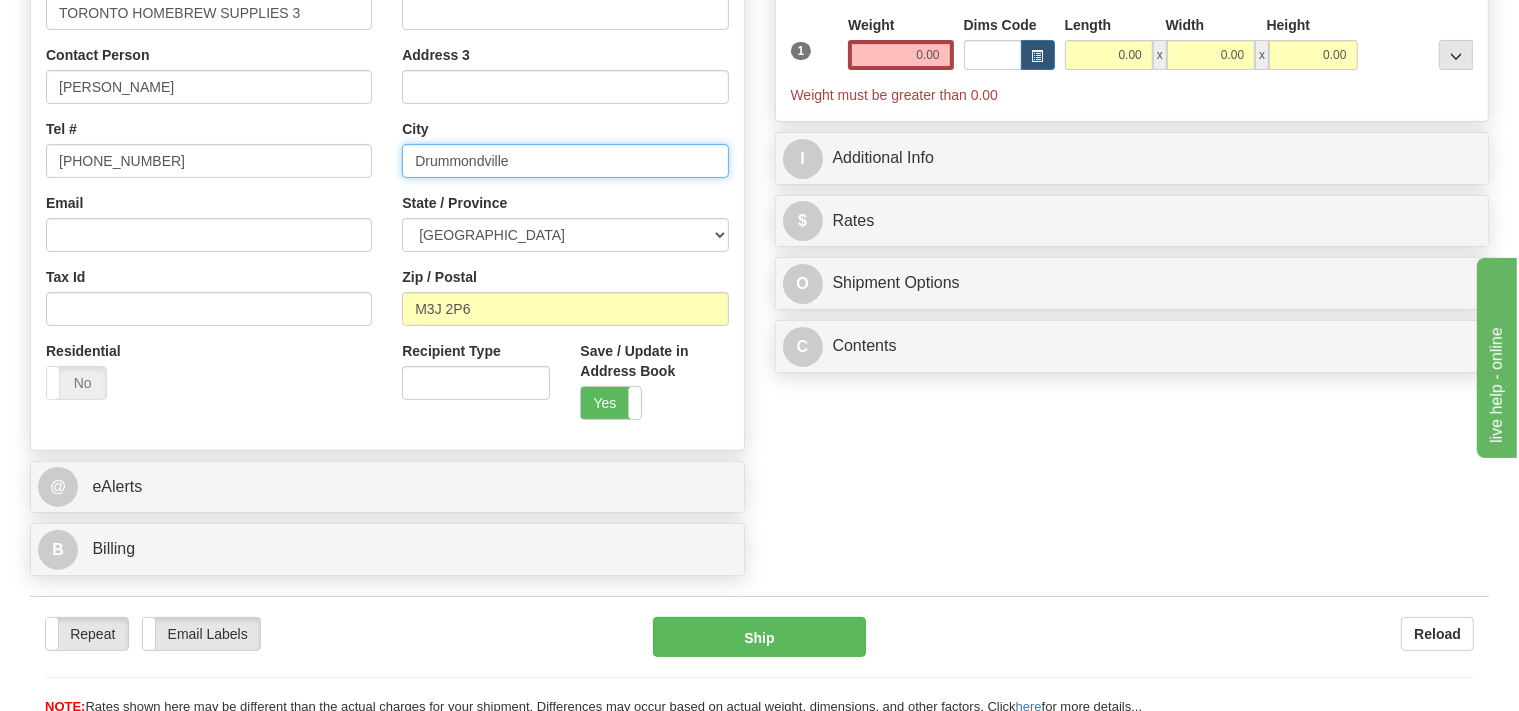 type on "Drummondville" 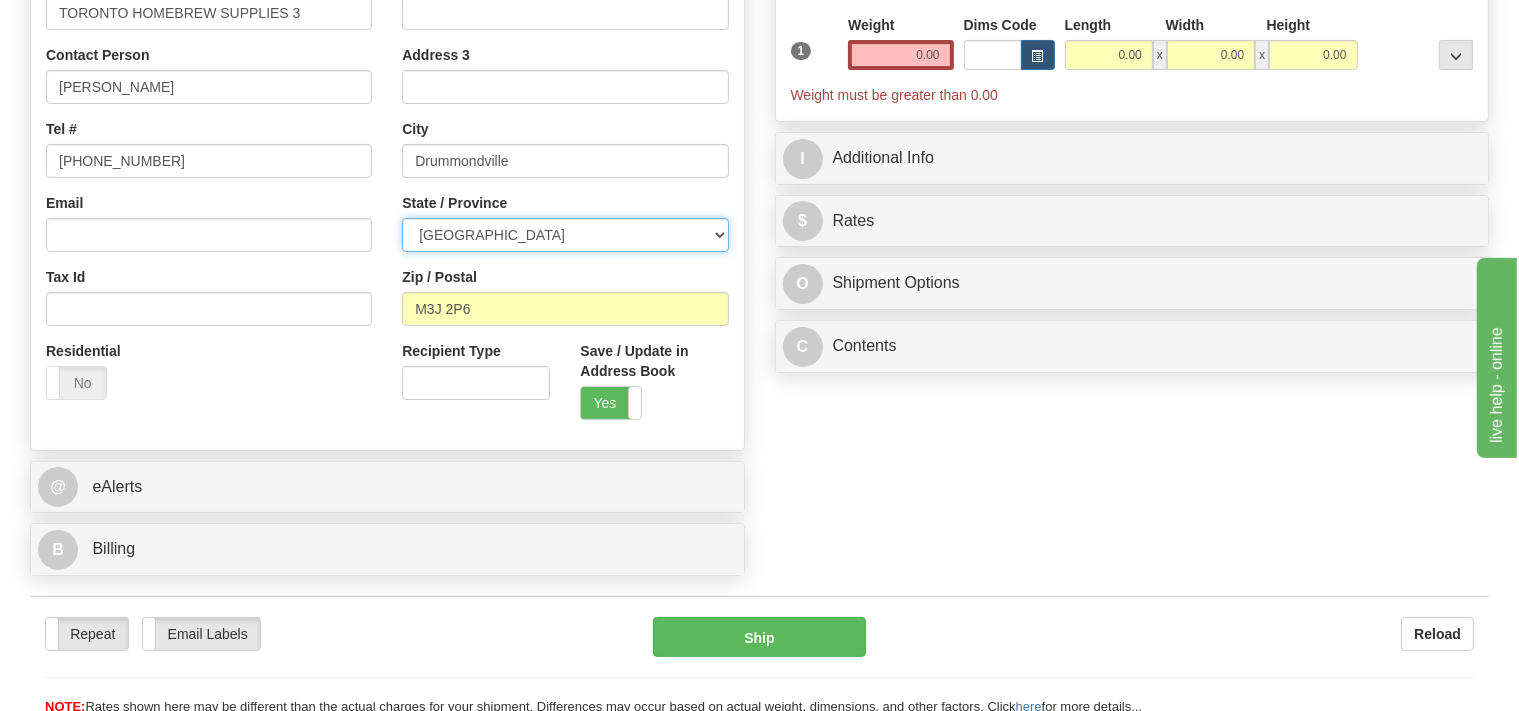 click on "ALBERTA BRITISH COLUMBIA MANITOBA NEW BRUNSWICK NEWFOUNDLAND NOVA SCOTIA NUNAVUT NW TERRITORIES ONTARIO PRINCE EDWARD ISLAND QUEBEC SASKATCHEWAN YUKON TERRITORY" at bounding box center (565, 235) 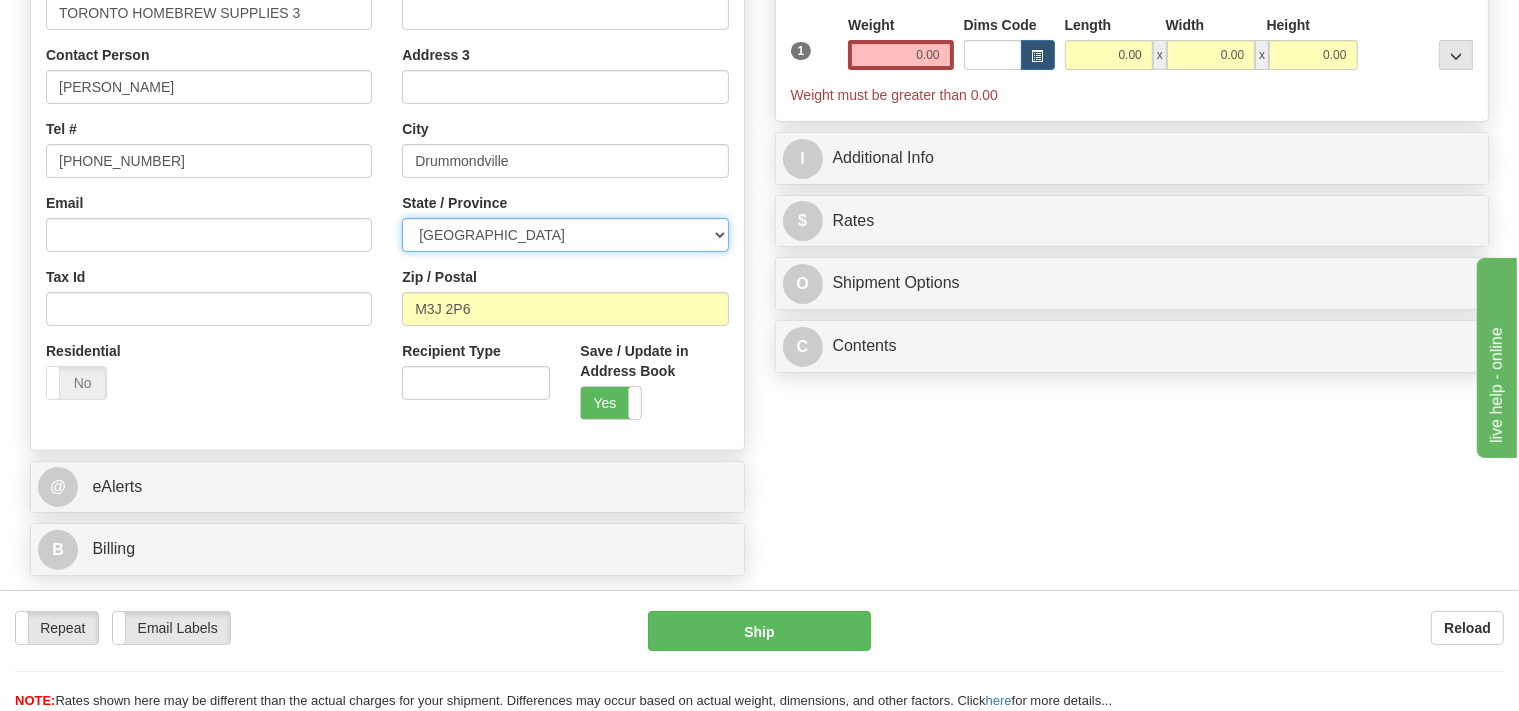 select on "QC" 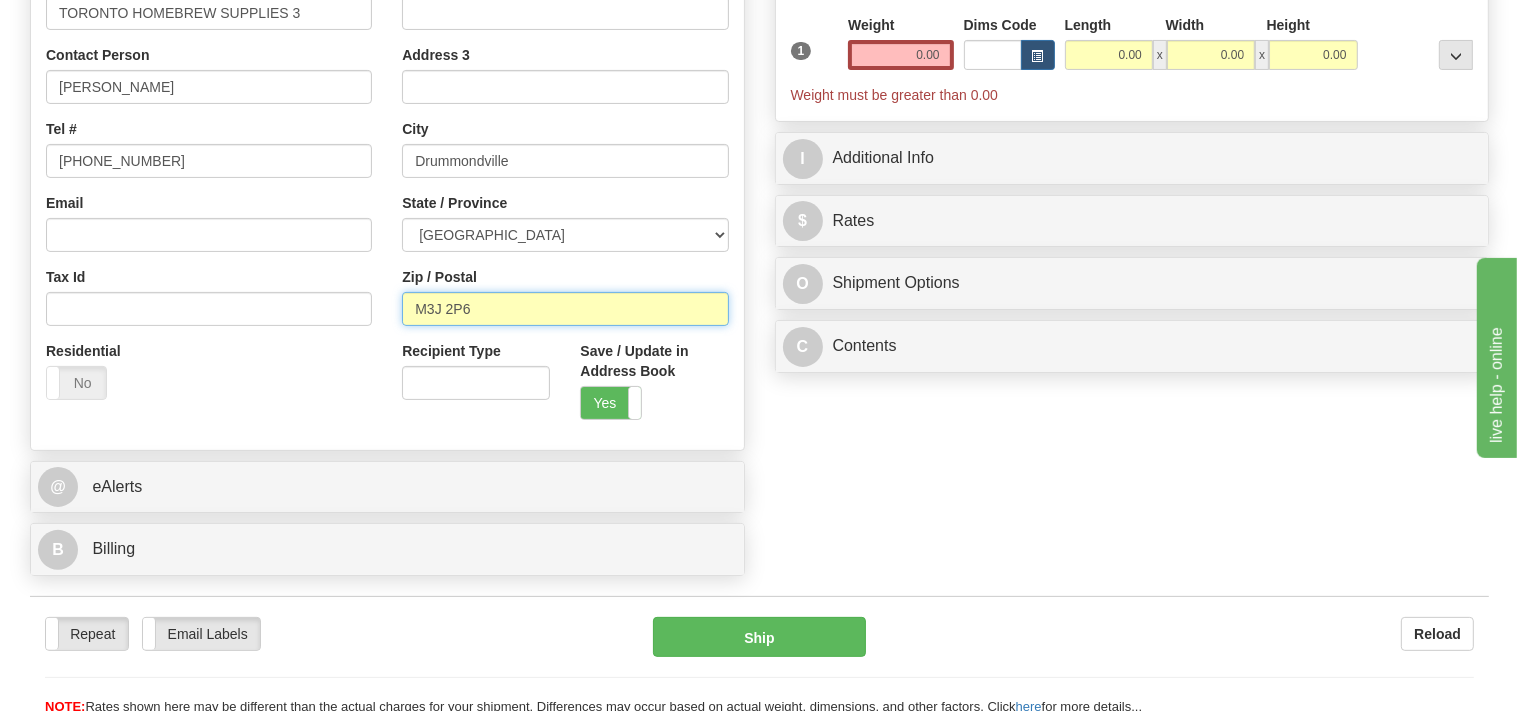 drag, startPoint x: 494, startPoint y: 311, endPoint x: 378, endPoint y: 323, distance: 116.61904 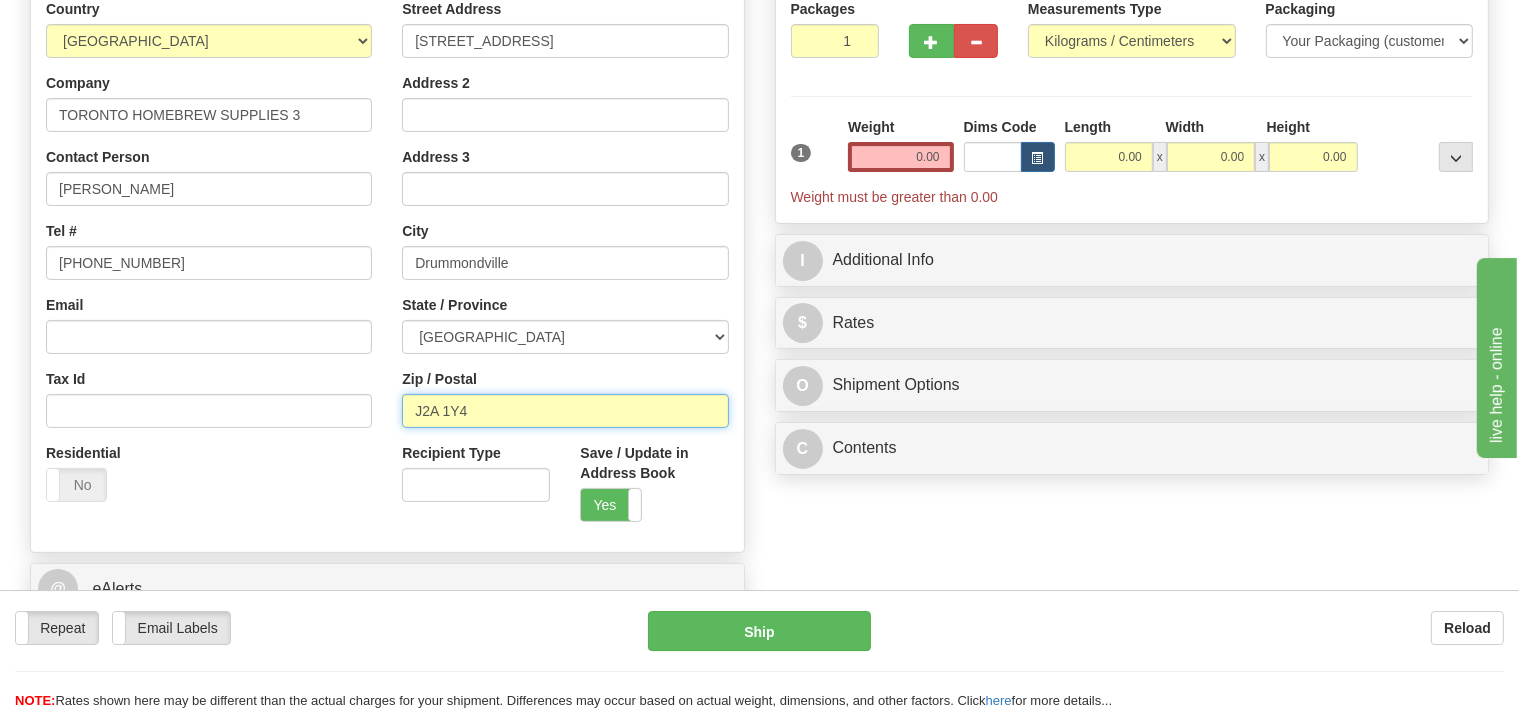 scroll, scrollTop: 211, scrollLeft: 0, axis: vertical 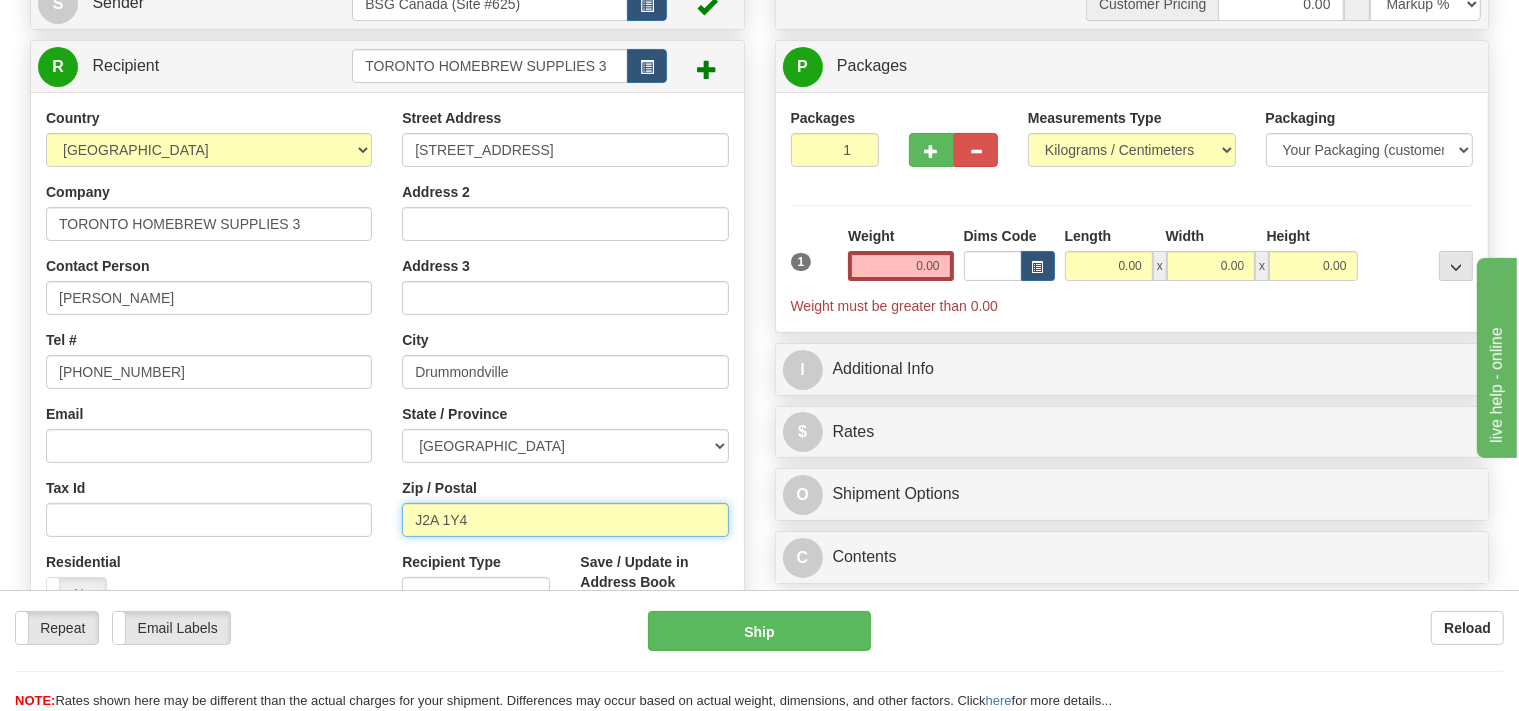 type on "J2A 1Y4" 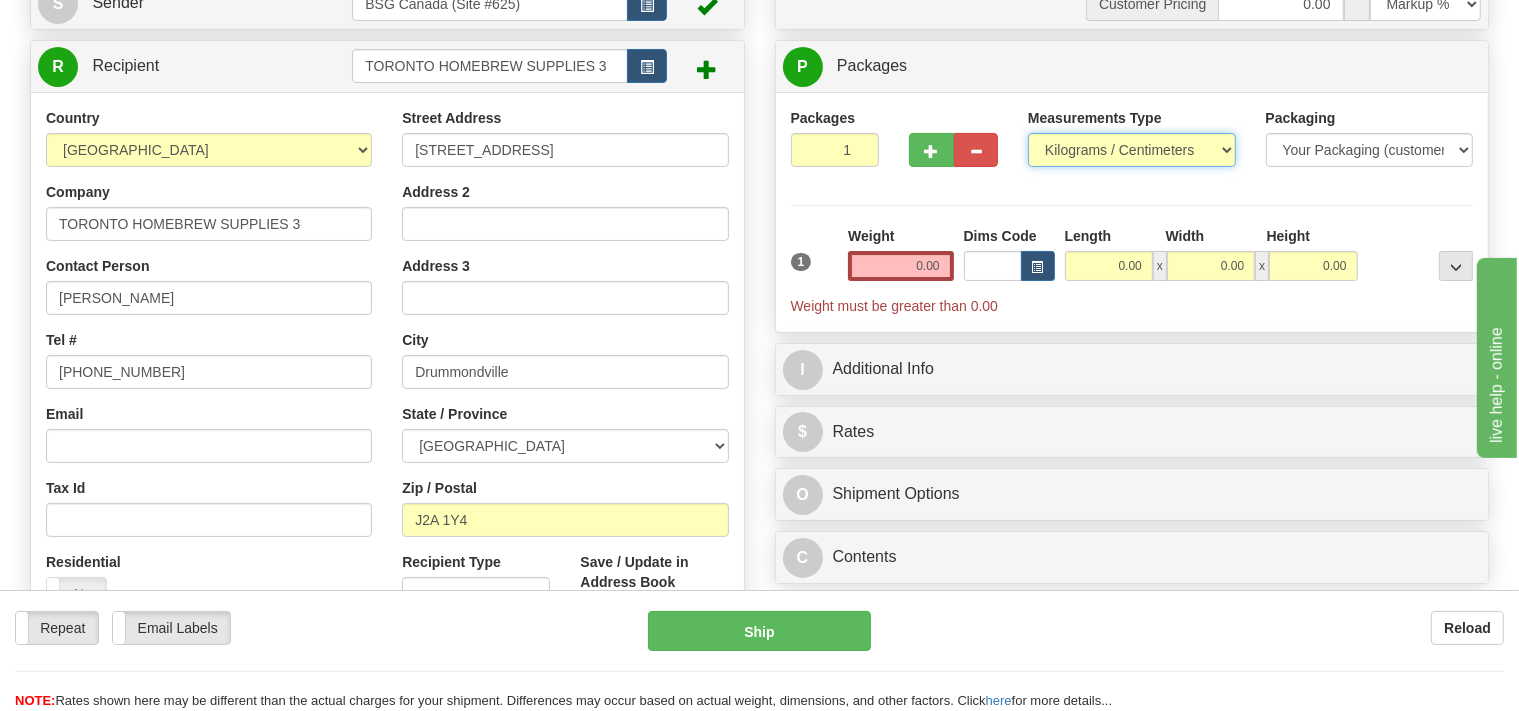 click on "Pounds / Inches
Kilograms / Centimeters" at bounding box center (1132, 150) 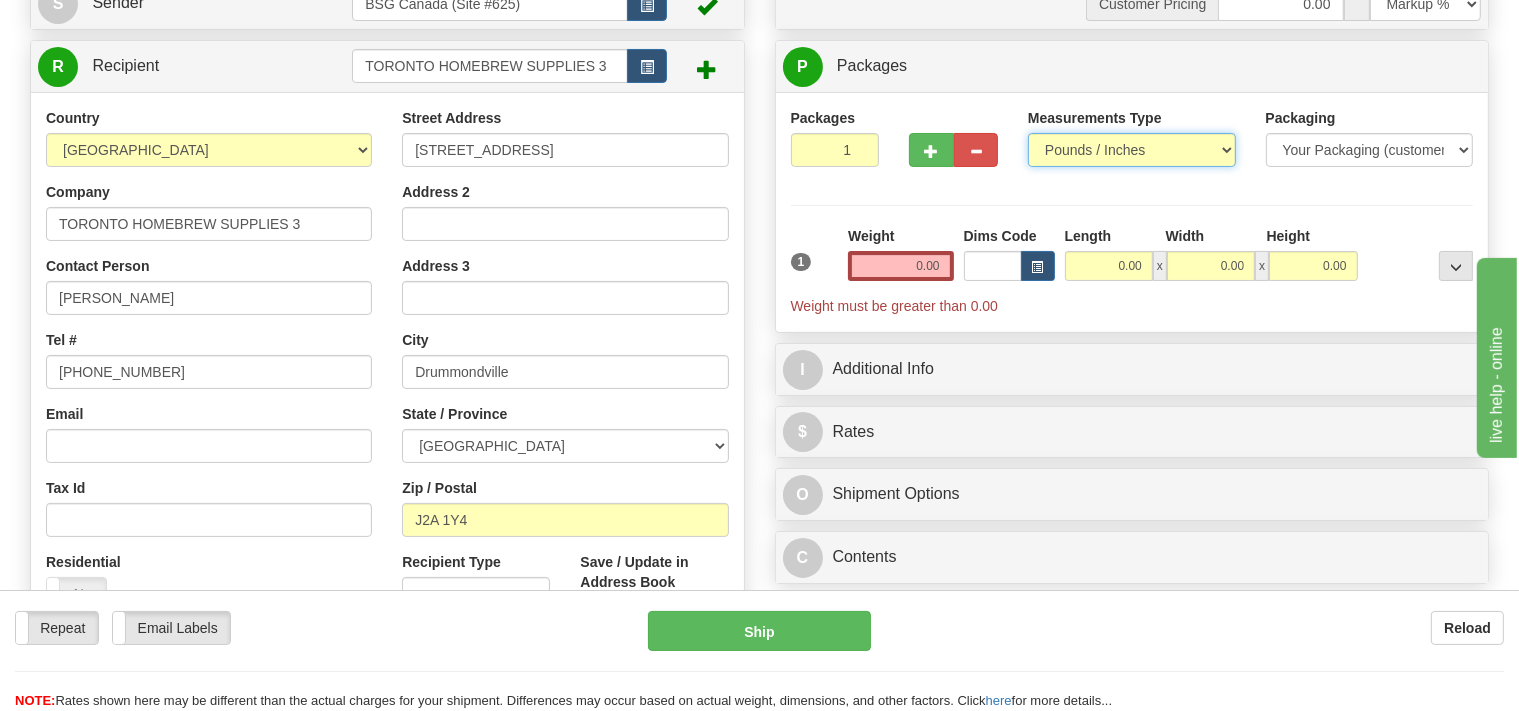 click on "Pounds / Inches" at bounding box center [0, 0] 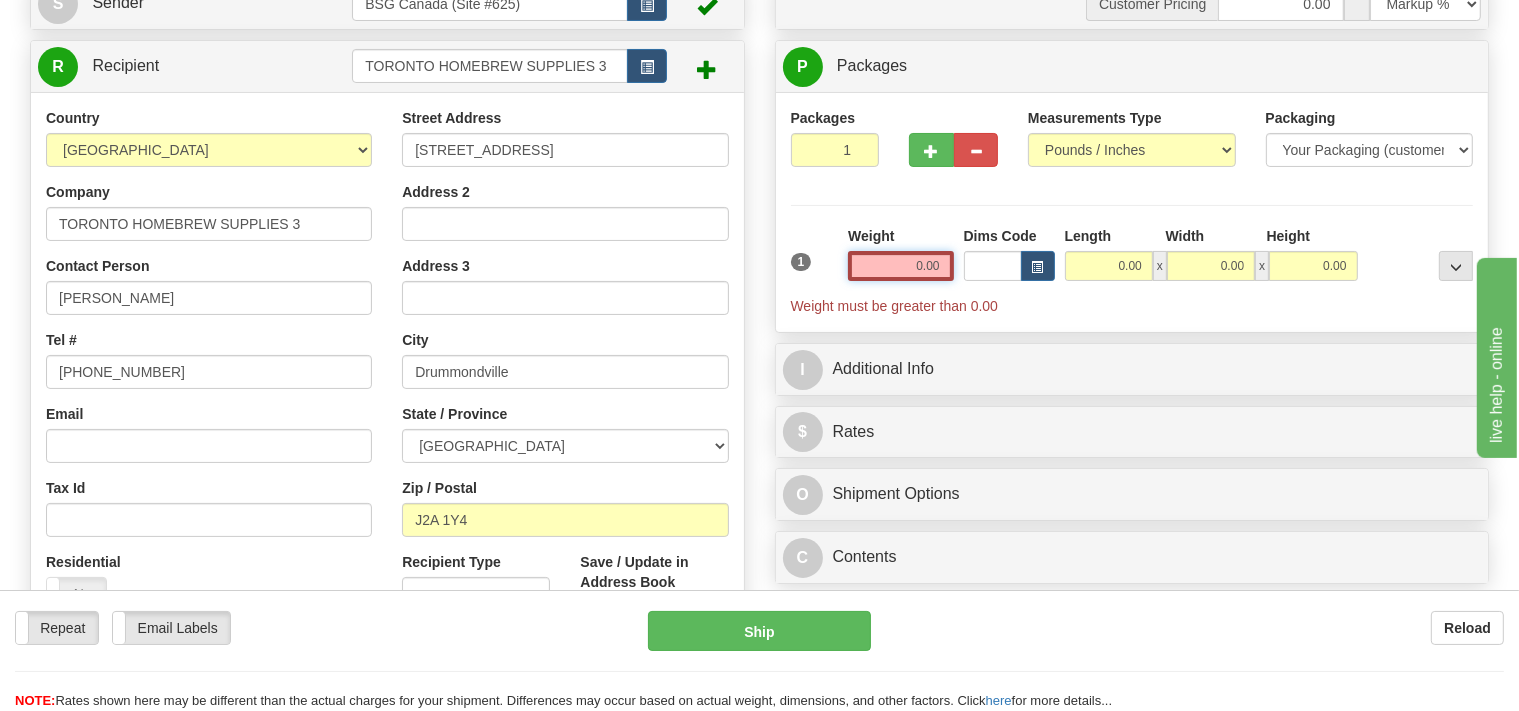 click on "0.00" at bounding box center (900, 266) 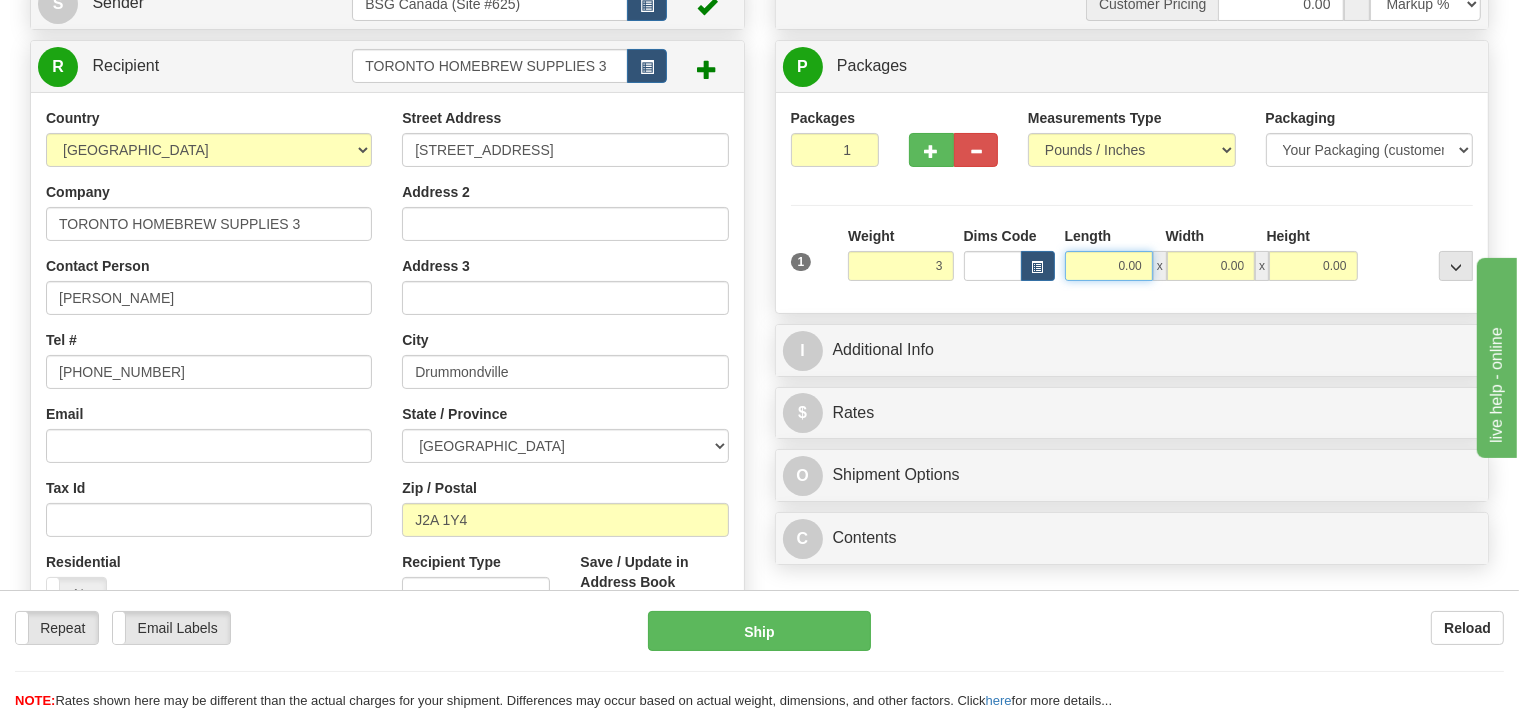 type on "3.00" 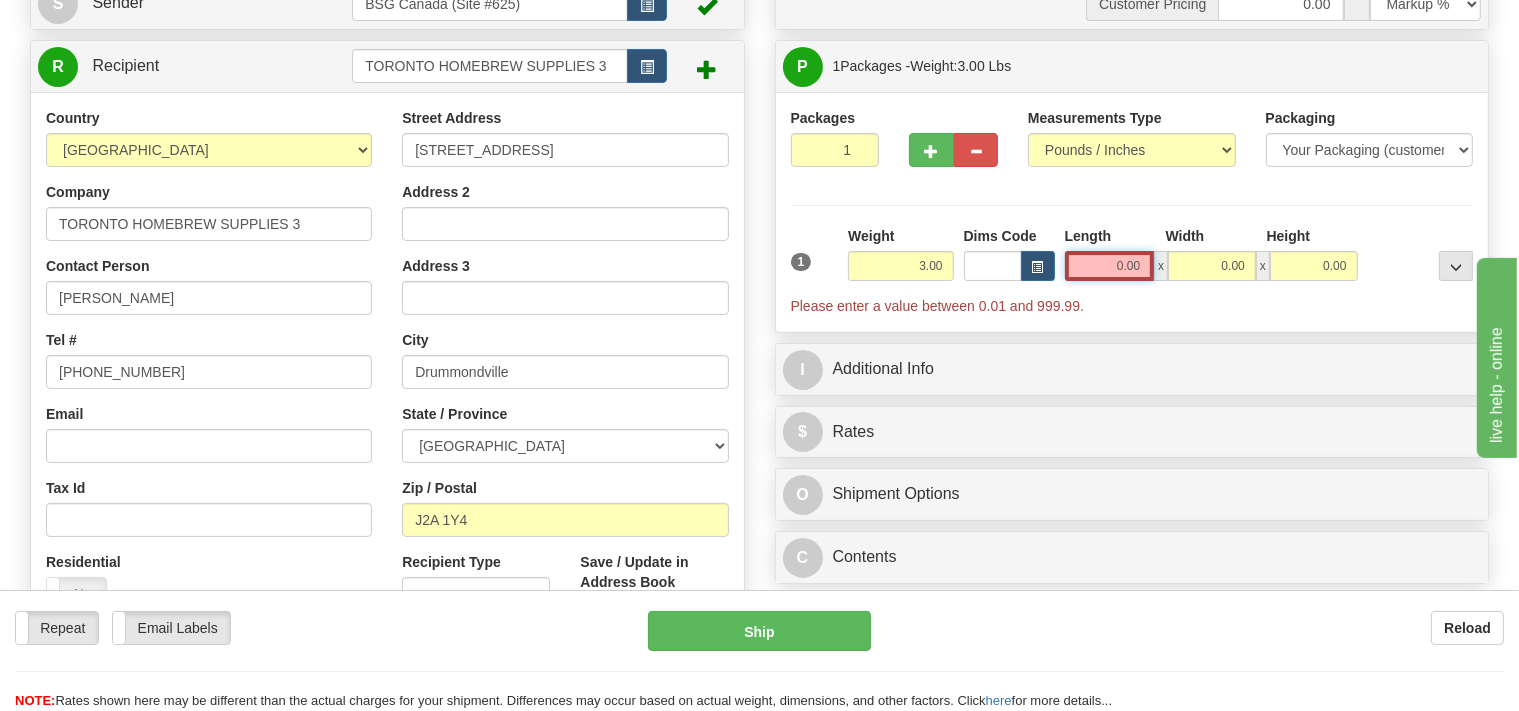 click on "0.00" at bounding box center [1110, 266] 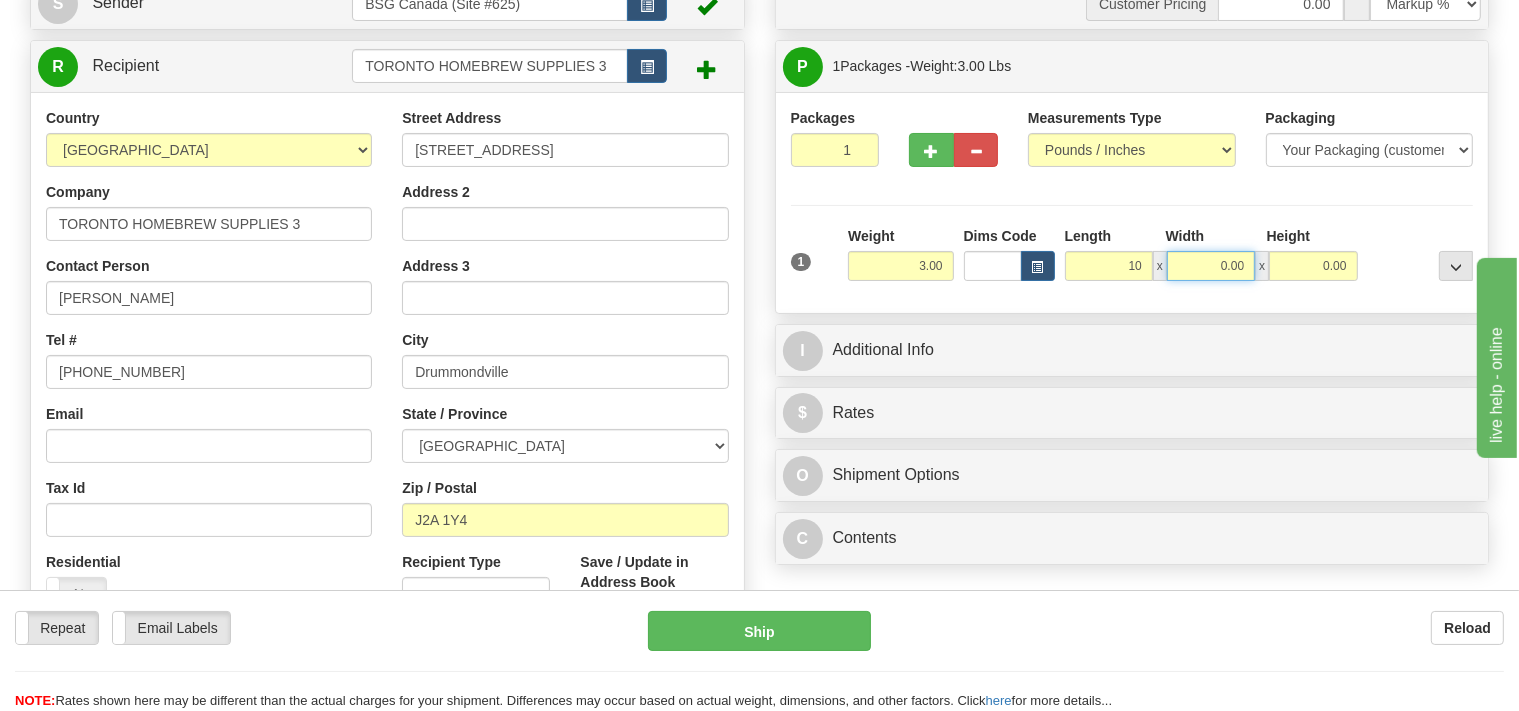 type on "10.00" 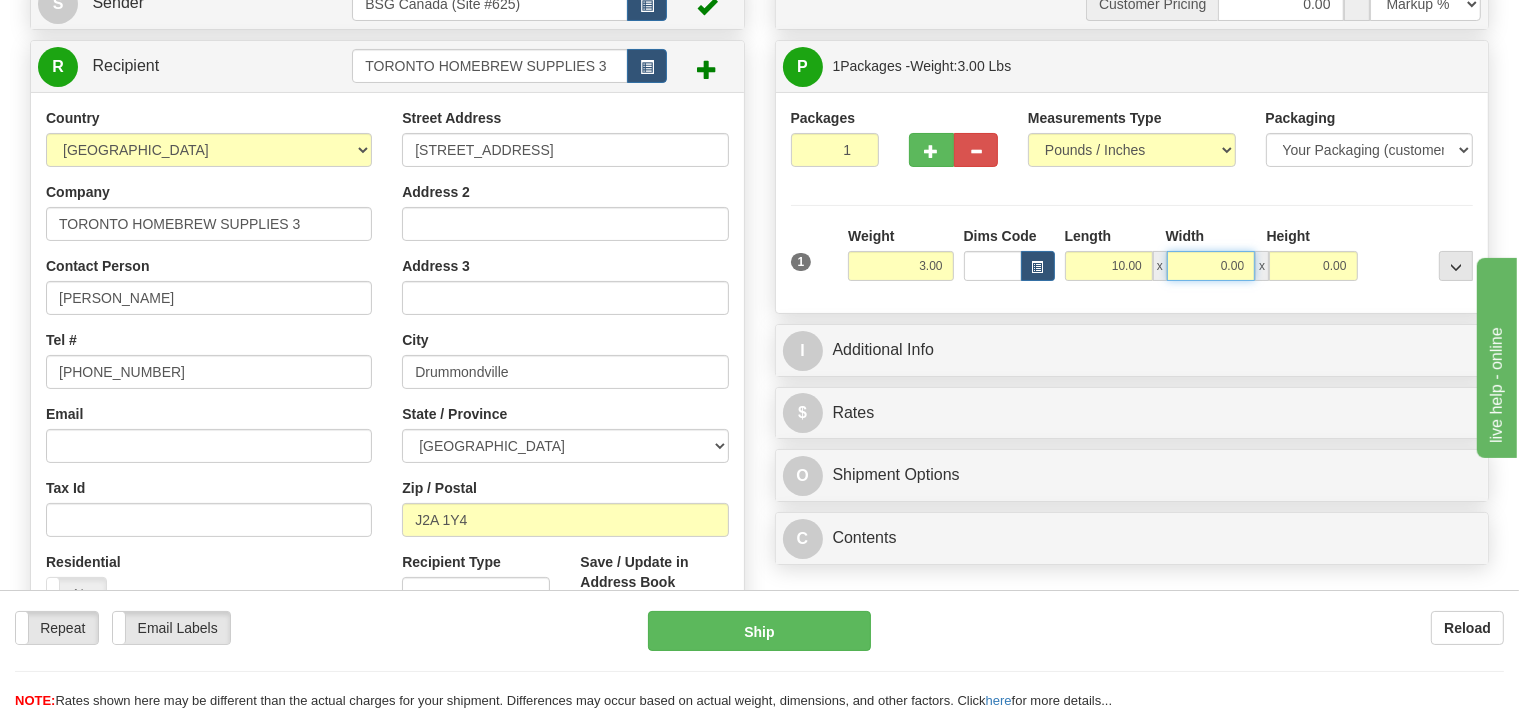 click on "0.00" at bounding box center (1211, 266) 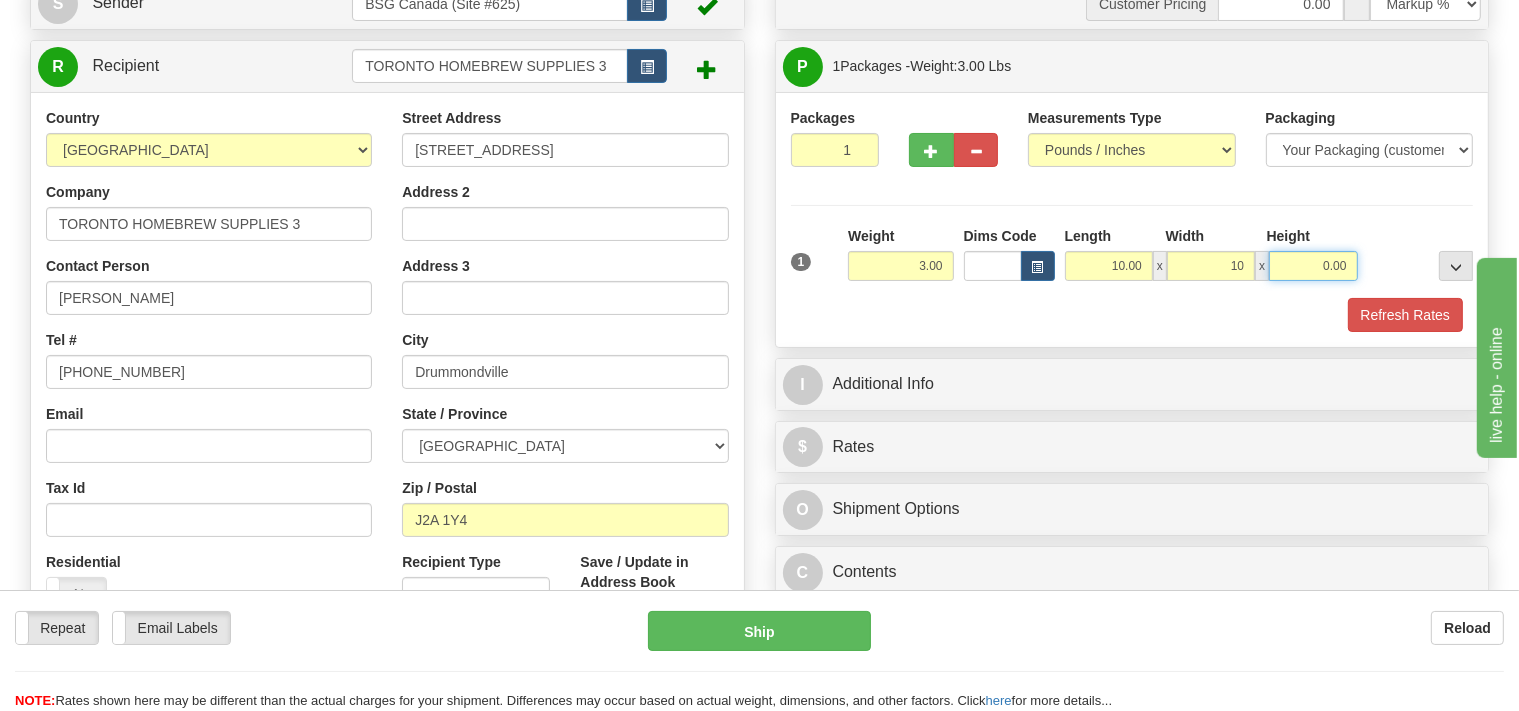 type on "10.00" 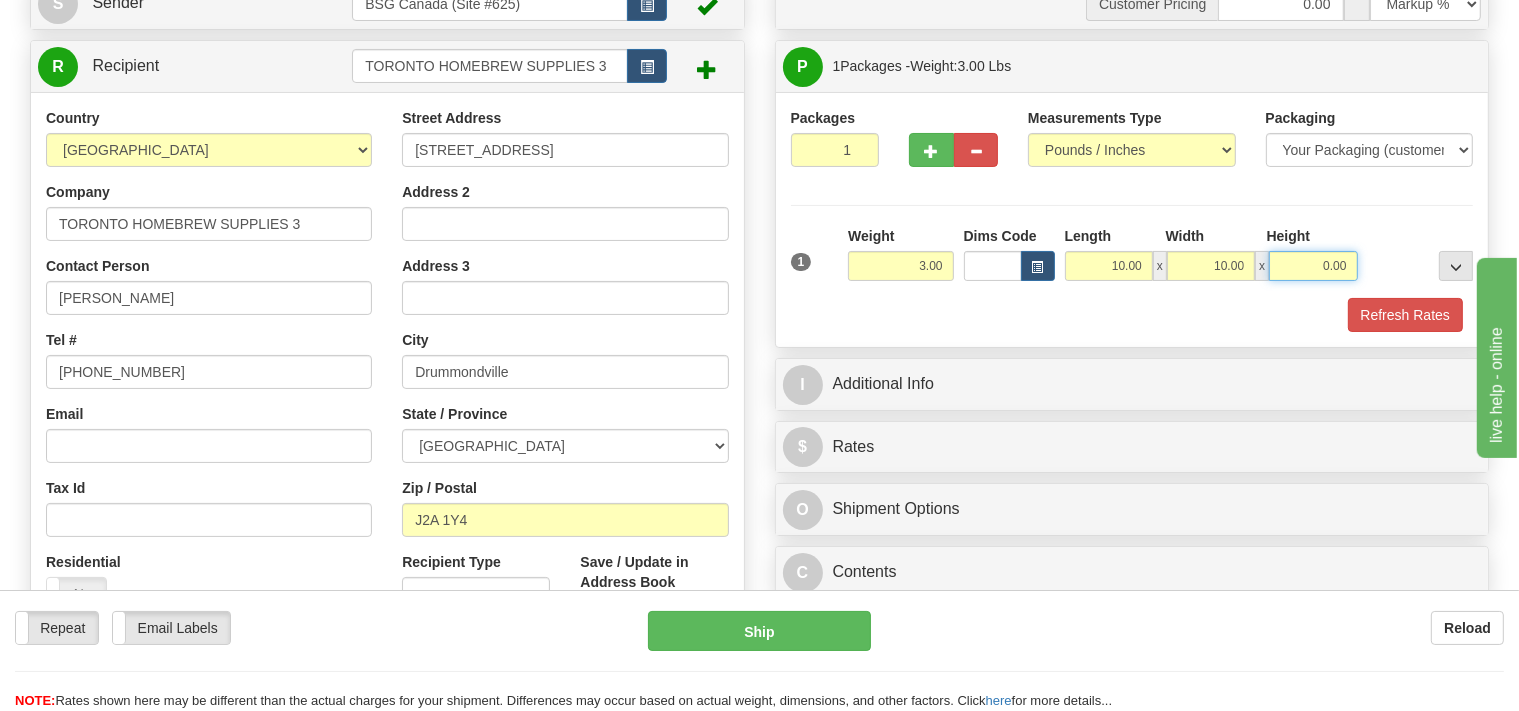 click on "0.00" at bounding box center [1313, 266] 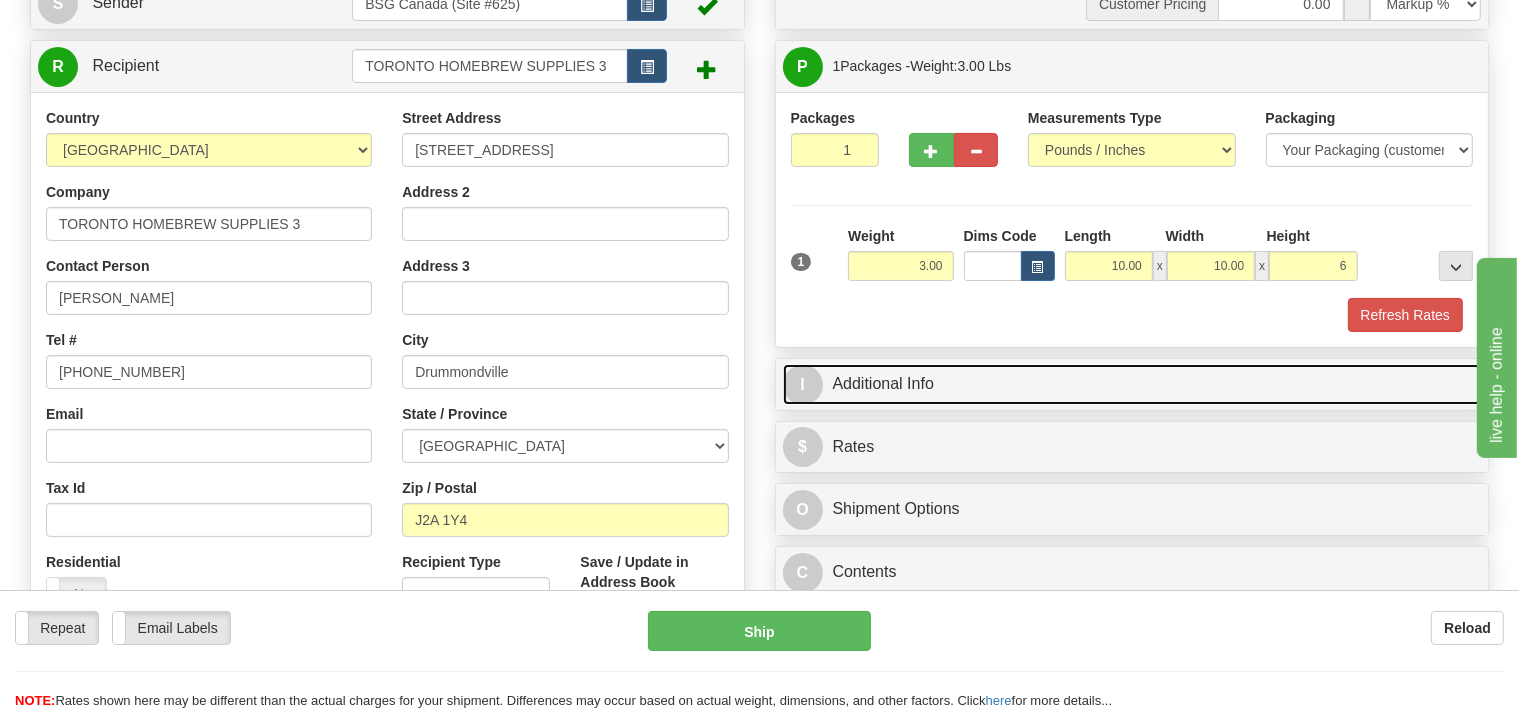 type on "6.00" 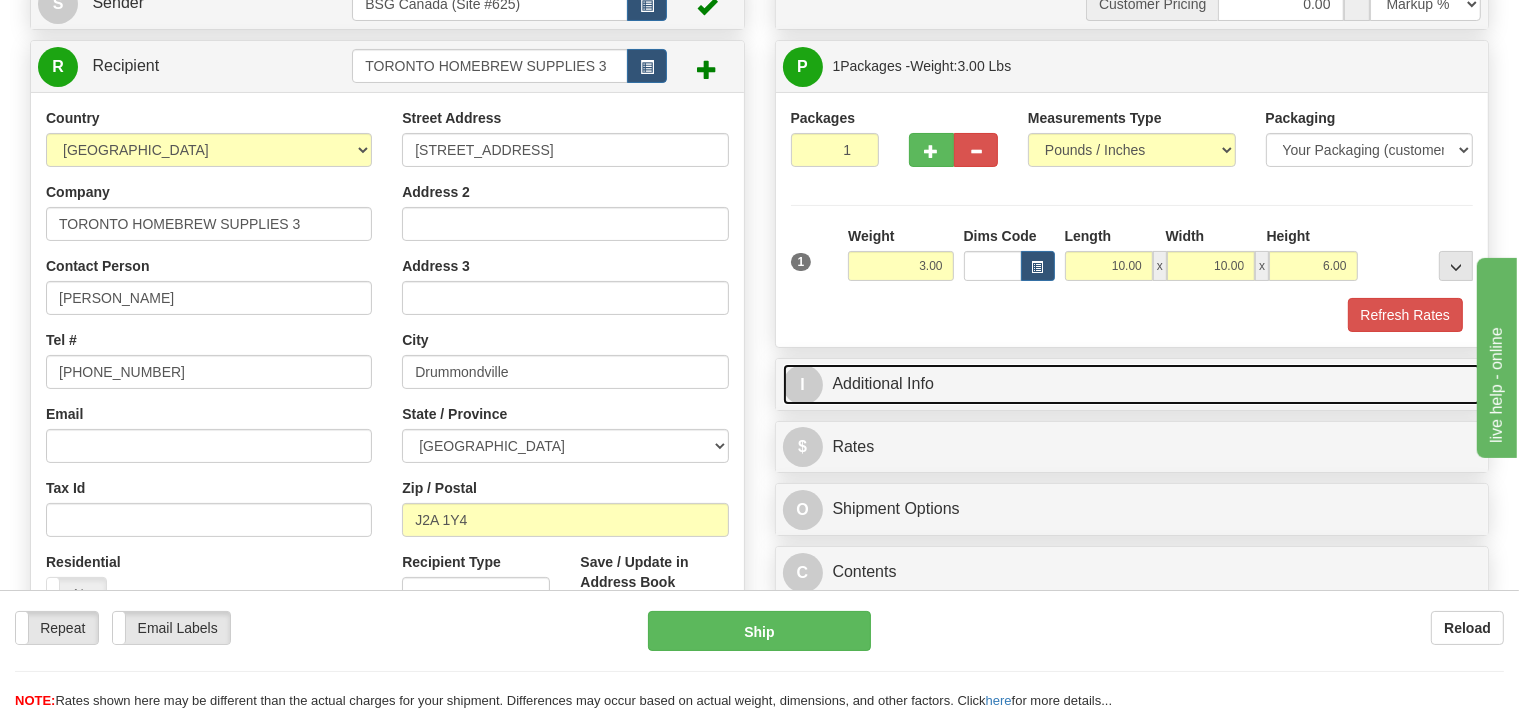 click on "I Additional Info" at bounding box center (1132, 384) 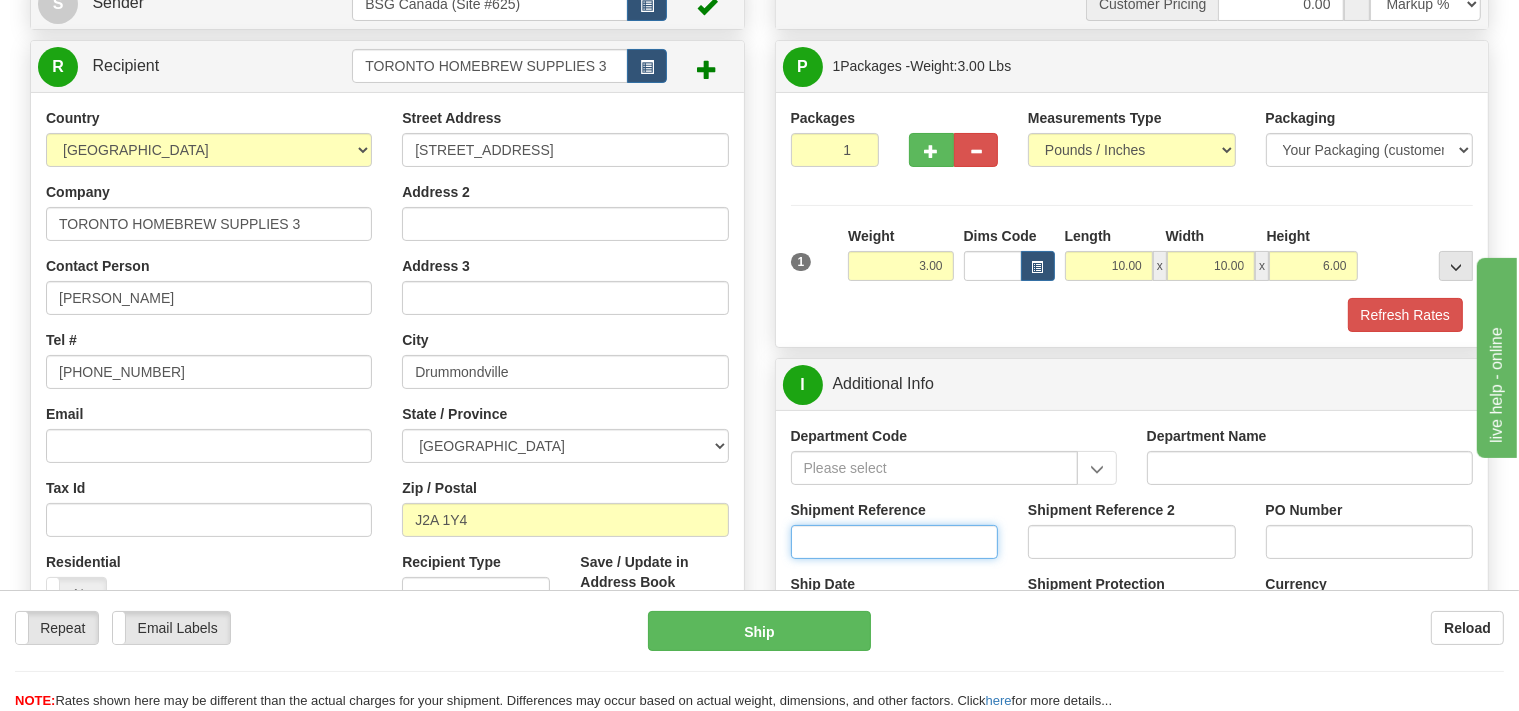 click on "Shipment Reference" at bounding box center (895, 542) 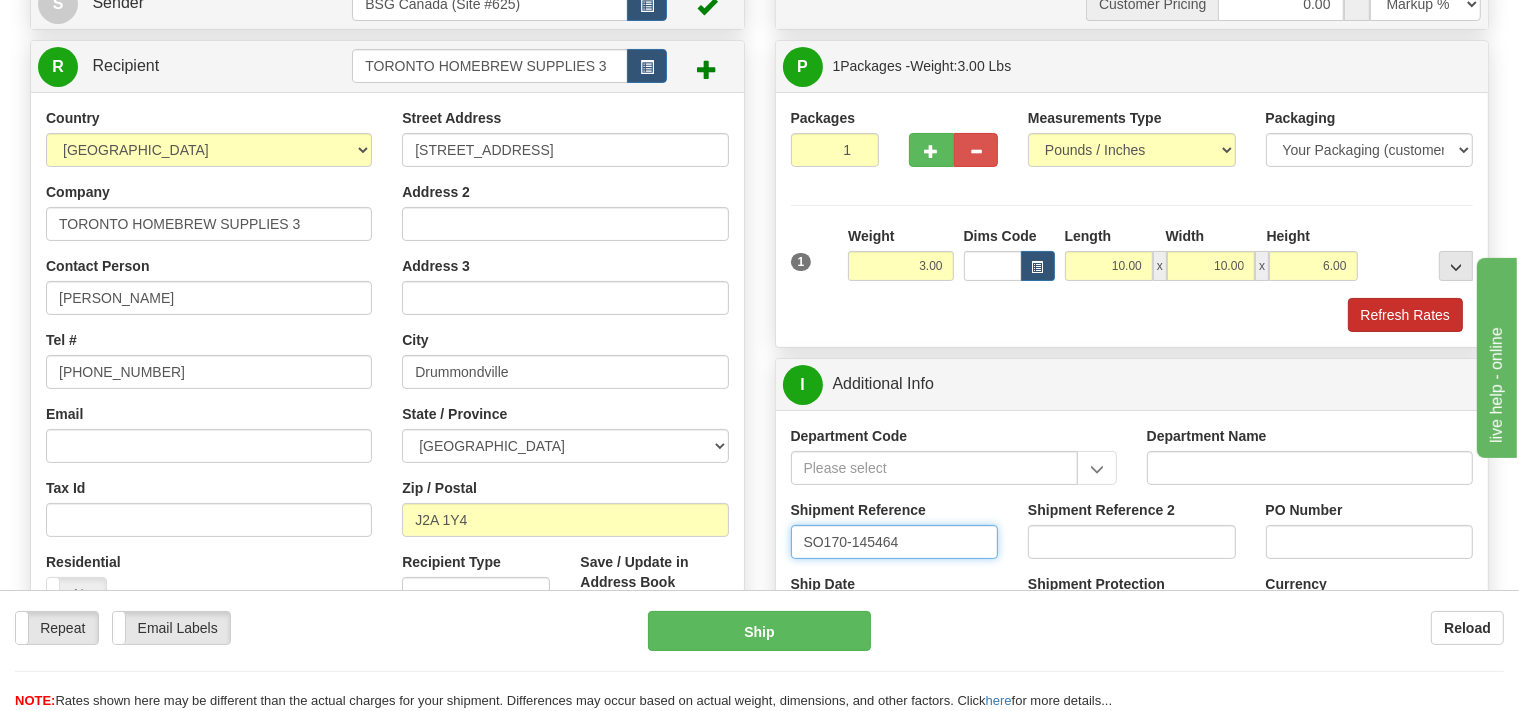 type on "SO170-145464" 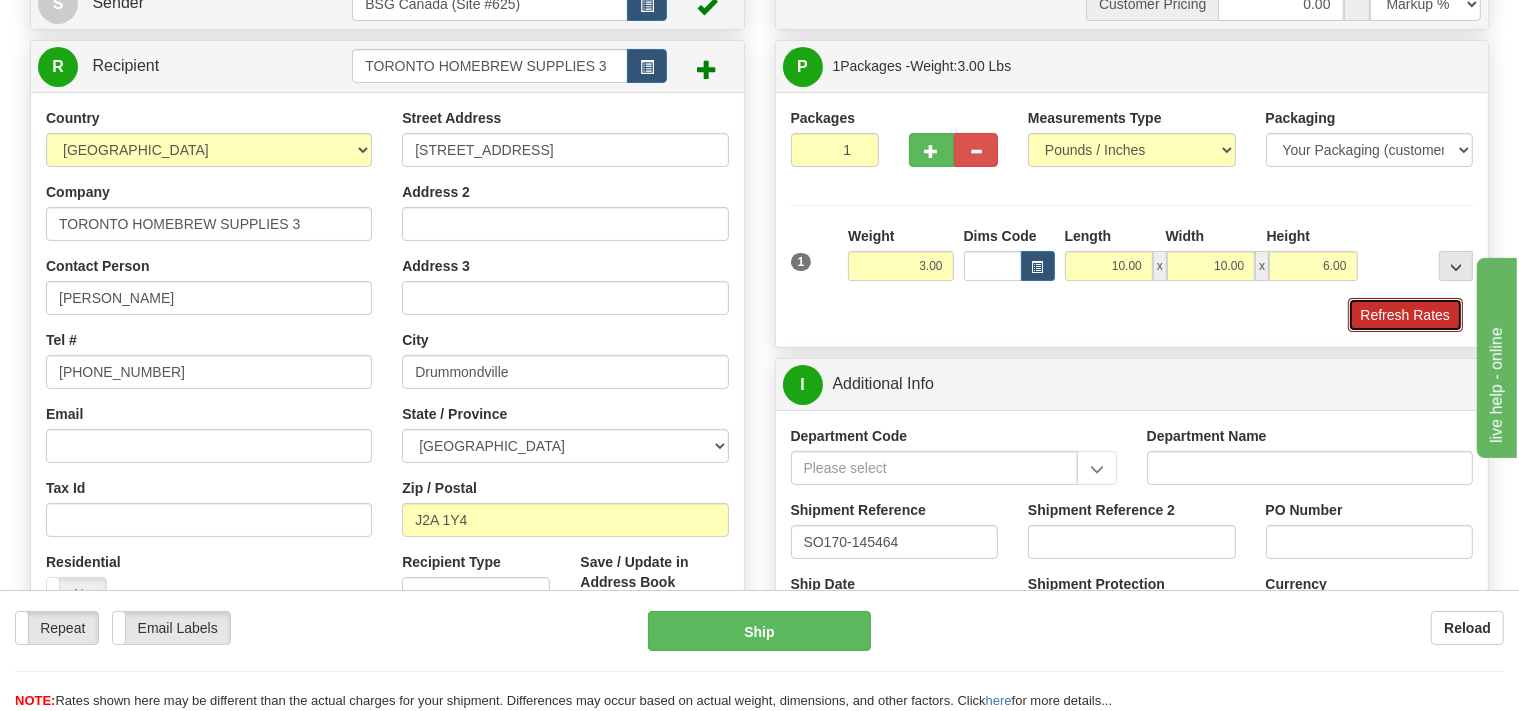 click on "Refresh Rates" at bounding box center [1405, 315] 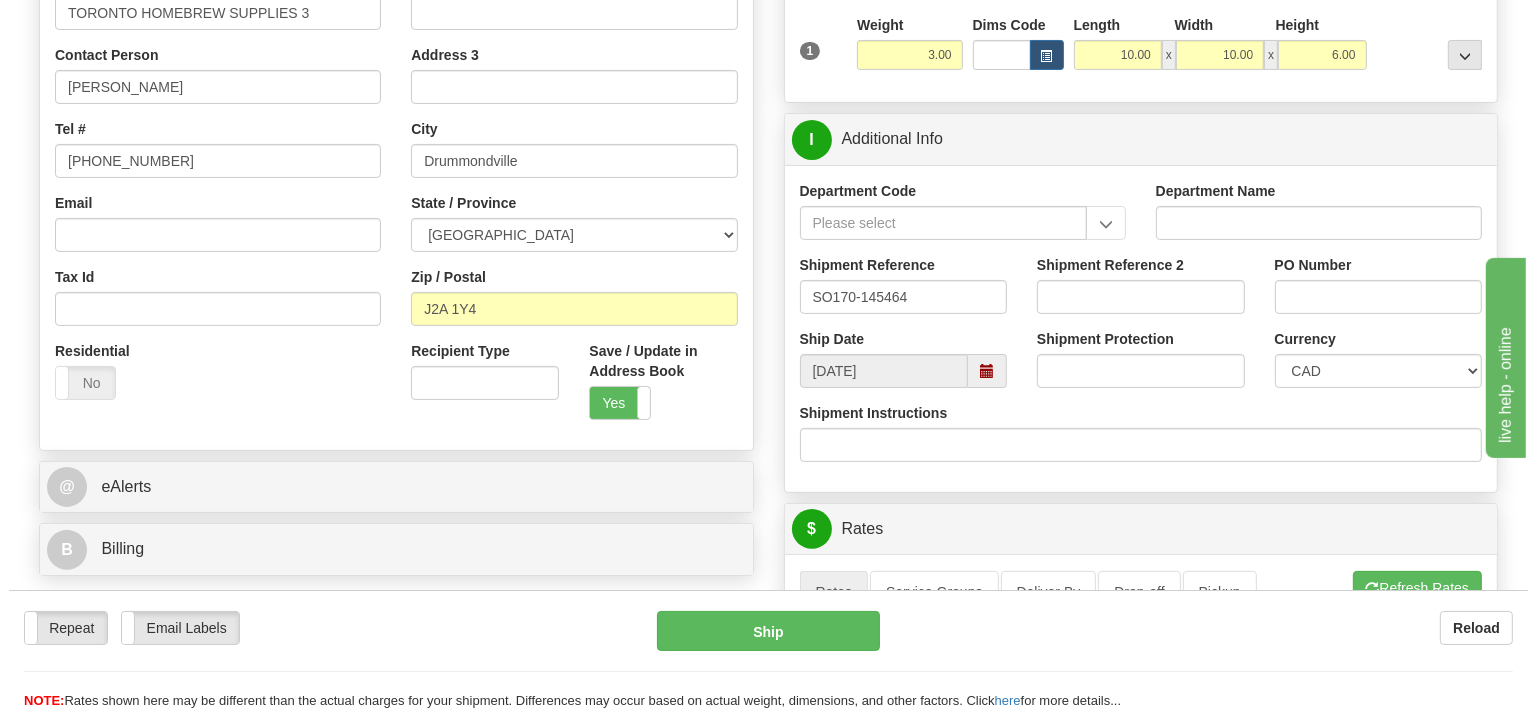 scroll, scrollTop: 633, scrollLeft: 0, axis: vertical 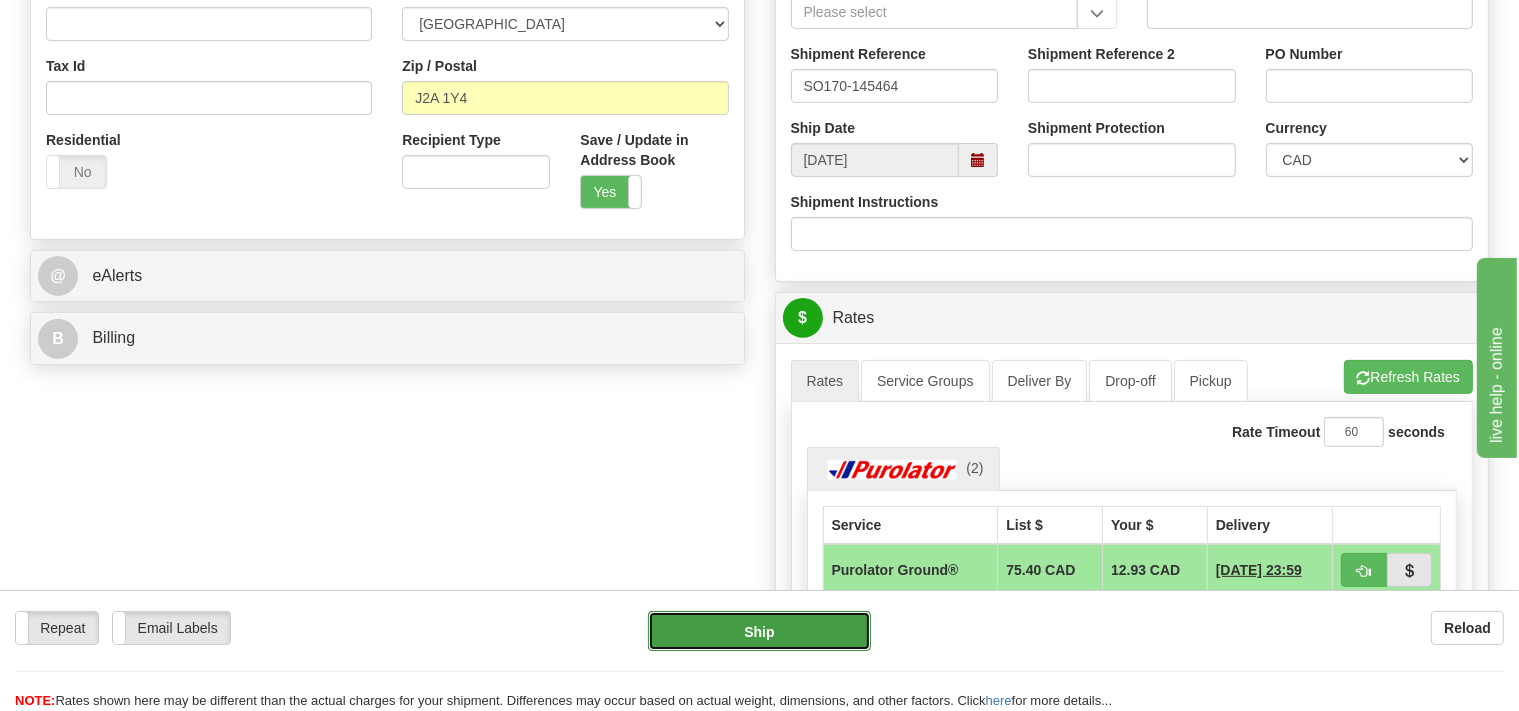 click on "Ship" at bounding box center (759, 631) 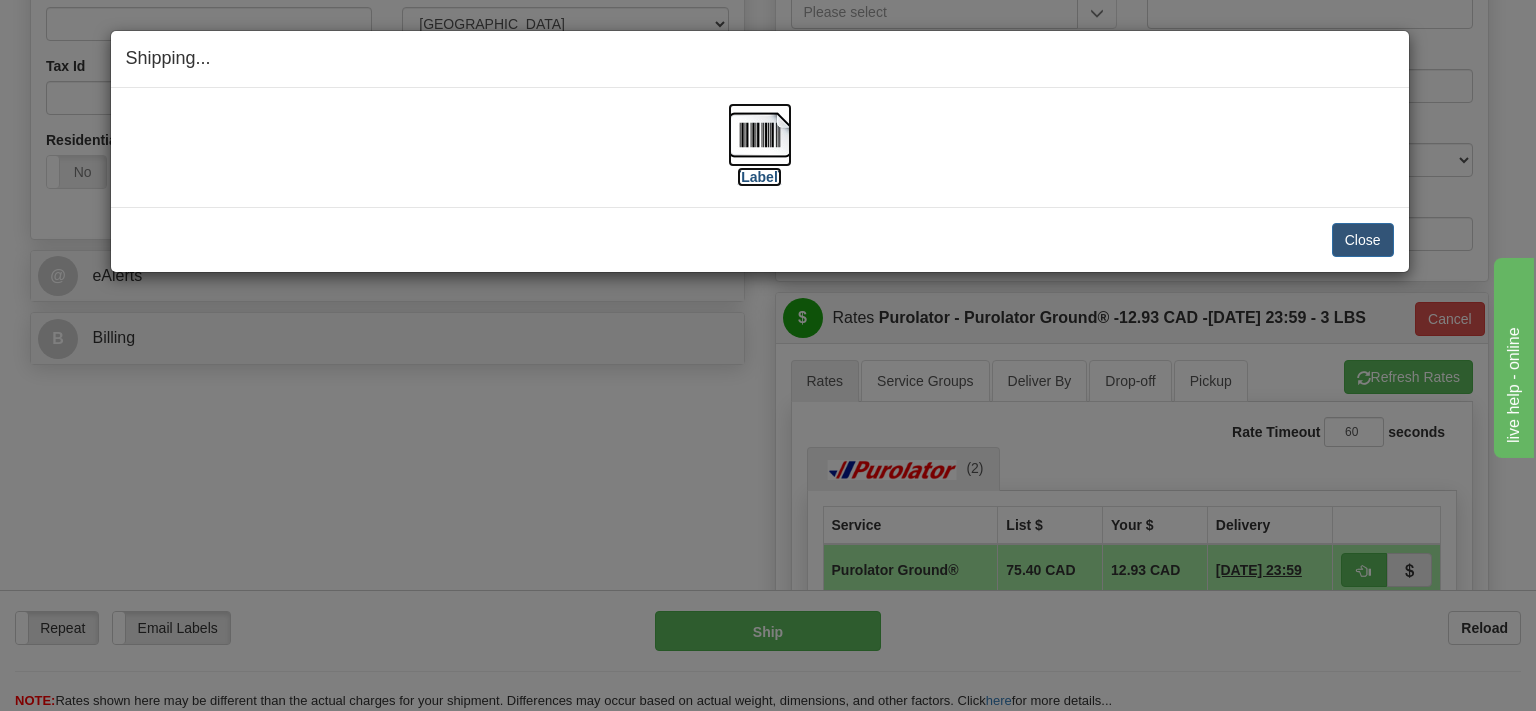 click at bounding box center (760, 135) 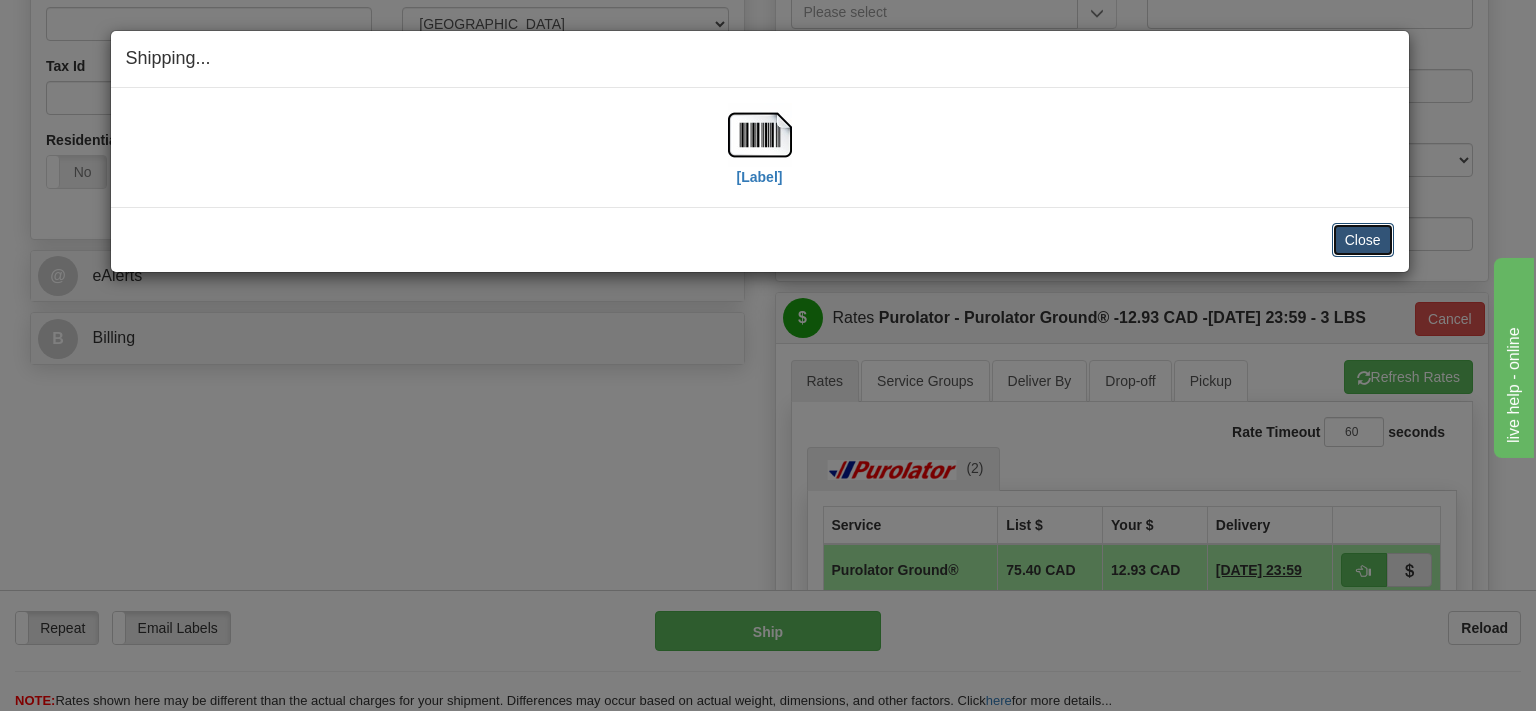 click on "Close" at bounding box center [1363, 240] 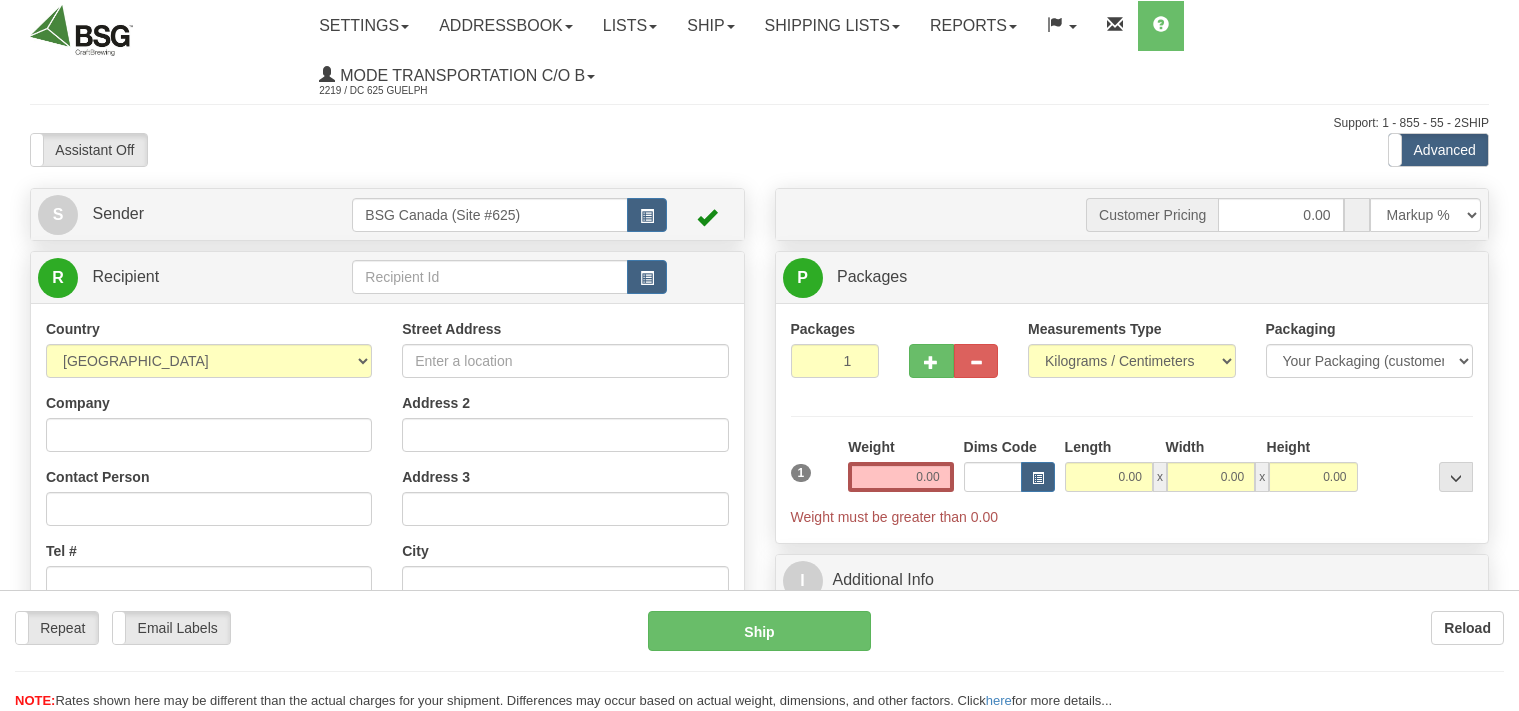 scroll, scrollTop: 0, scrollLeft: 0, axis: both 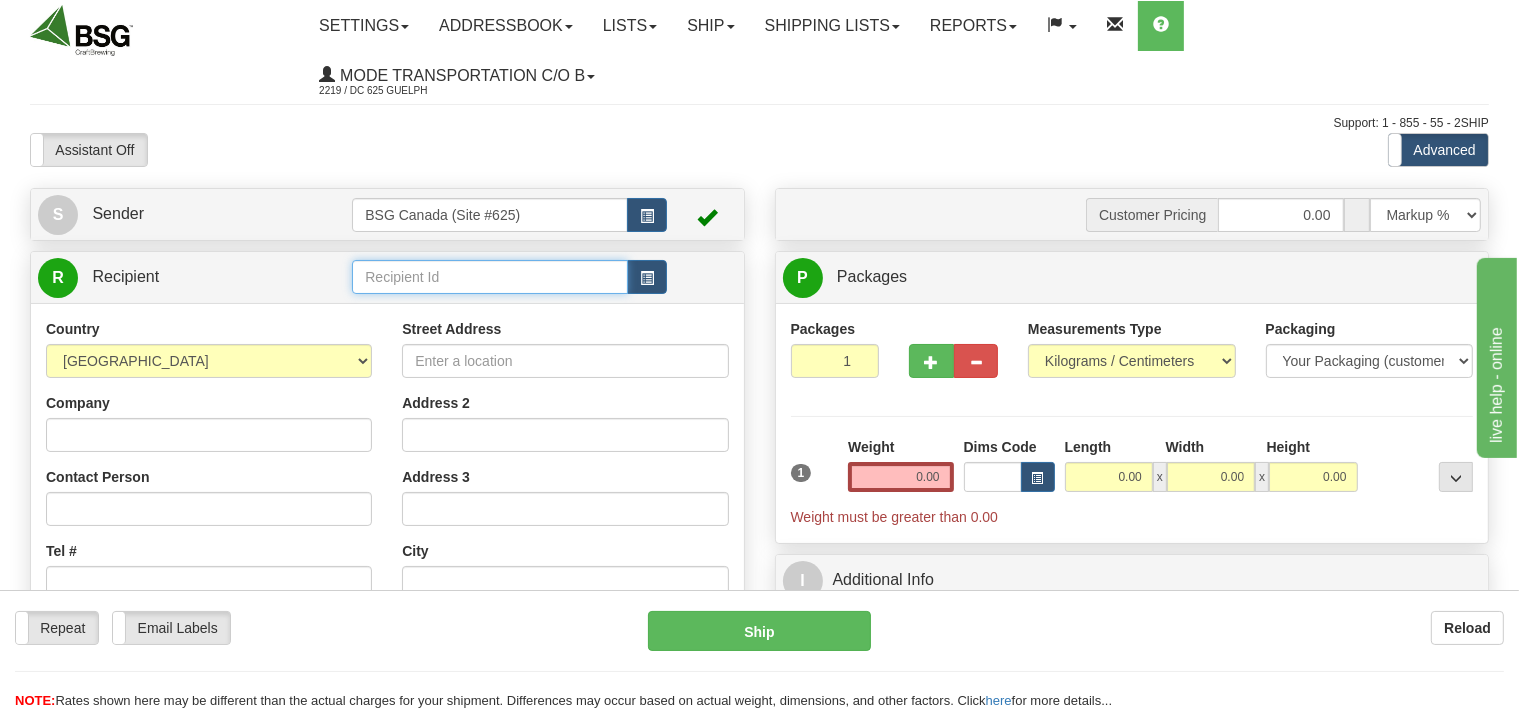 click at bounding box center (489, 277) 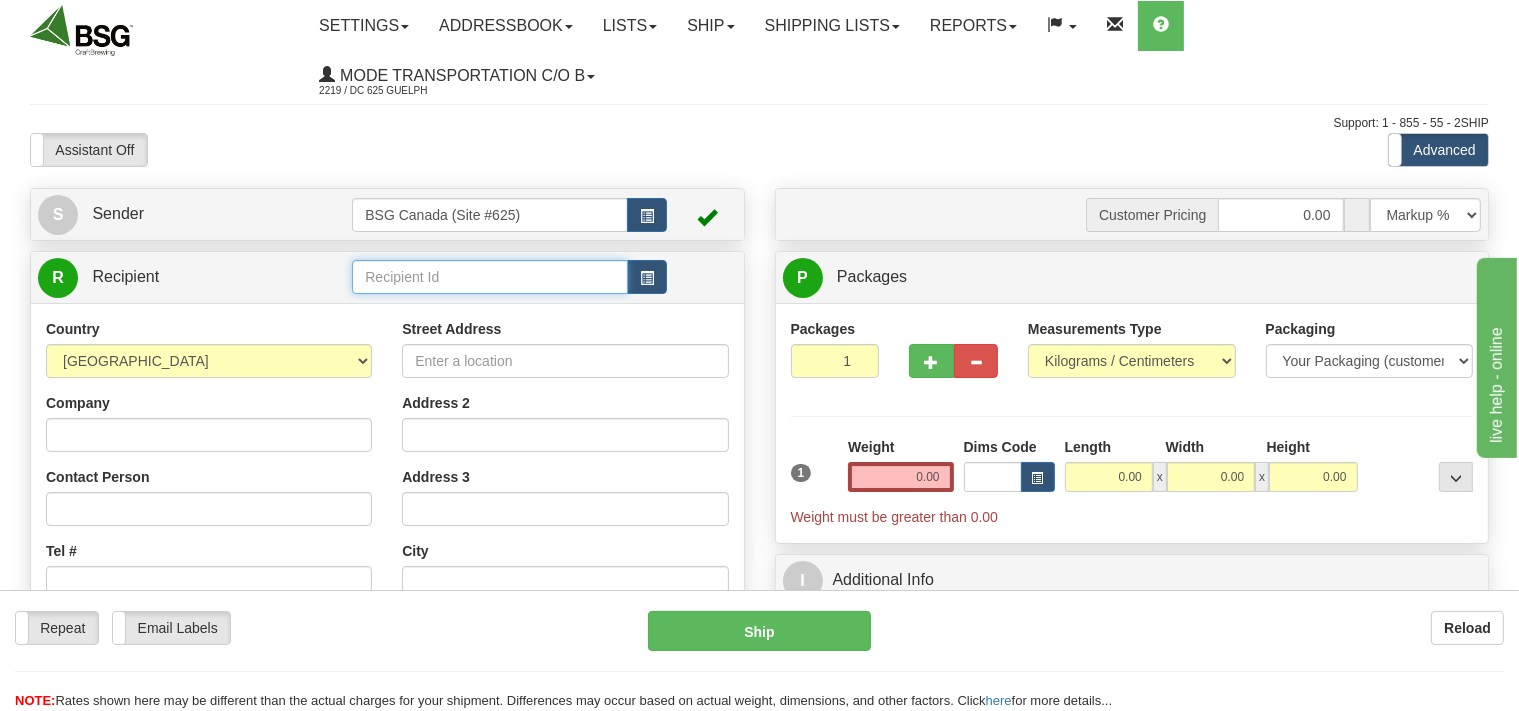 click at bounding box center (489, 277) 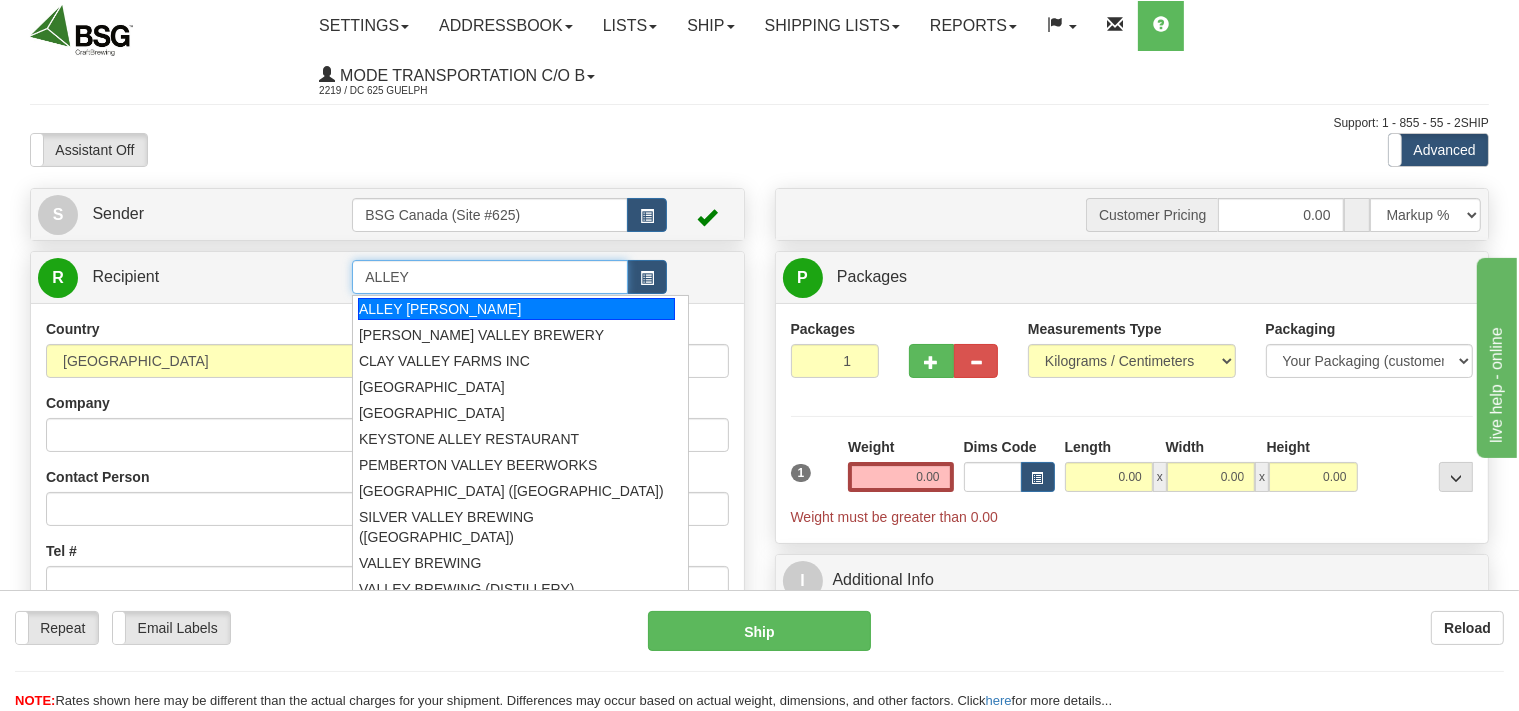 click on "ALLEY KAT BREWING" at bounding box center (516, 309) 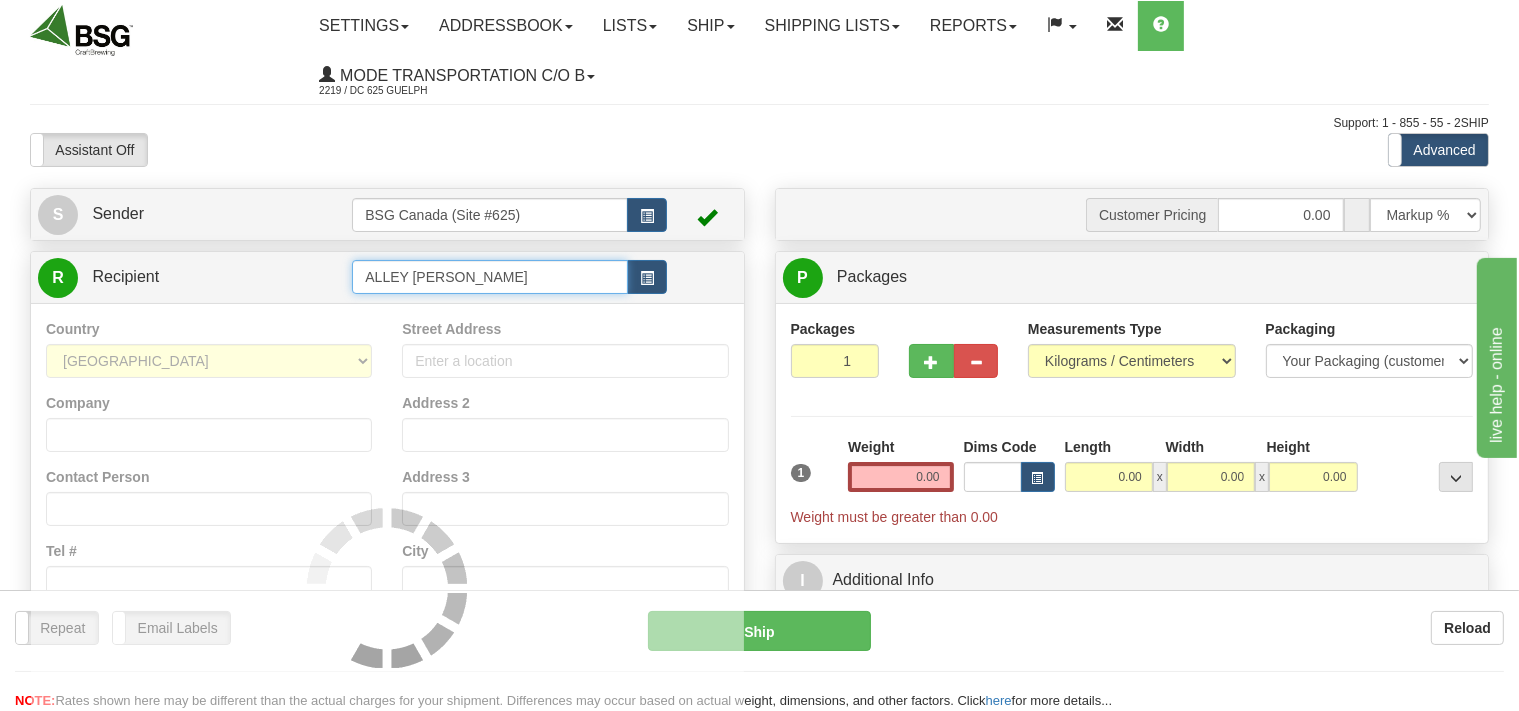 type on "ALLEY KAT BREWING" 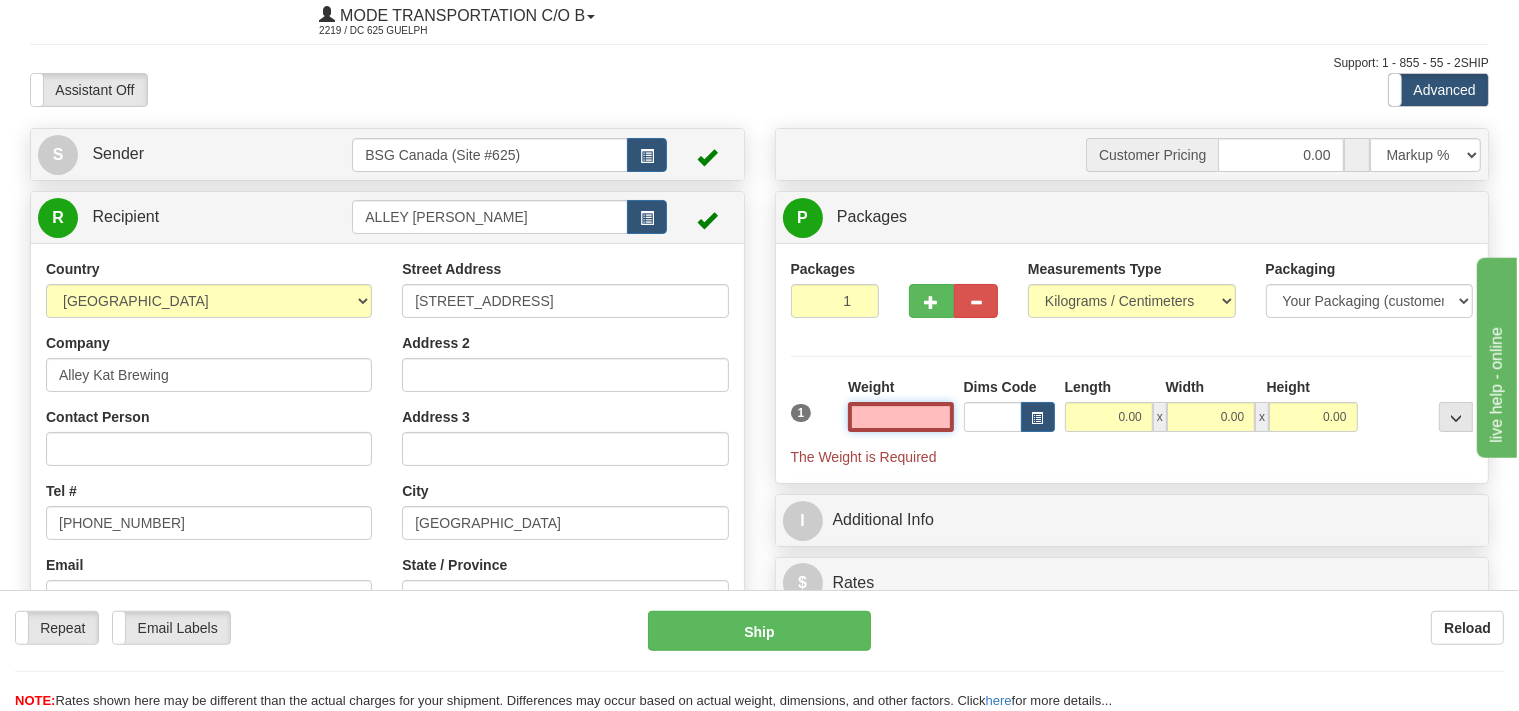 scroll, scrollTop: 105, scrollLeft: 0, axis: vertical 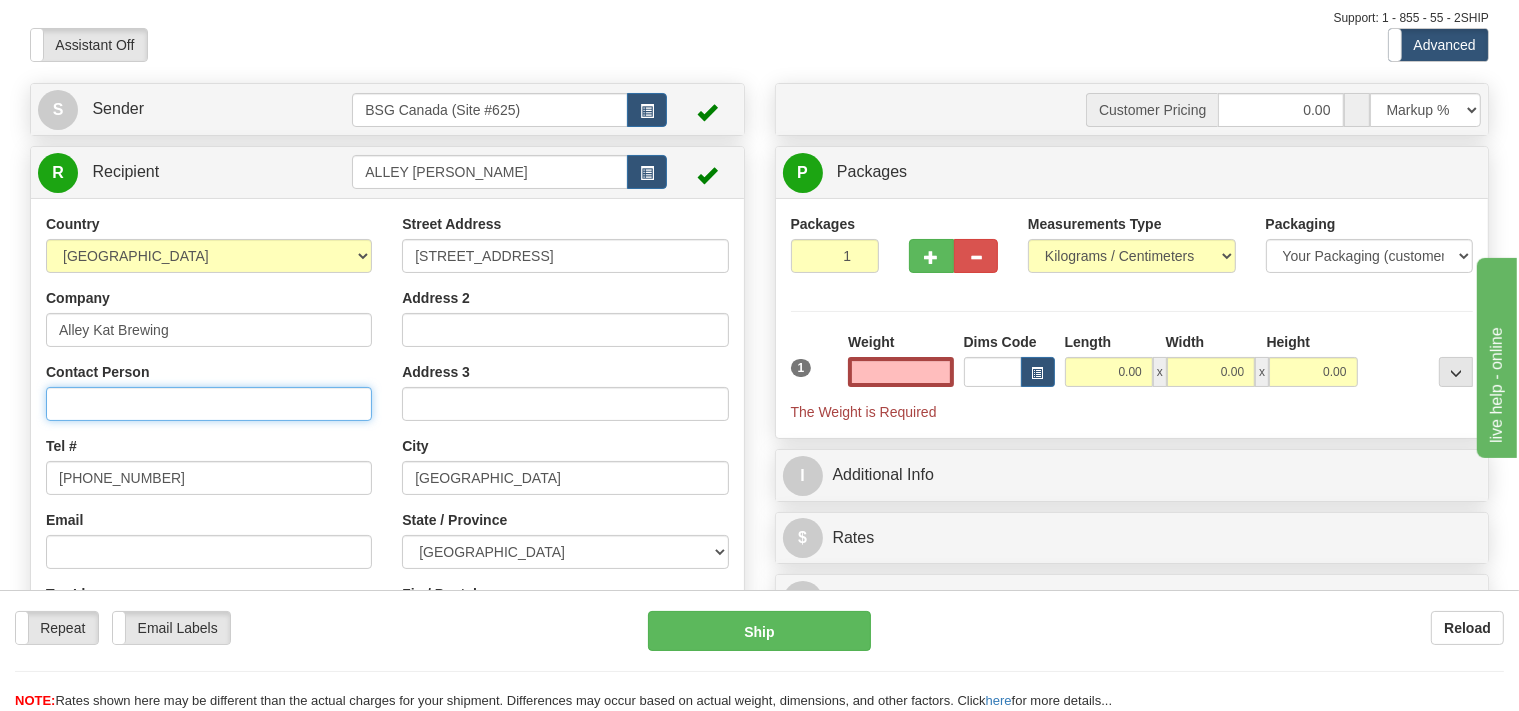 type on "0.00" 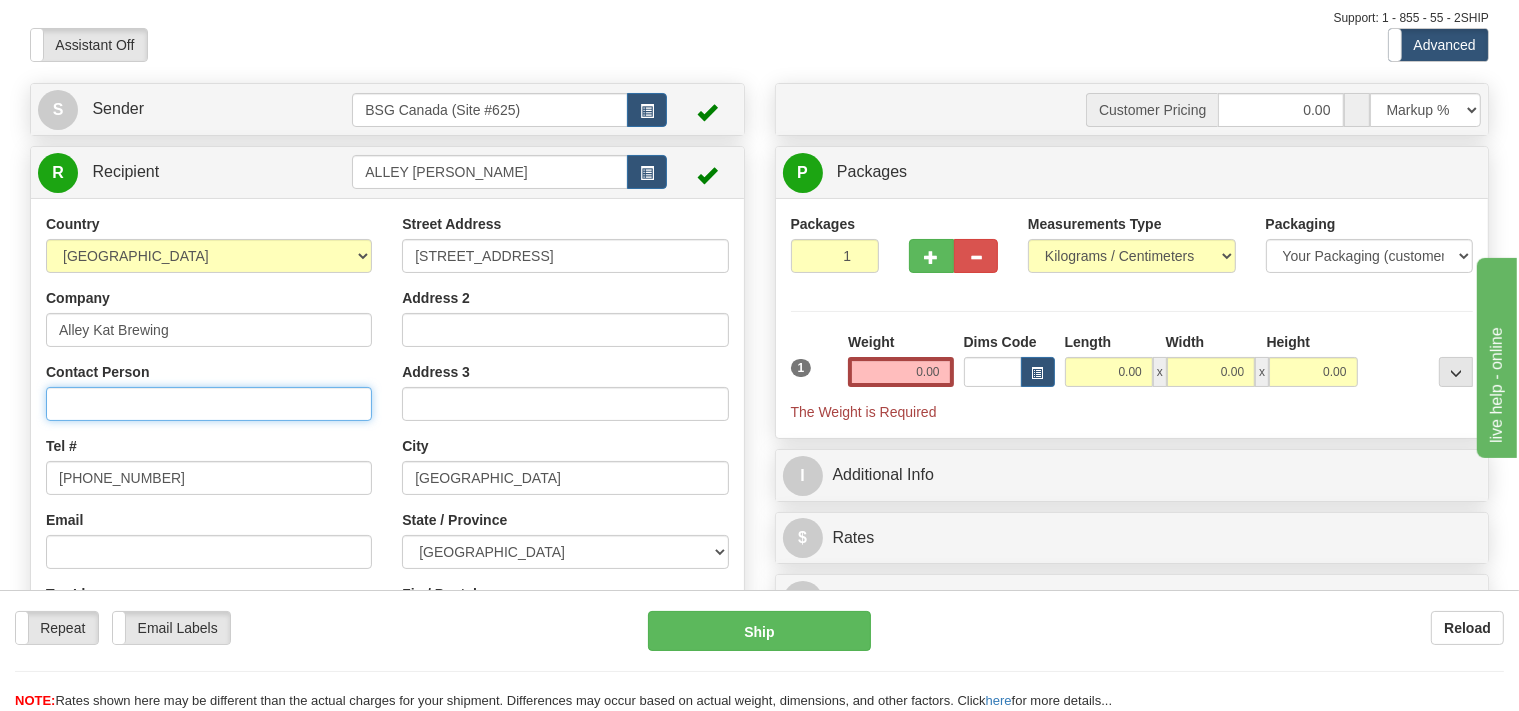 click on "Contact Person" at bounding box center (209, 404) 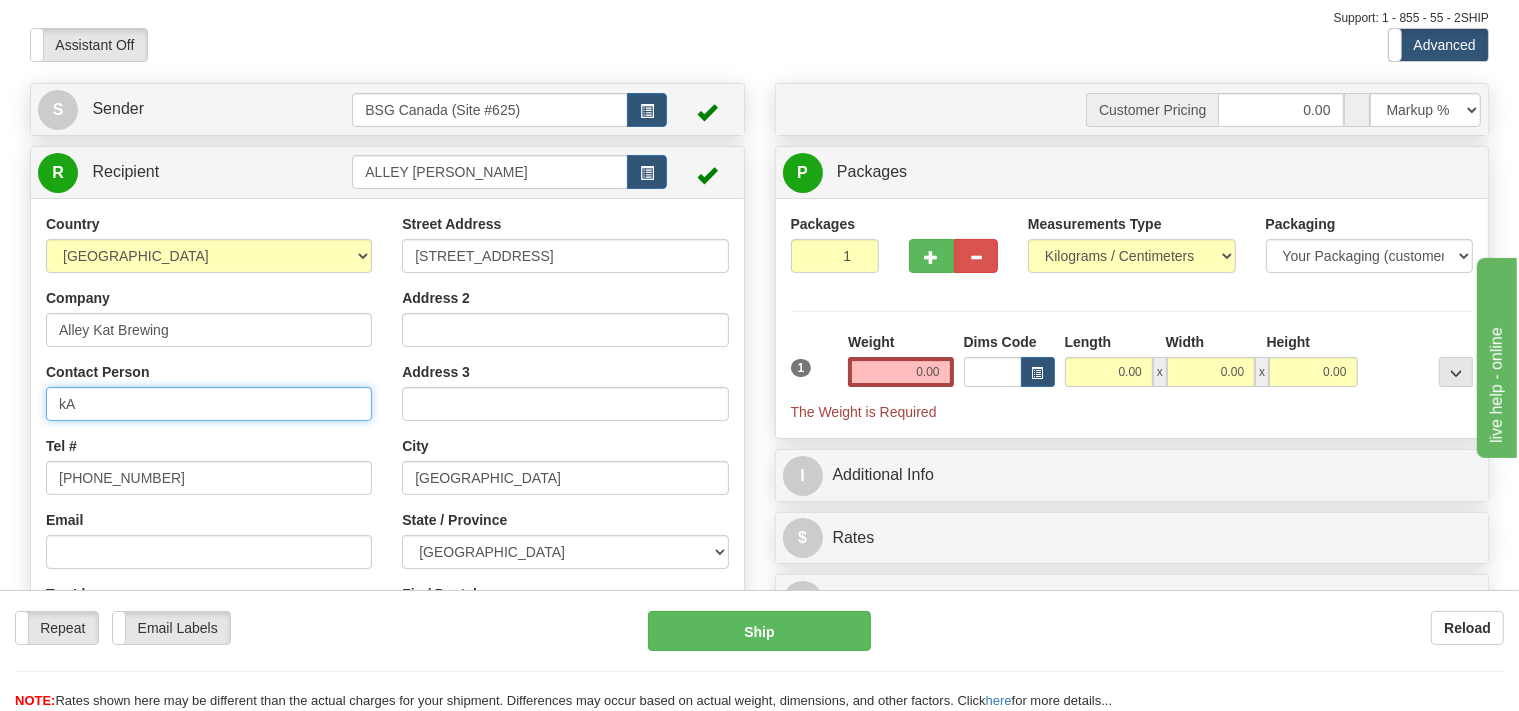type on "k" 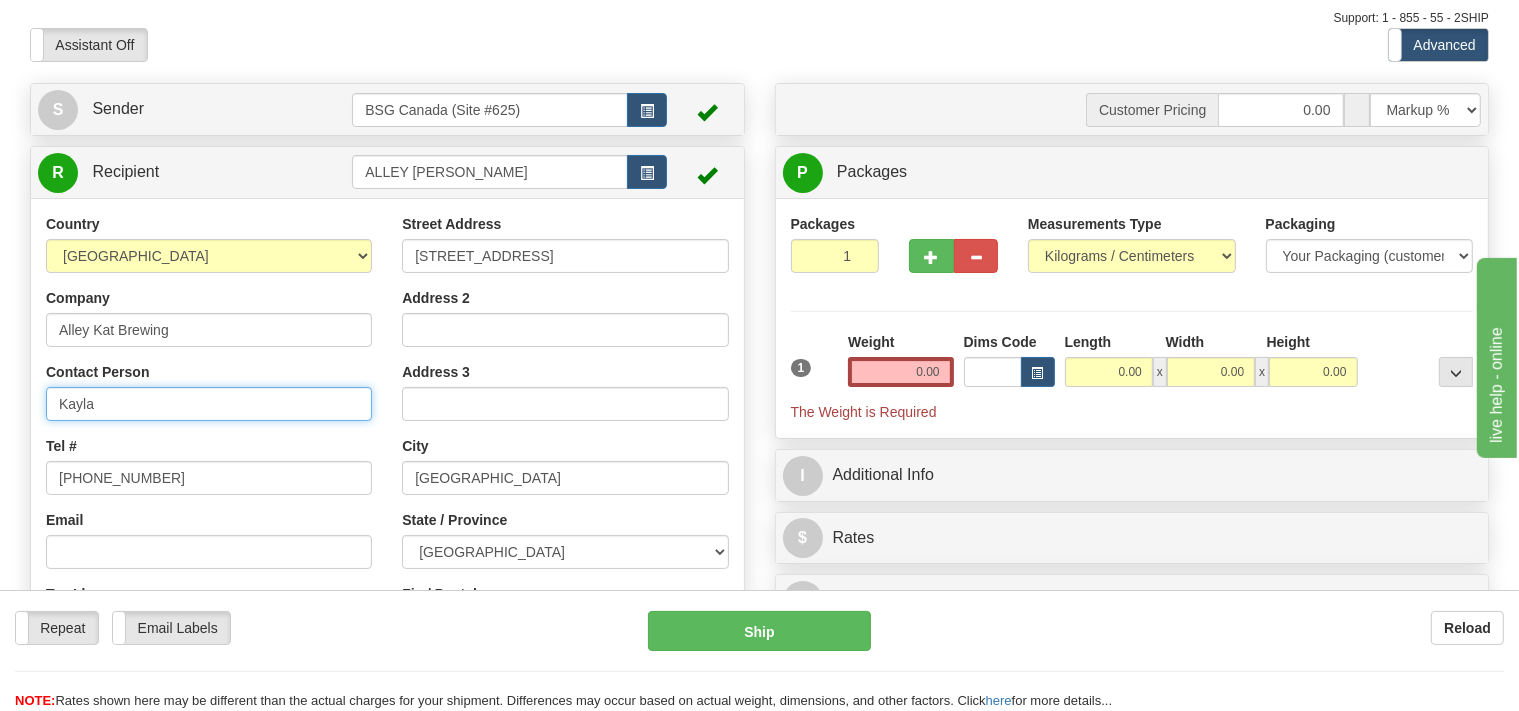 scroll, scrollTop: 211, scrollLeft: 0, axis: vertical 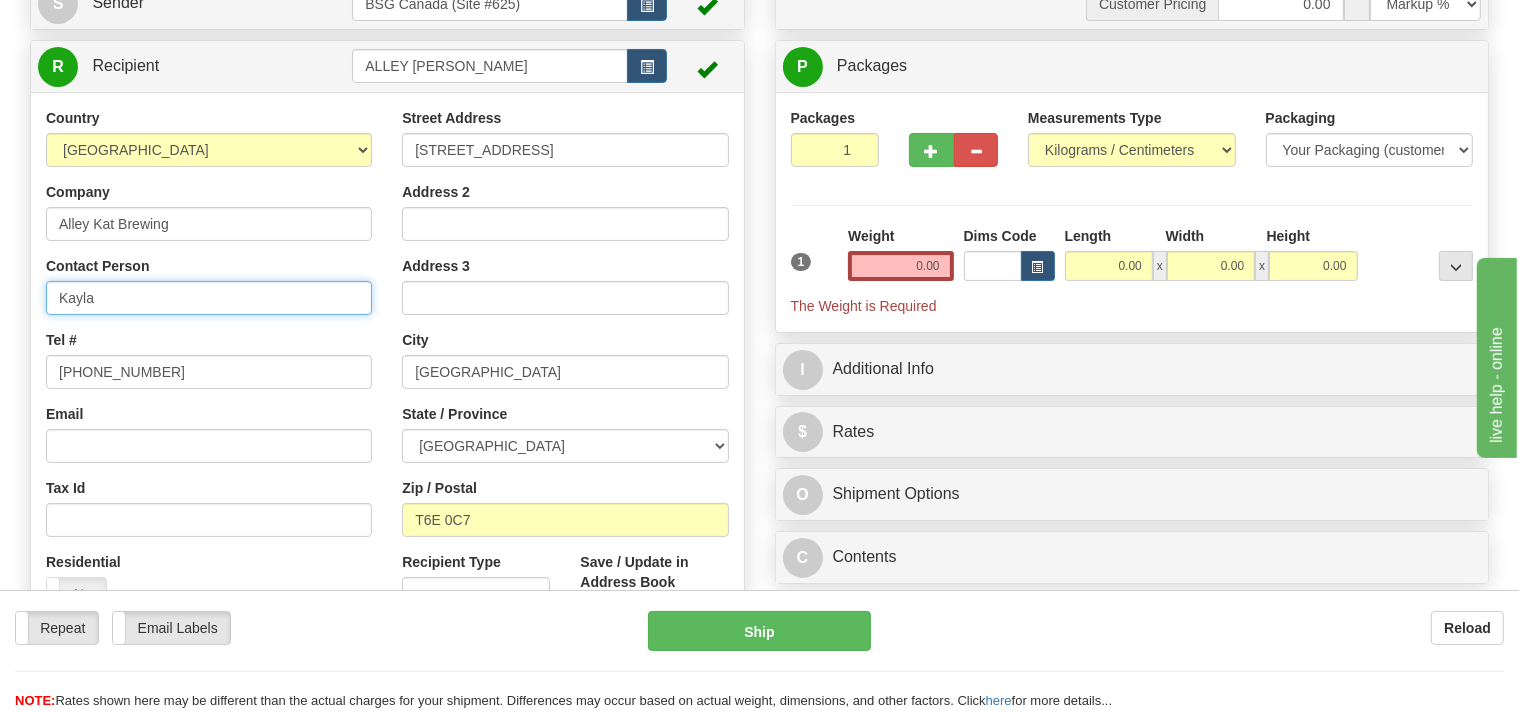 type on "Kayla" 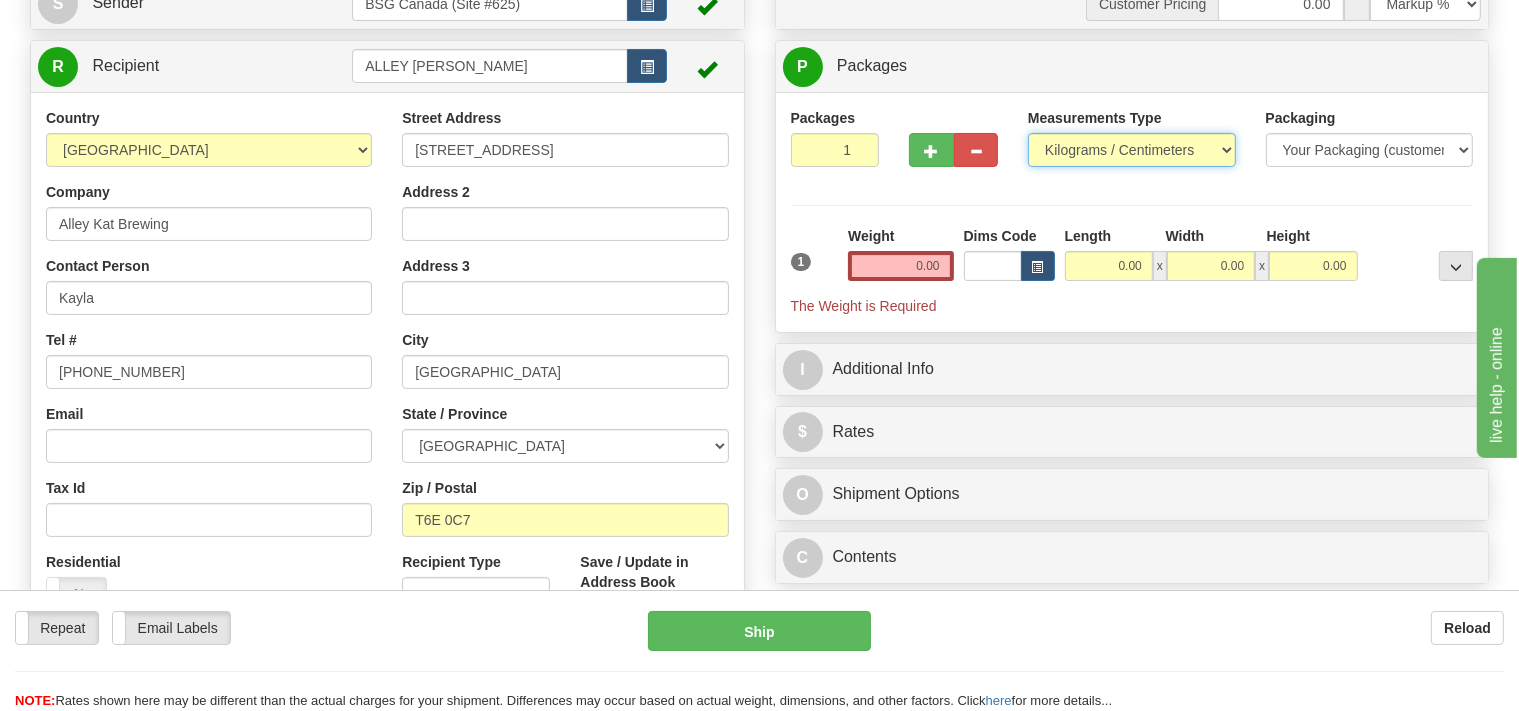 click on "Pounds / Inches
Kilograms / Centimeters" at bounding box center (1132, 150) 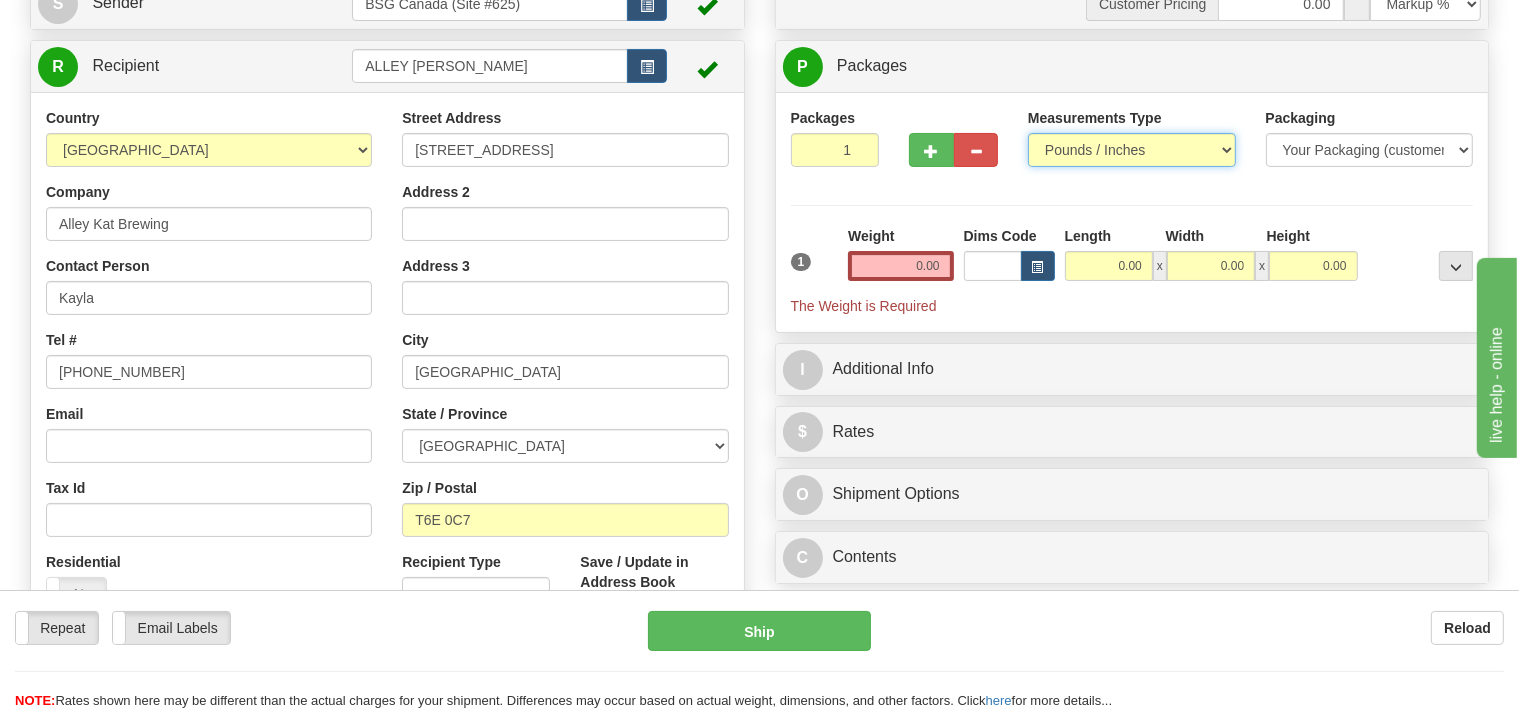 click on "Pounds / Inches" at bounding box center [0, 0] 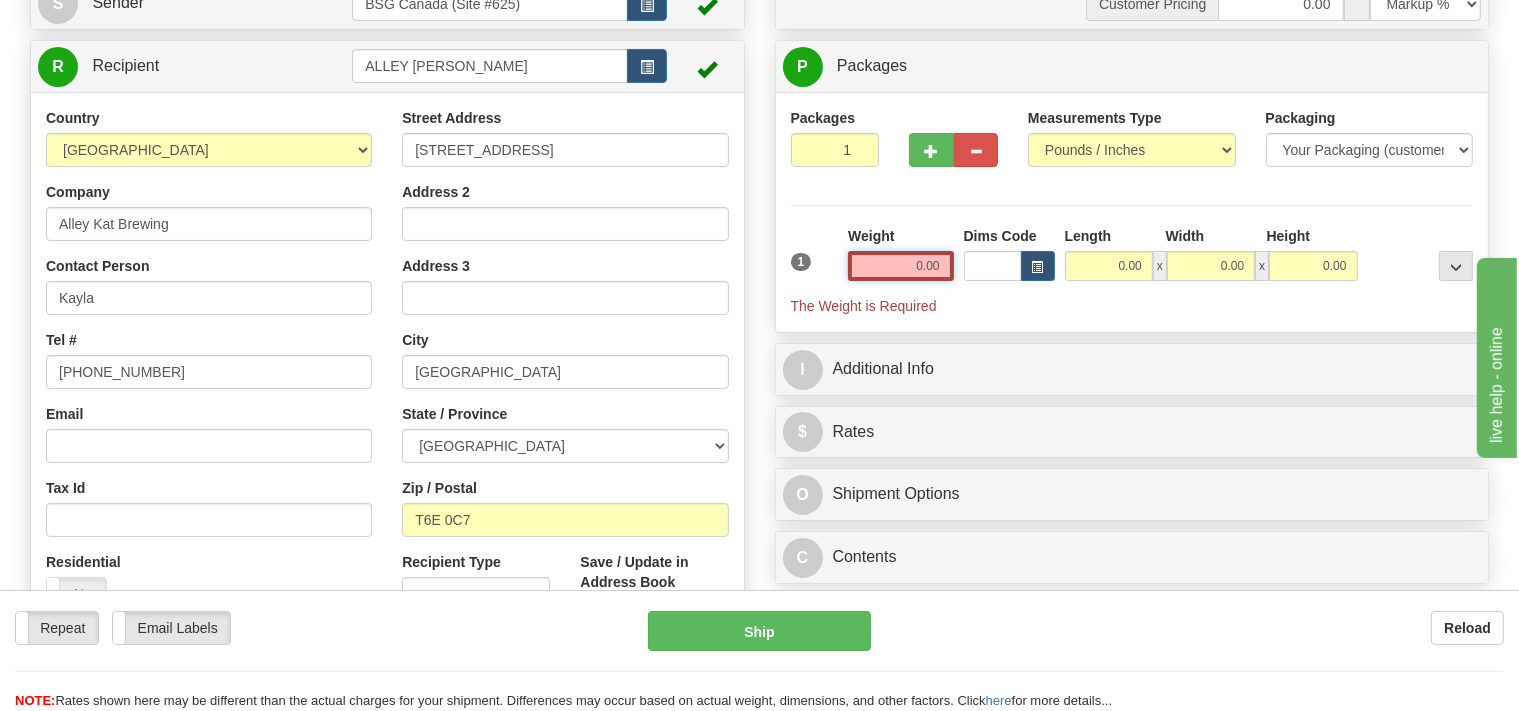 click on "0.00" at bounding box center [900, 266] 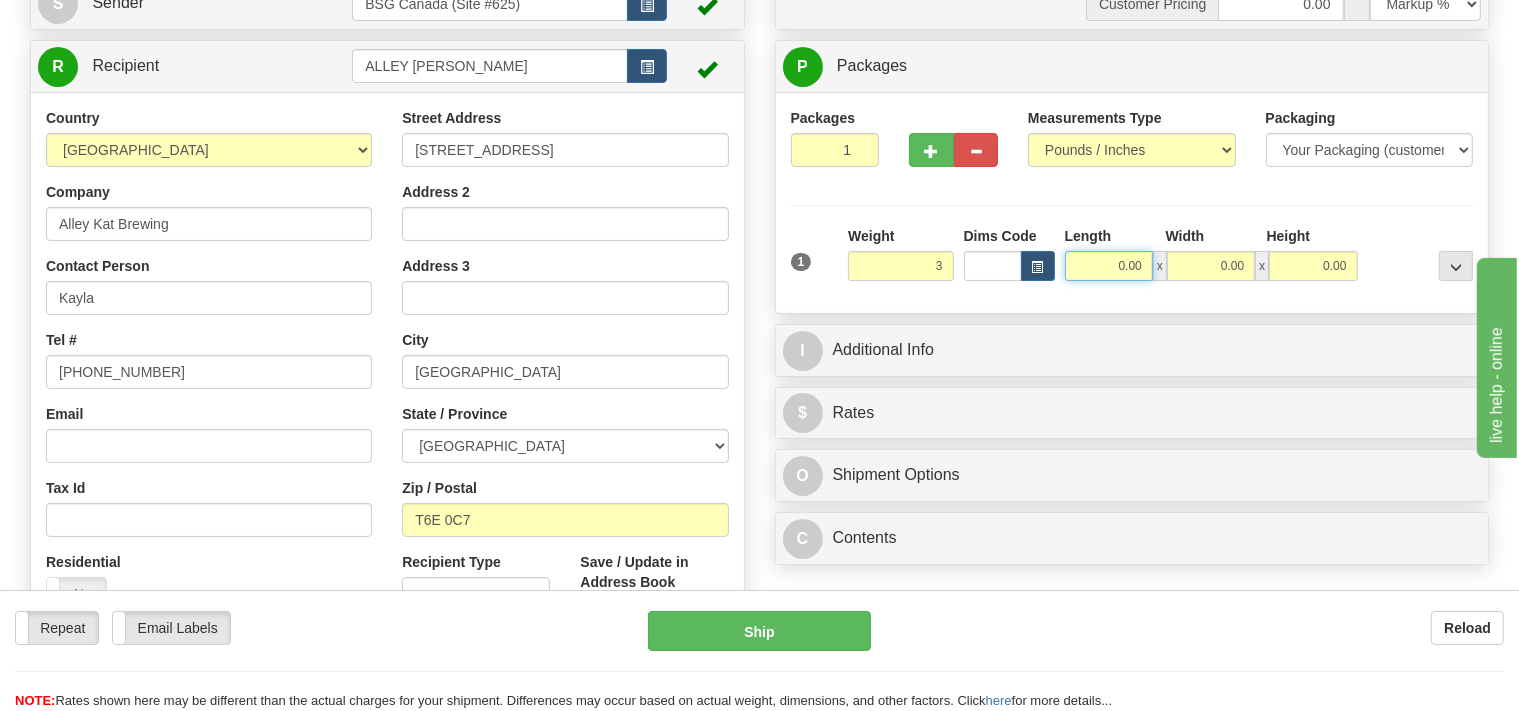 type on "3.00" 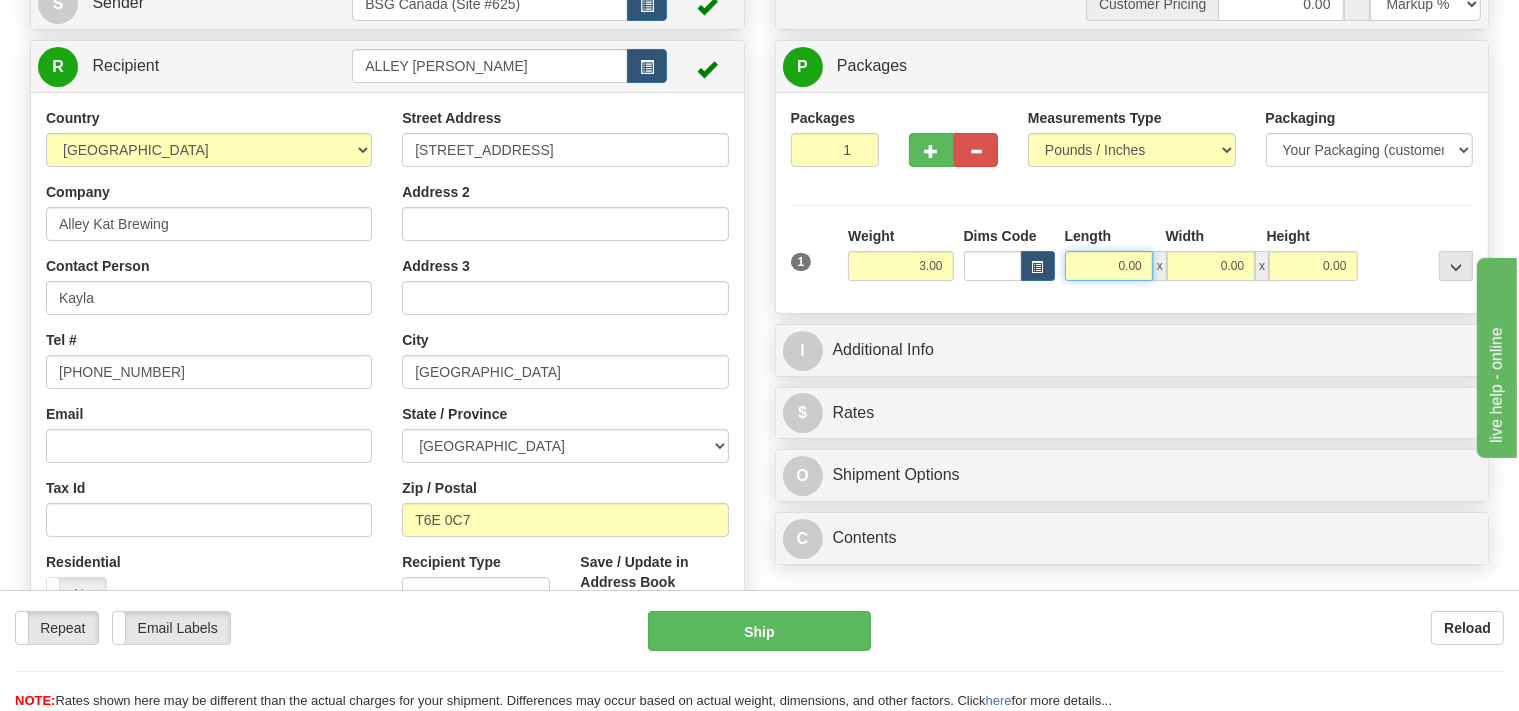 click on "0.00" at bounding box center (1109, 266) 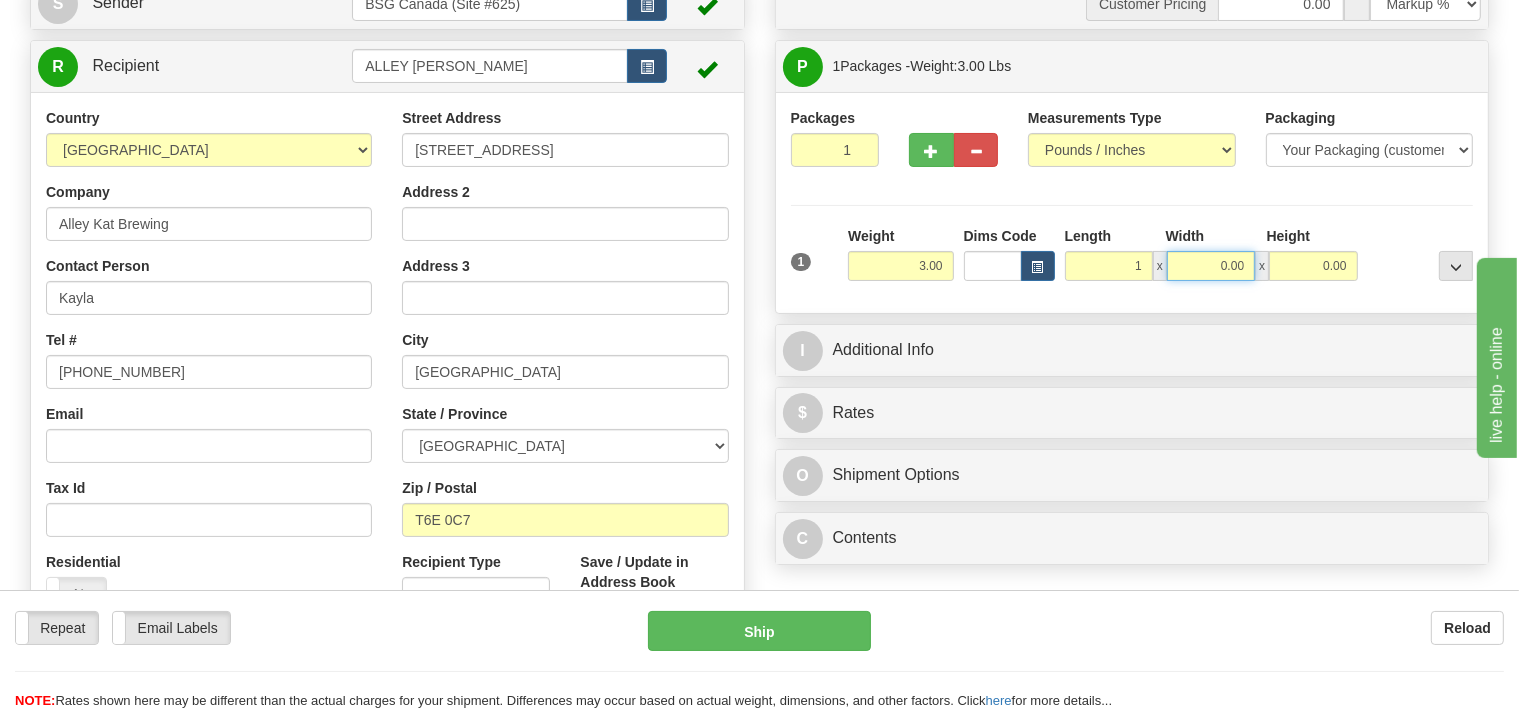 type on "1.00" 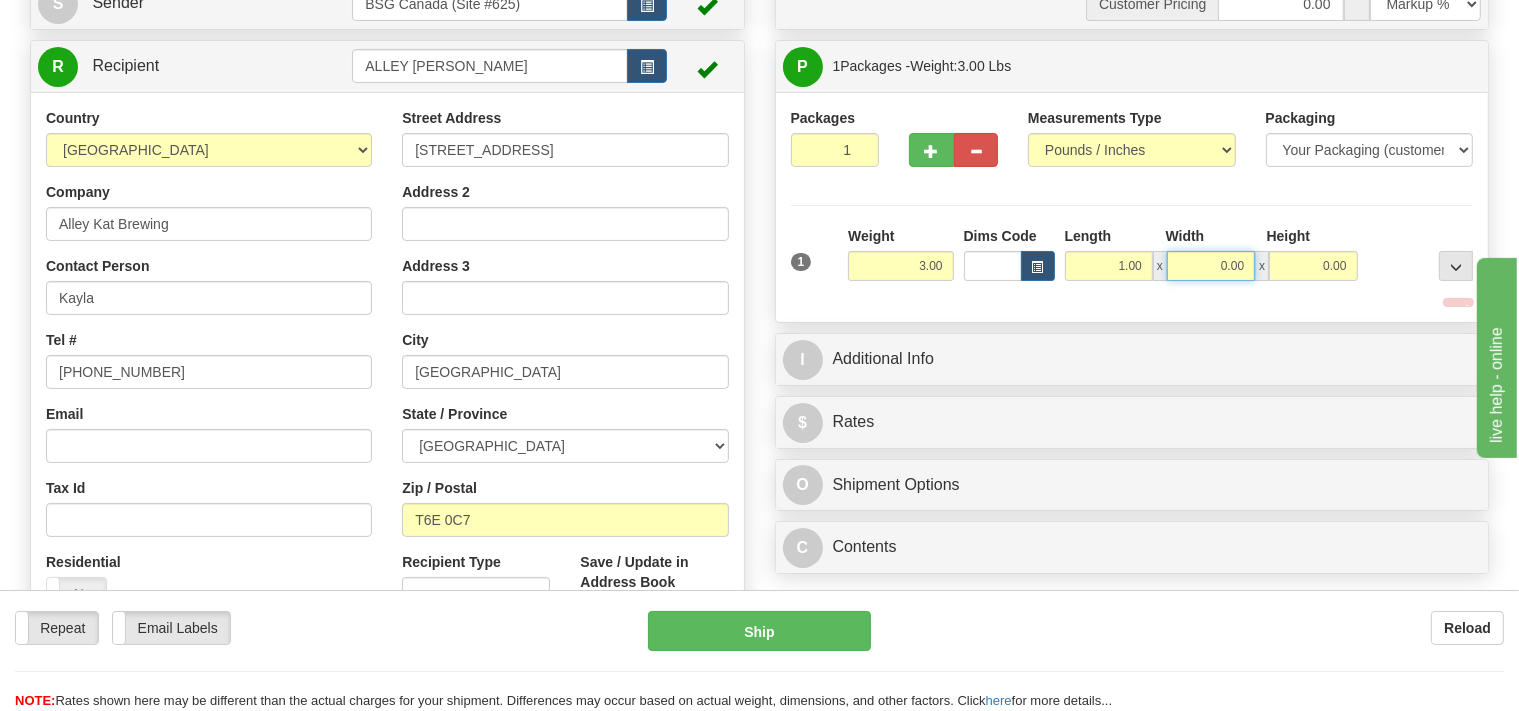click on "0.00" at bounding box center [1211, 266] 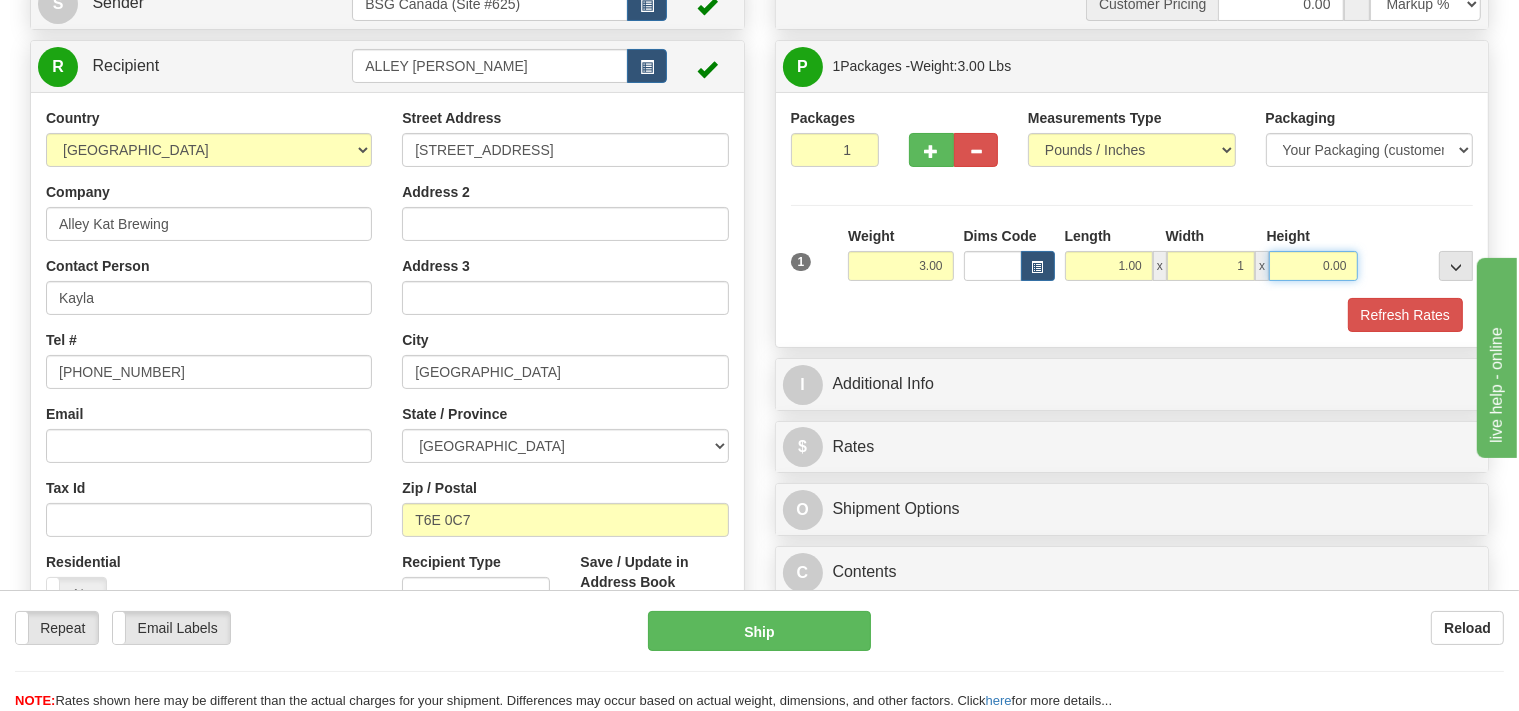 type on "1.00" 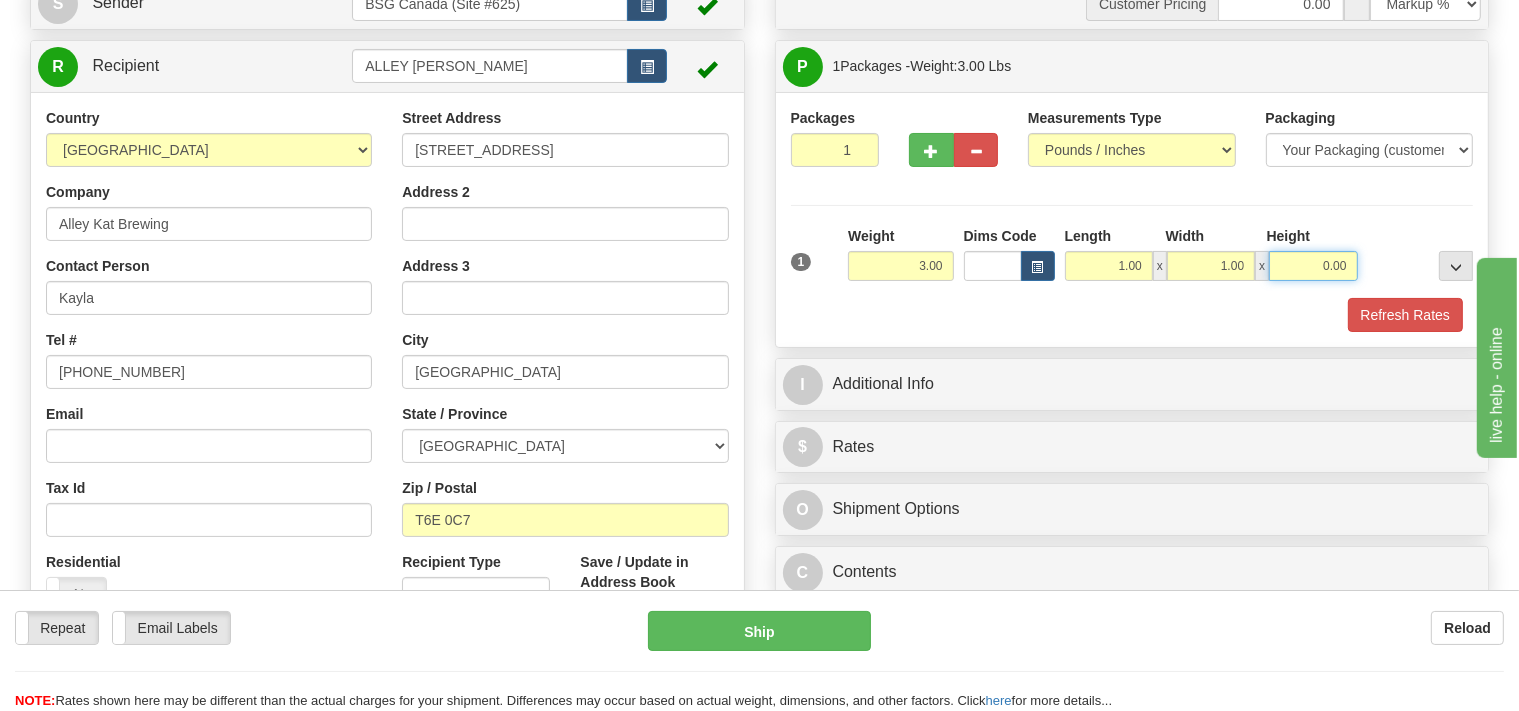 click on "0.00" at bounding box center (1313, 266) 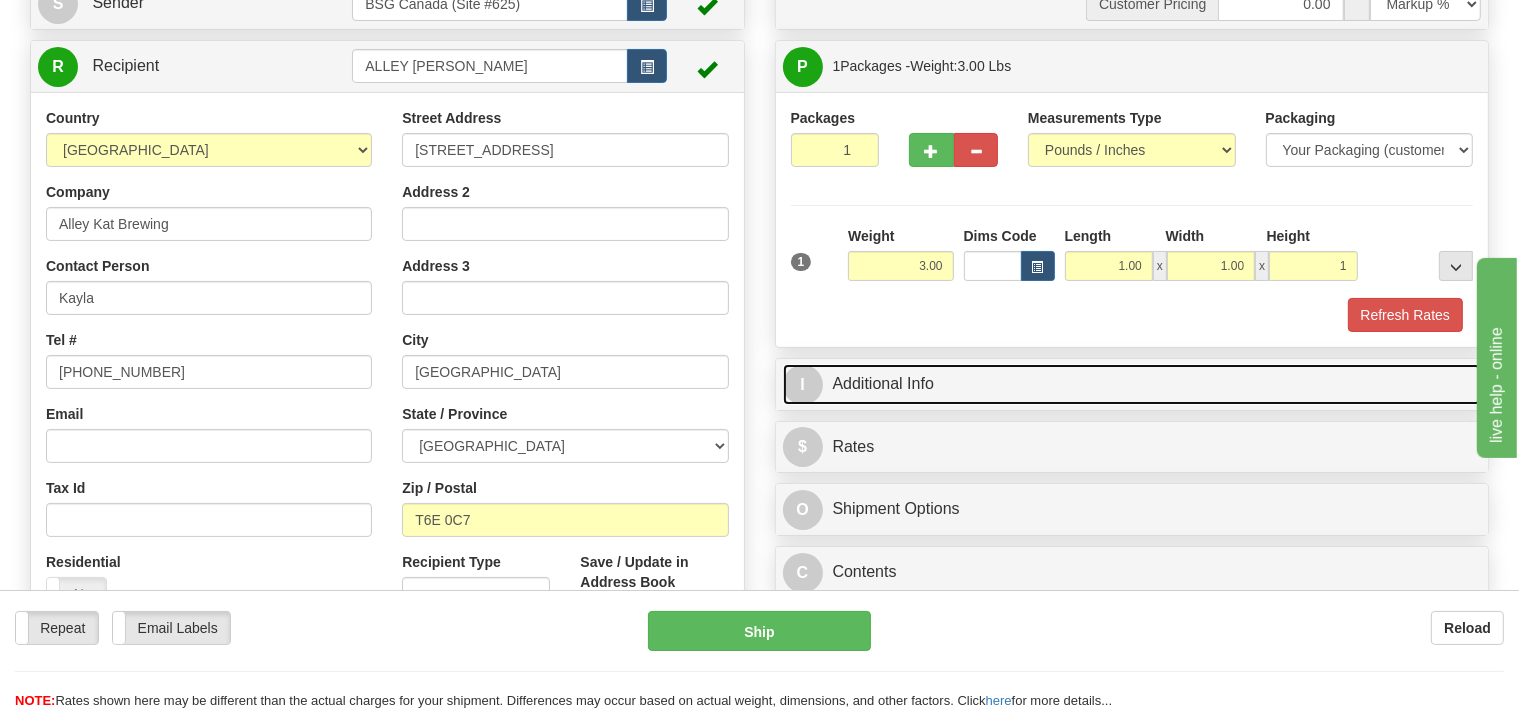 type on "1.00" 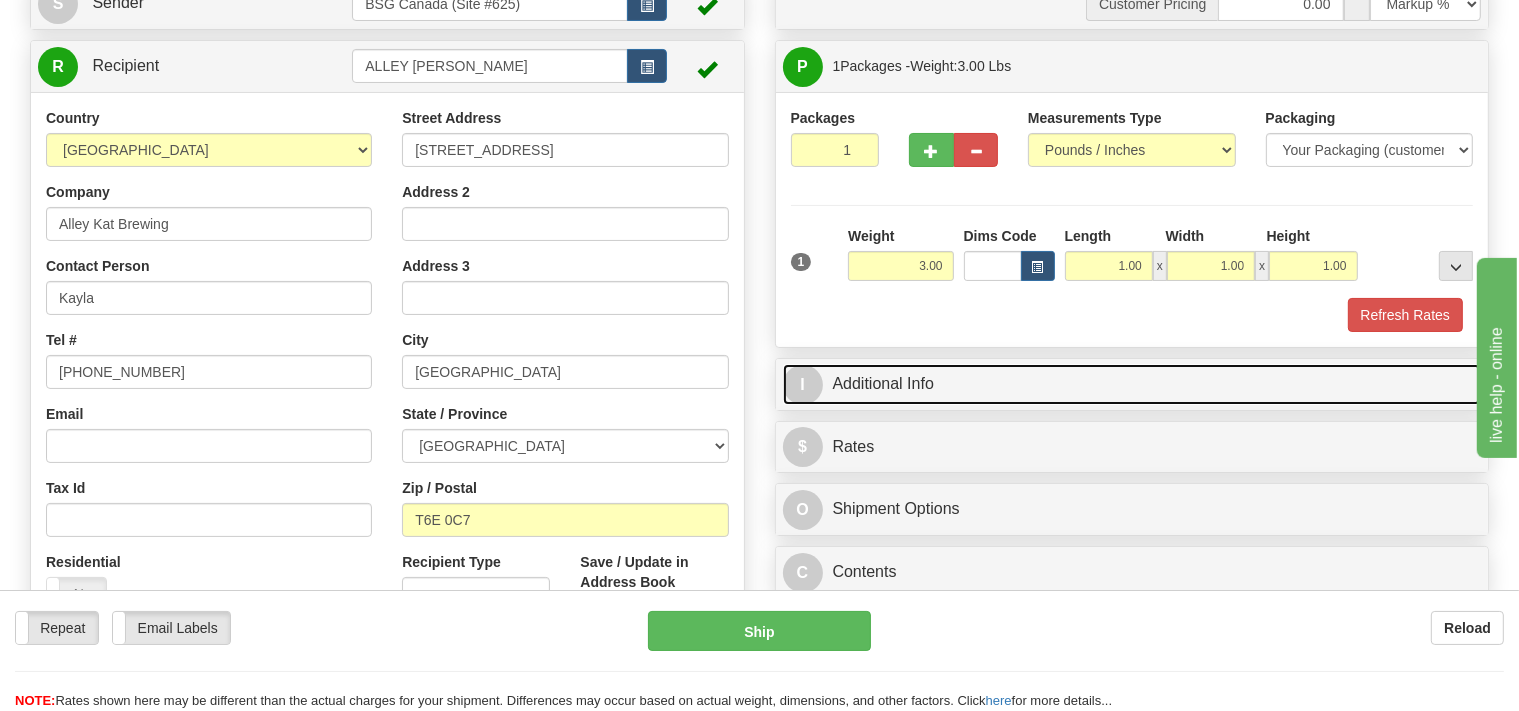 click on "I Additional Info" at bounding box center [1132, 384] 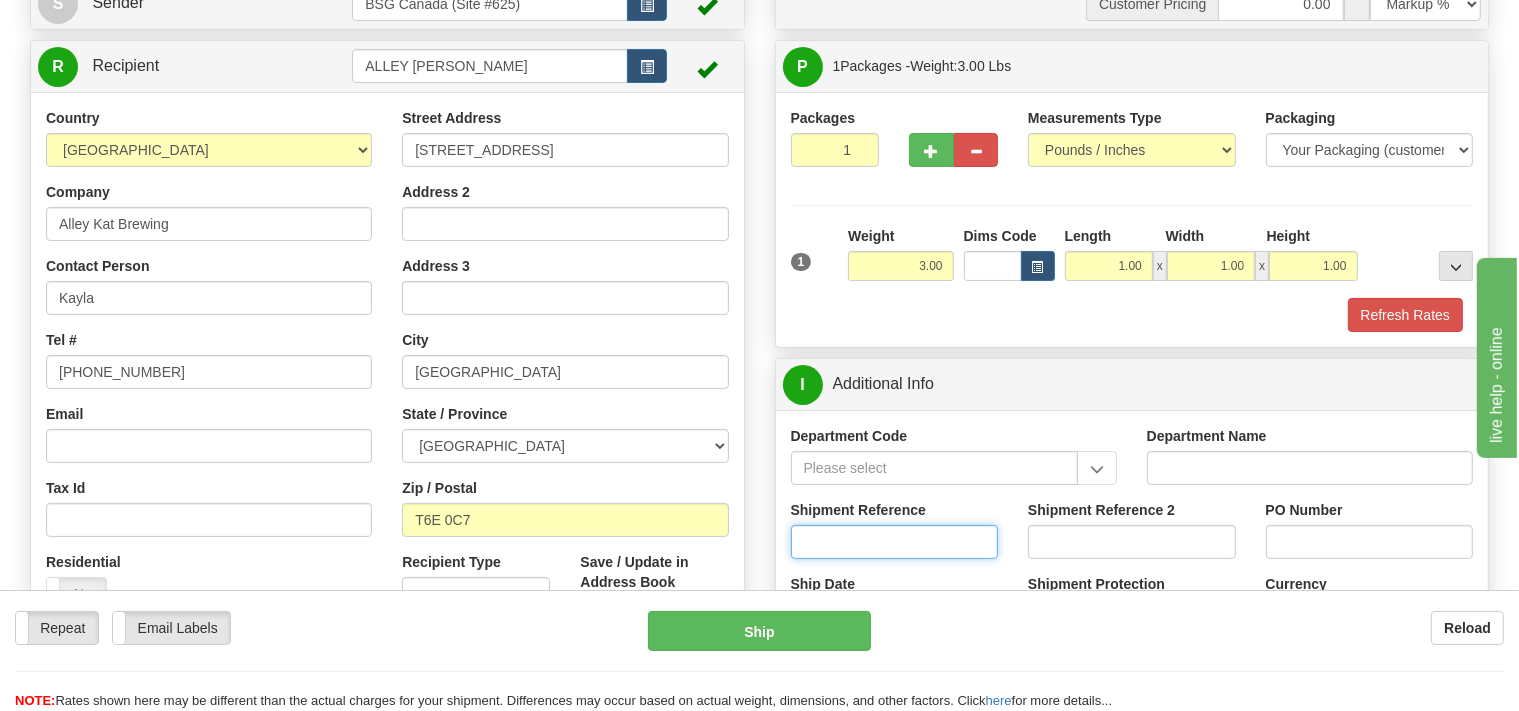 click on "Shipment Reference" at bounding box center (895, 542) 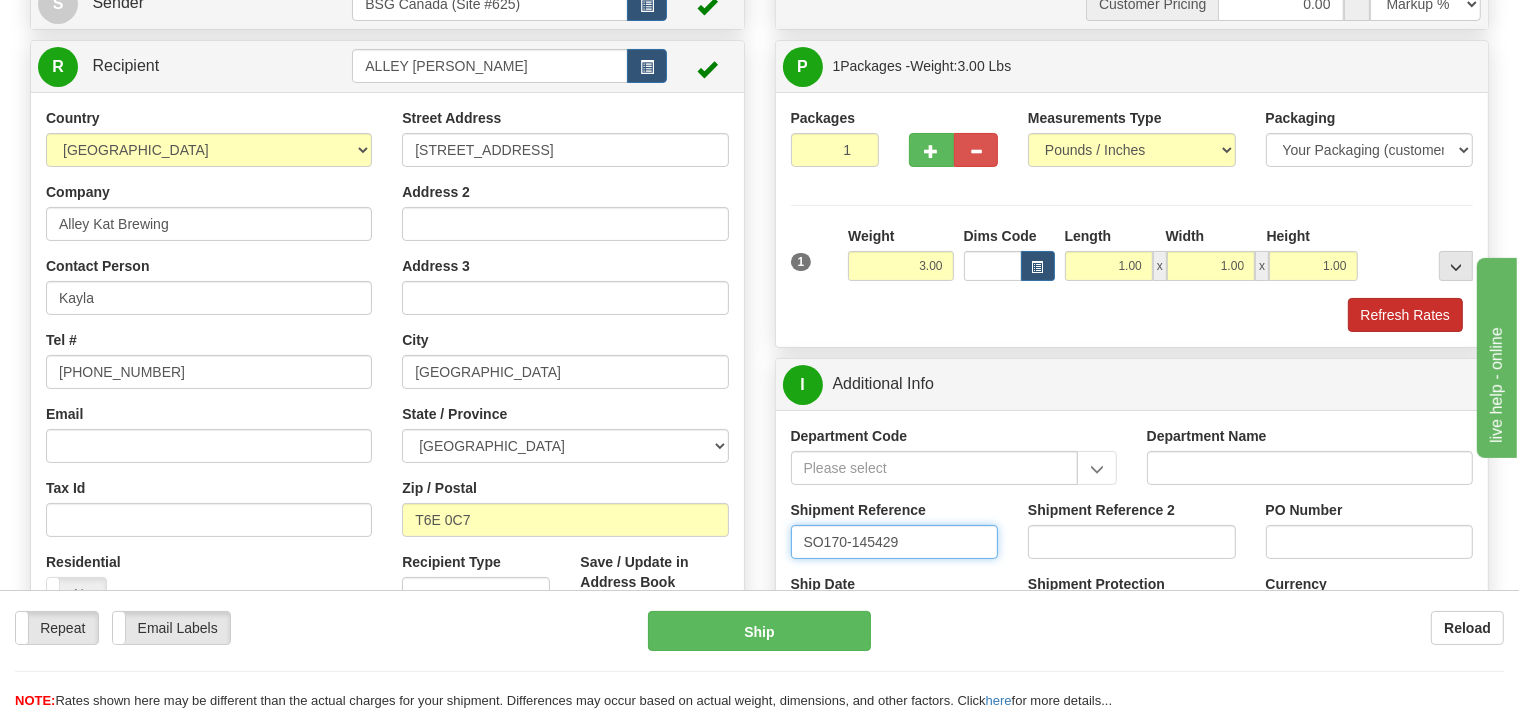 type on "SO170-145429" 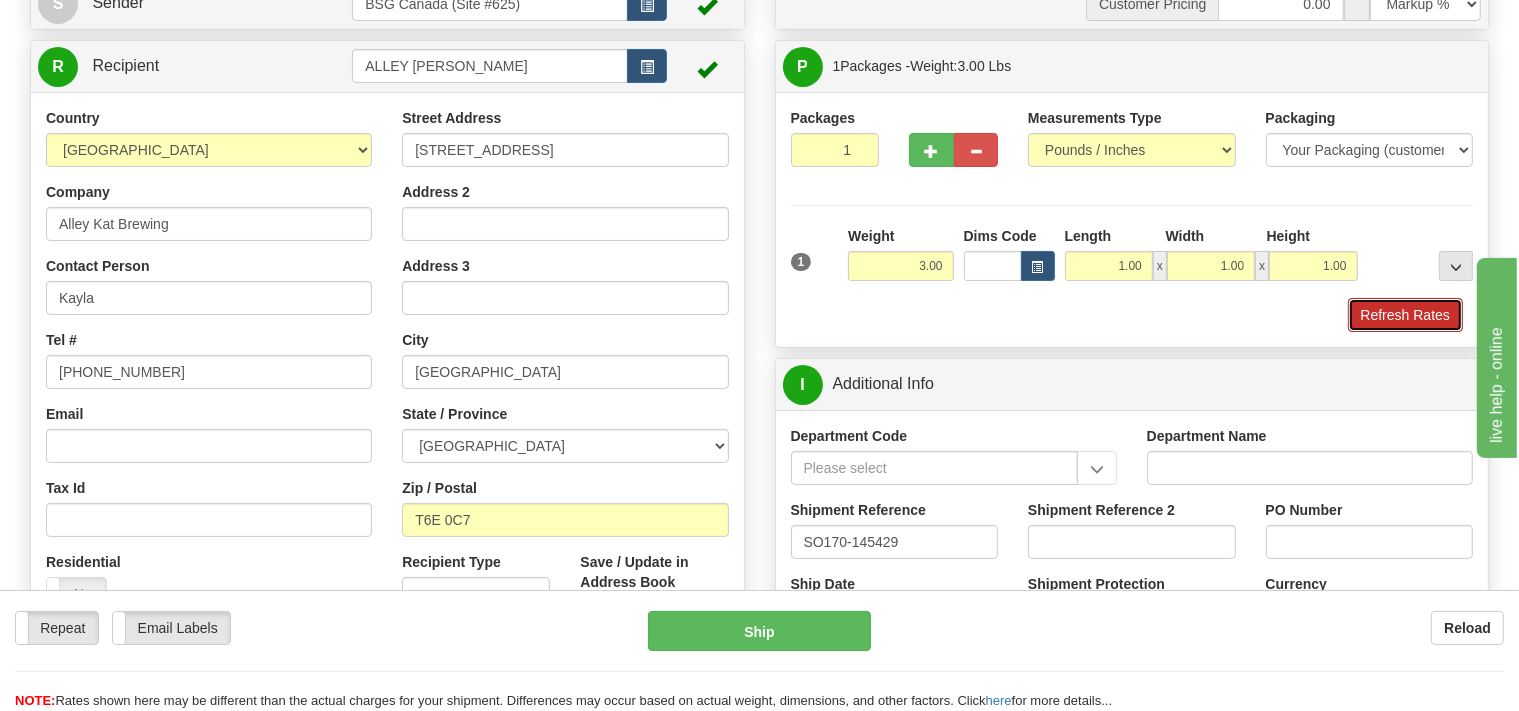 click on "Refresh Rates" at bounding box center (1405, 315) 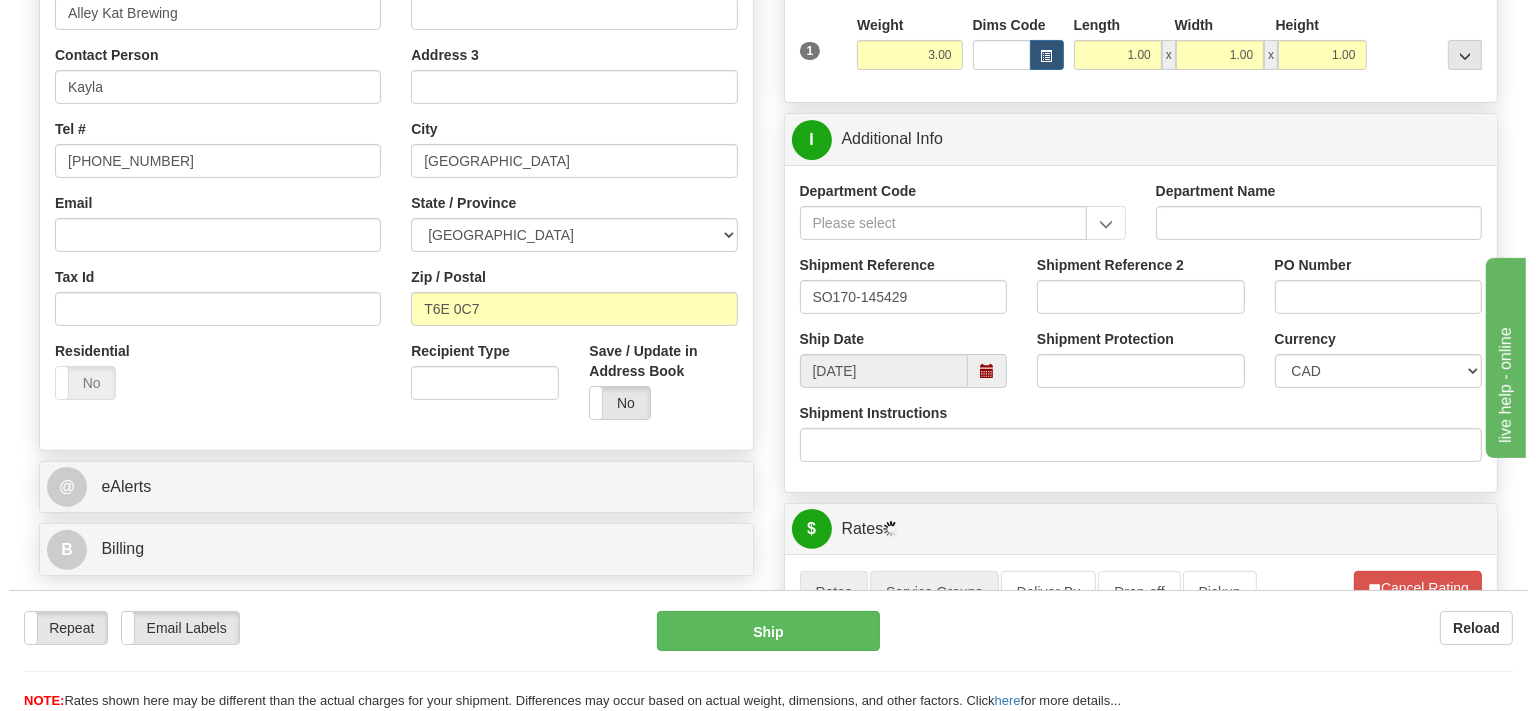 scroll, scrollTop: 633, scrollLeft: 0, axis: vertical 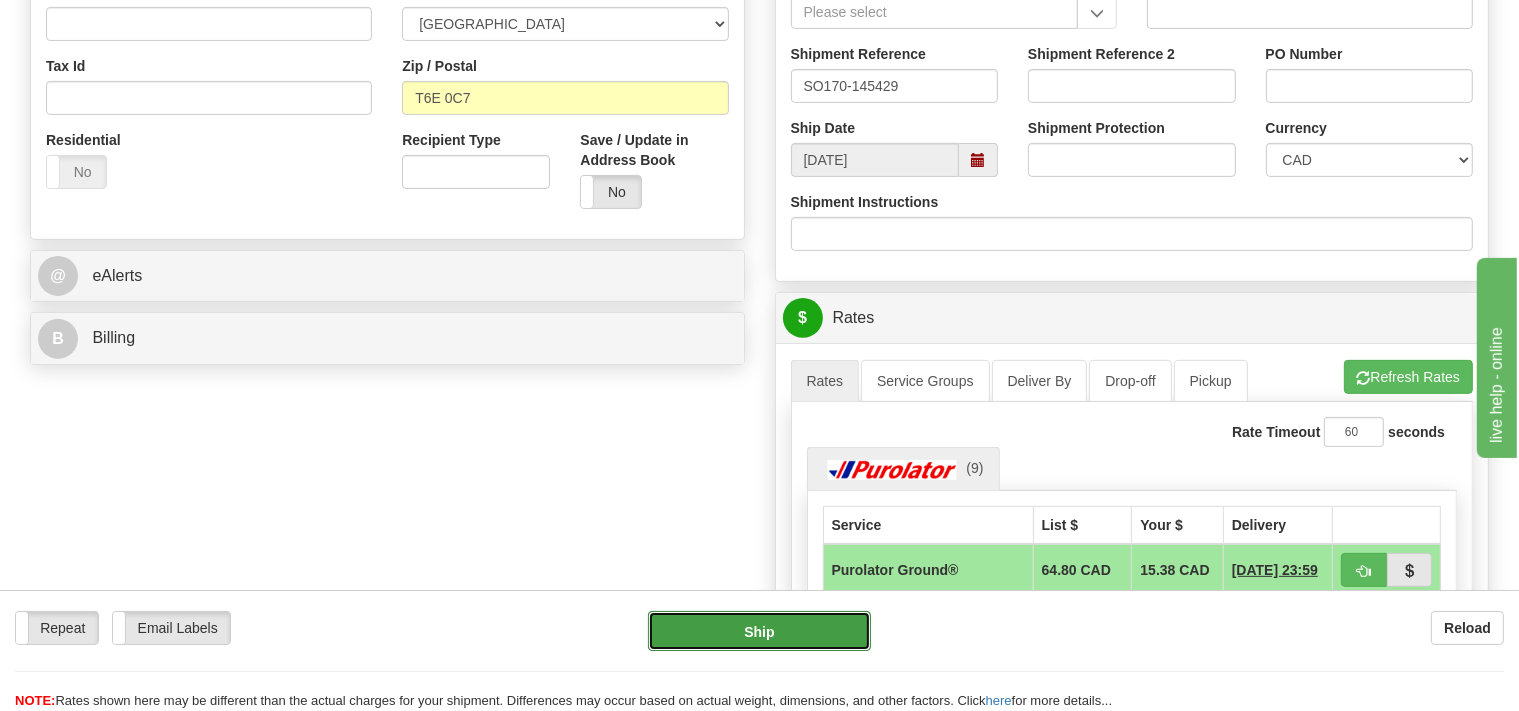 click on "Ship" at bounding box center [759, 631] 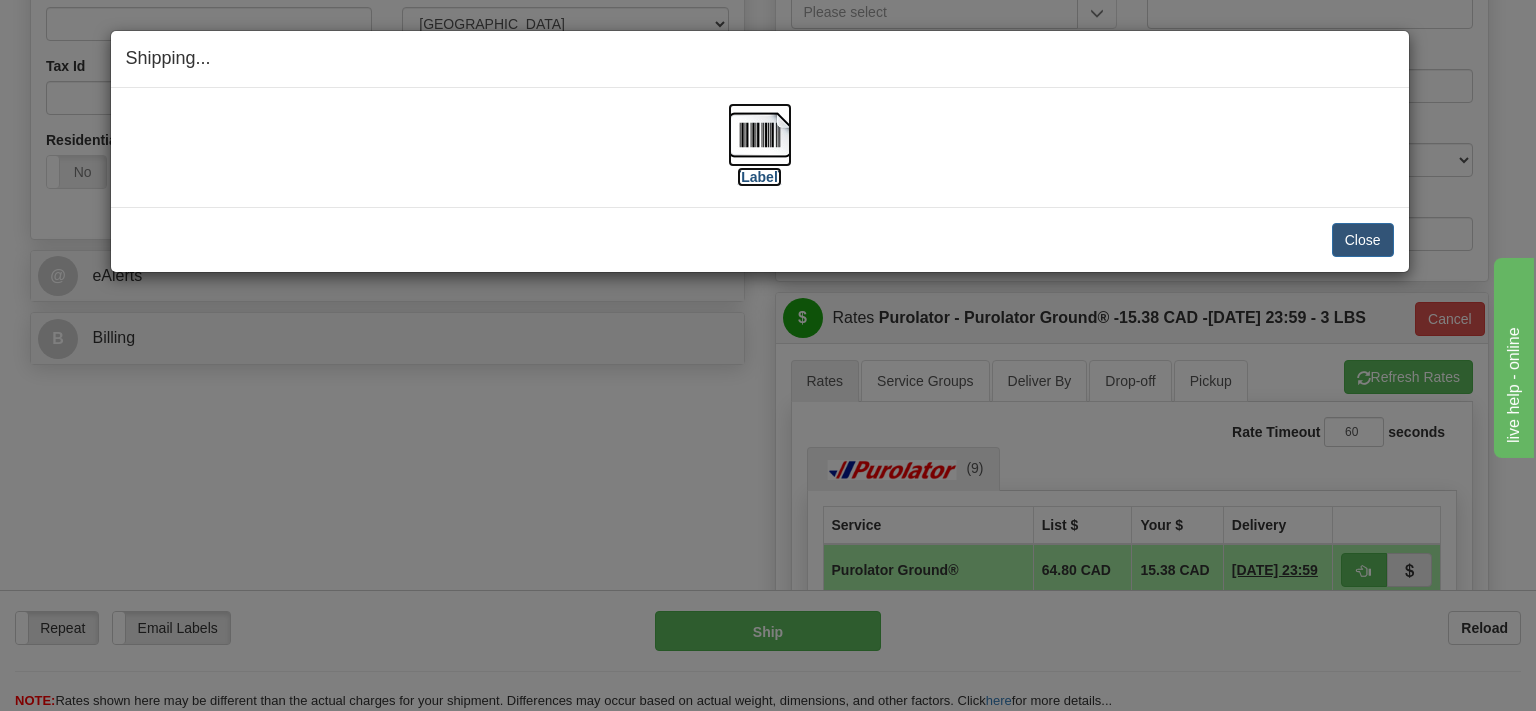 click at bounding box center [760, 135] 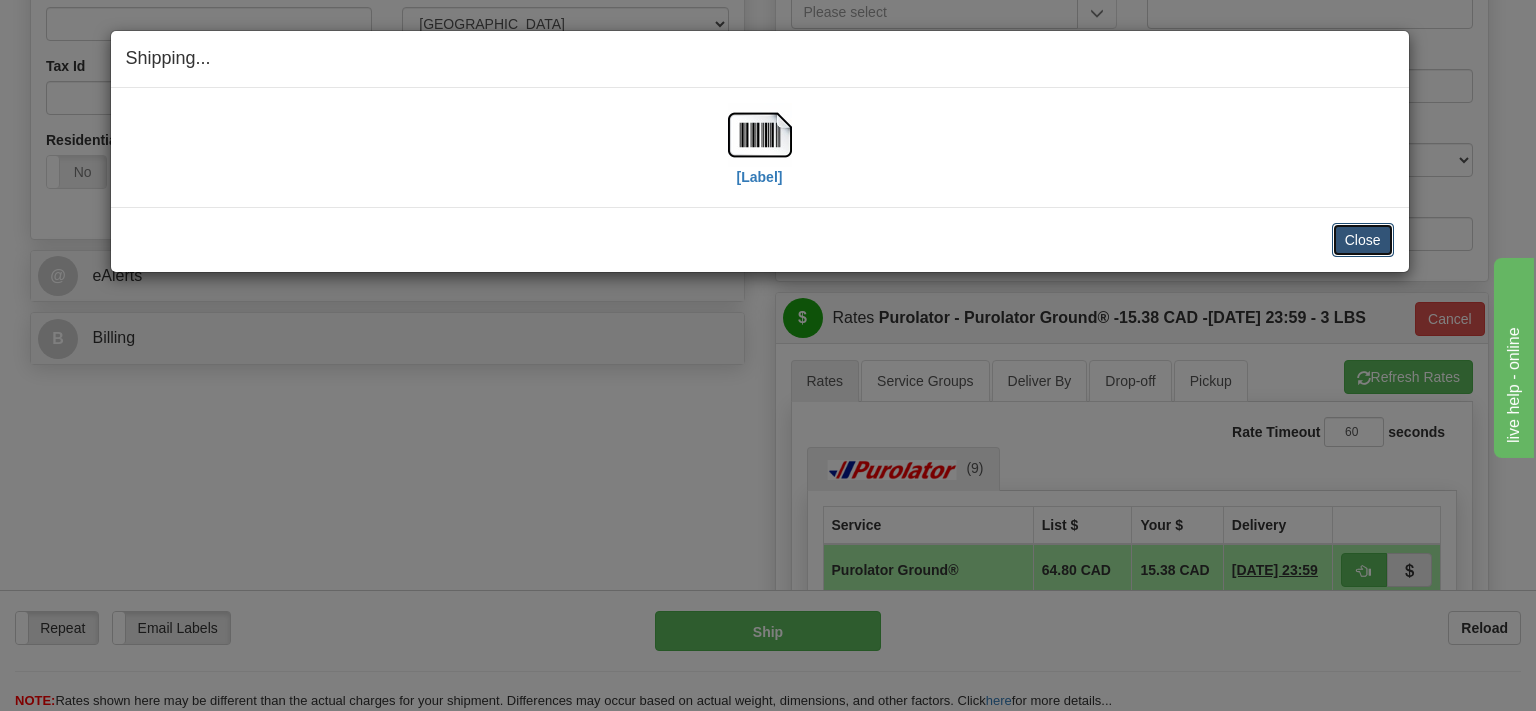click on "Close" at bounding box center (1363, 240) 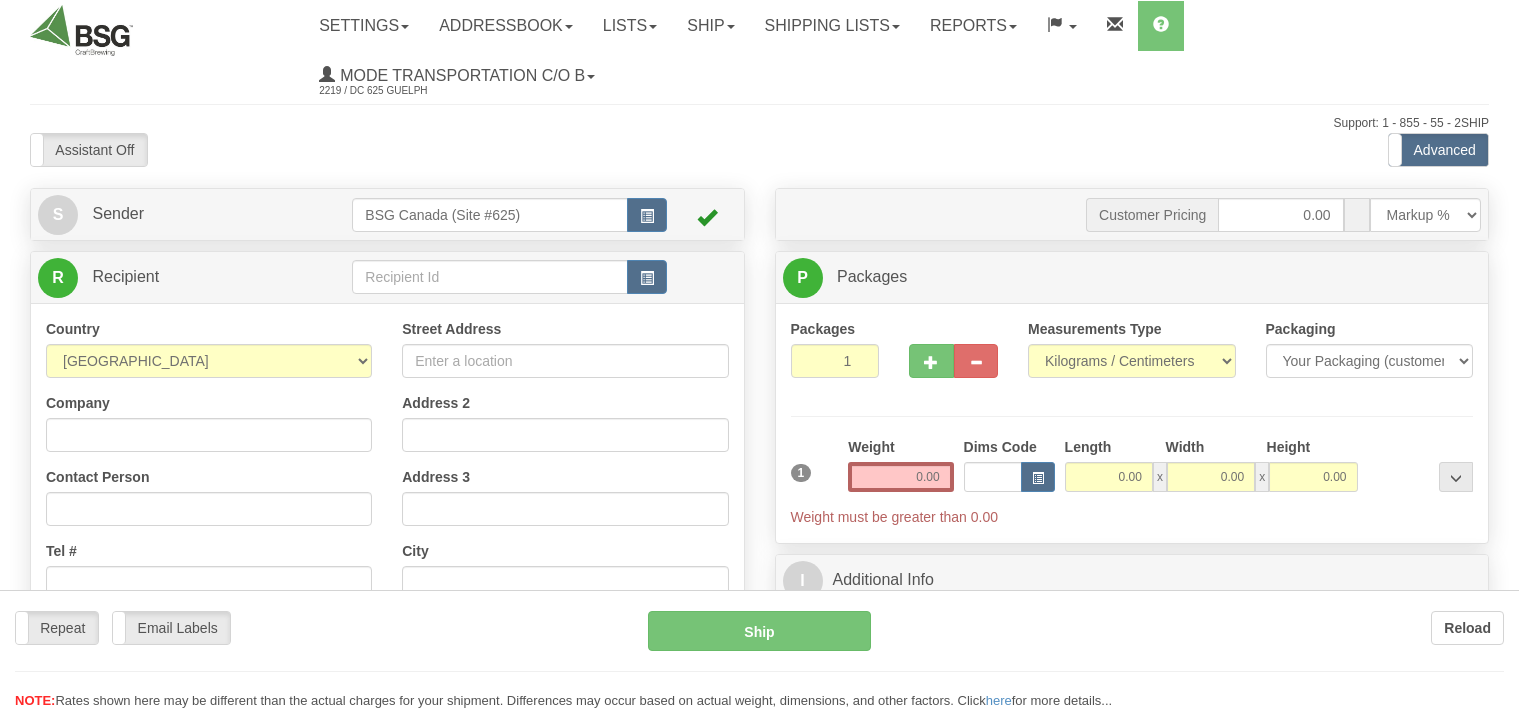 scroll, scrollTop: 0, scrollLeft: 0, axis: both 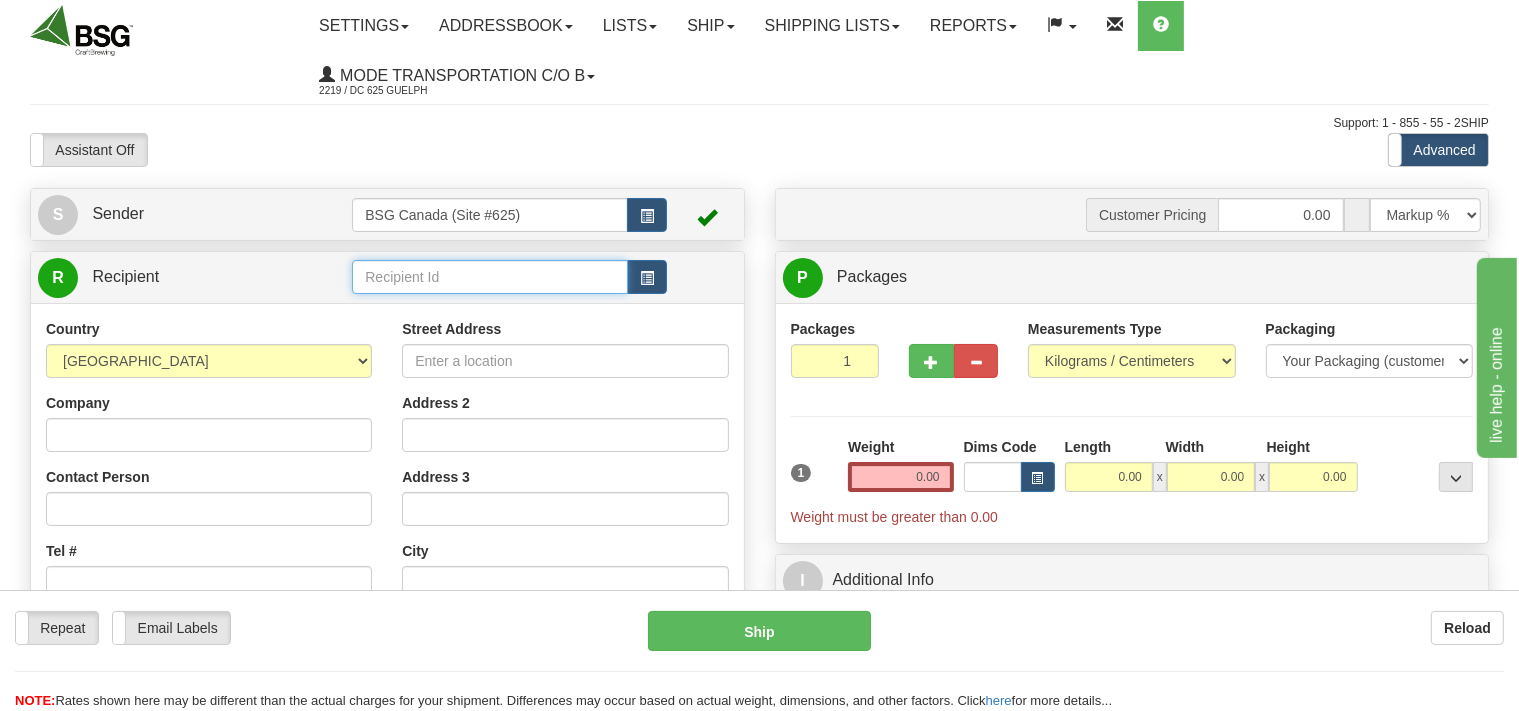 click at bounding box center [489, 277] 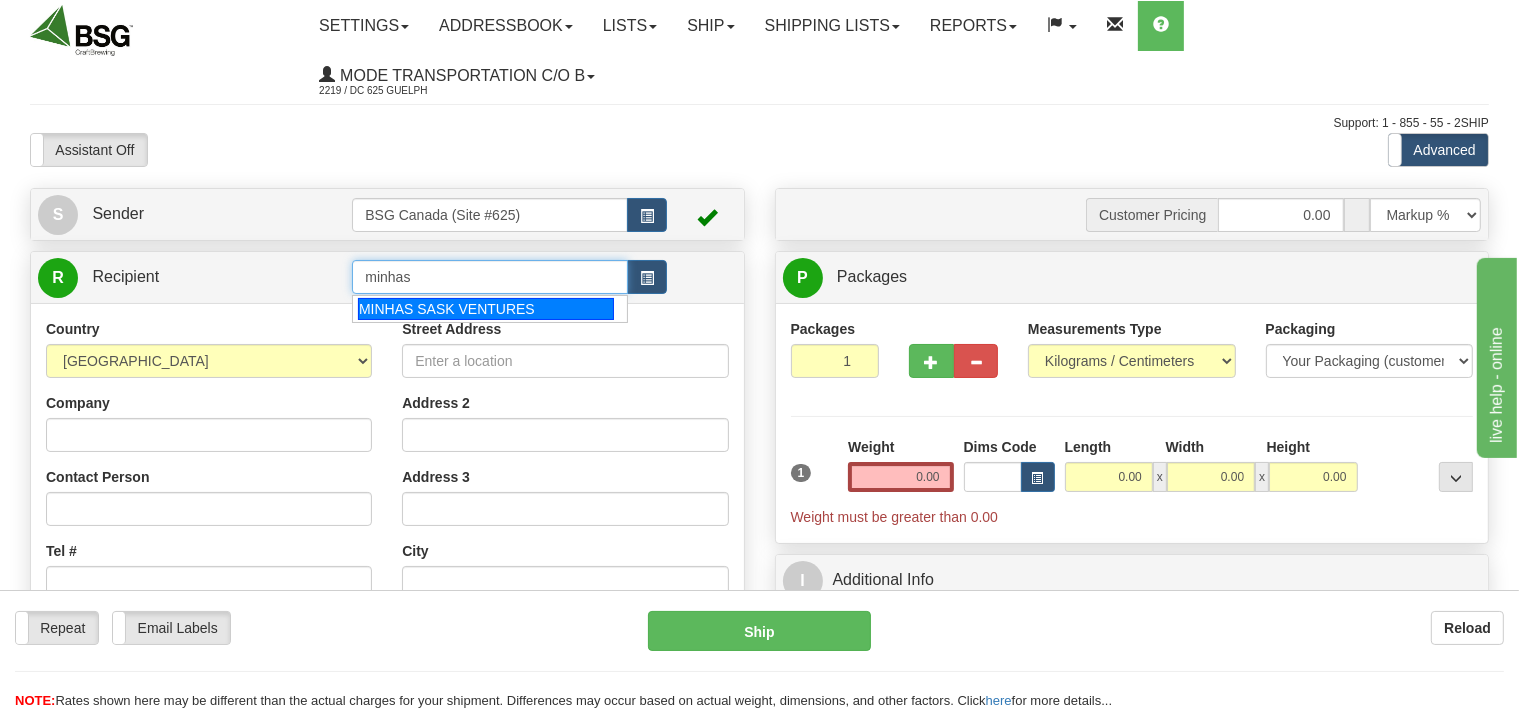 click on "MINHAS SASK VENTURES" at bounding box center (486, 309) 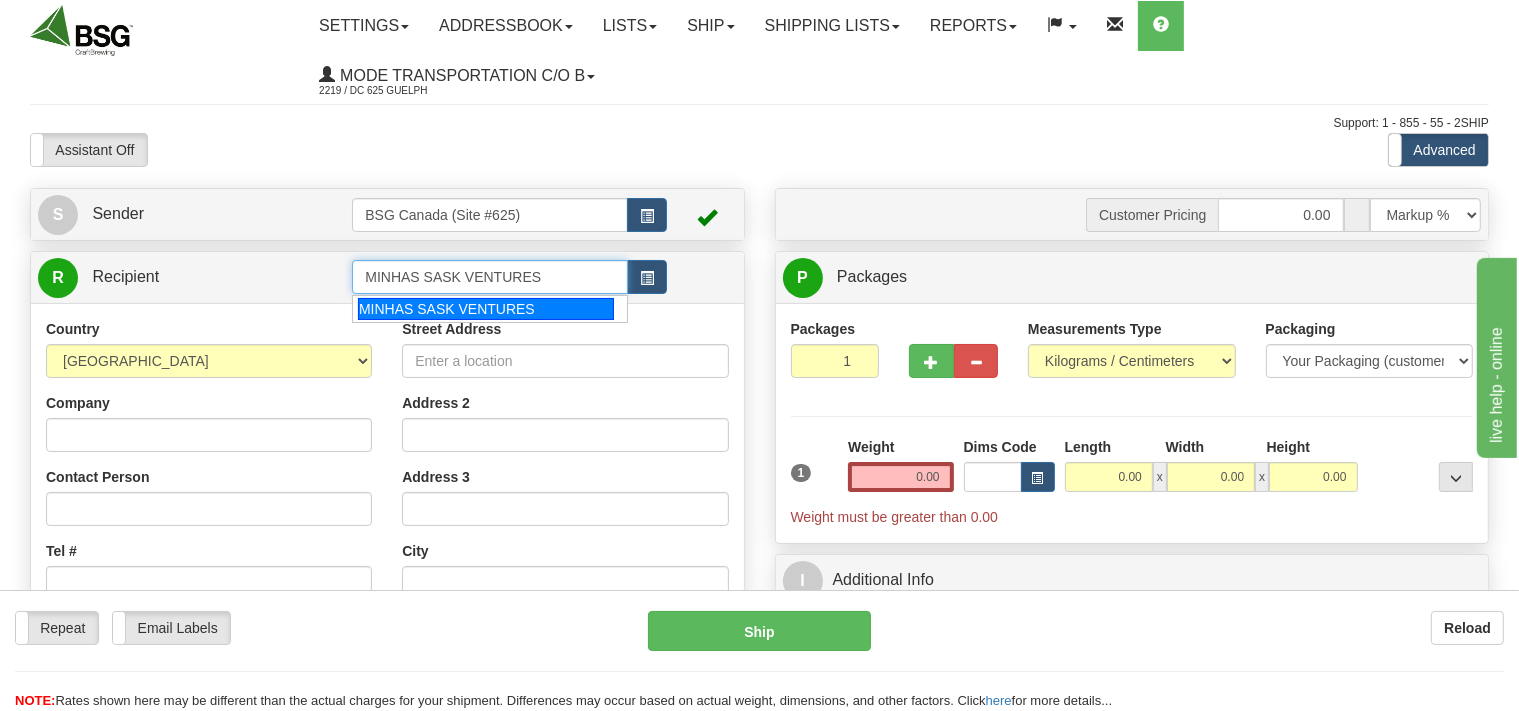 type on "MINHAS SASK VENTURES" 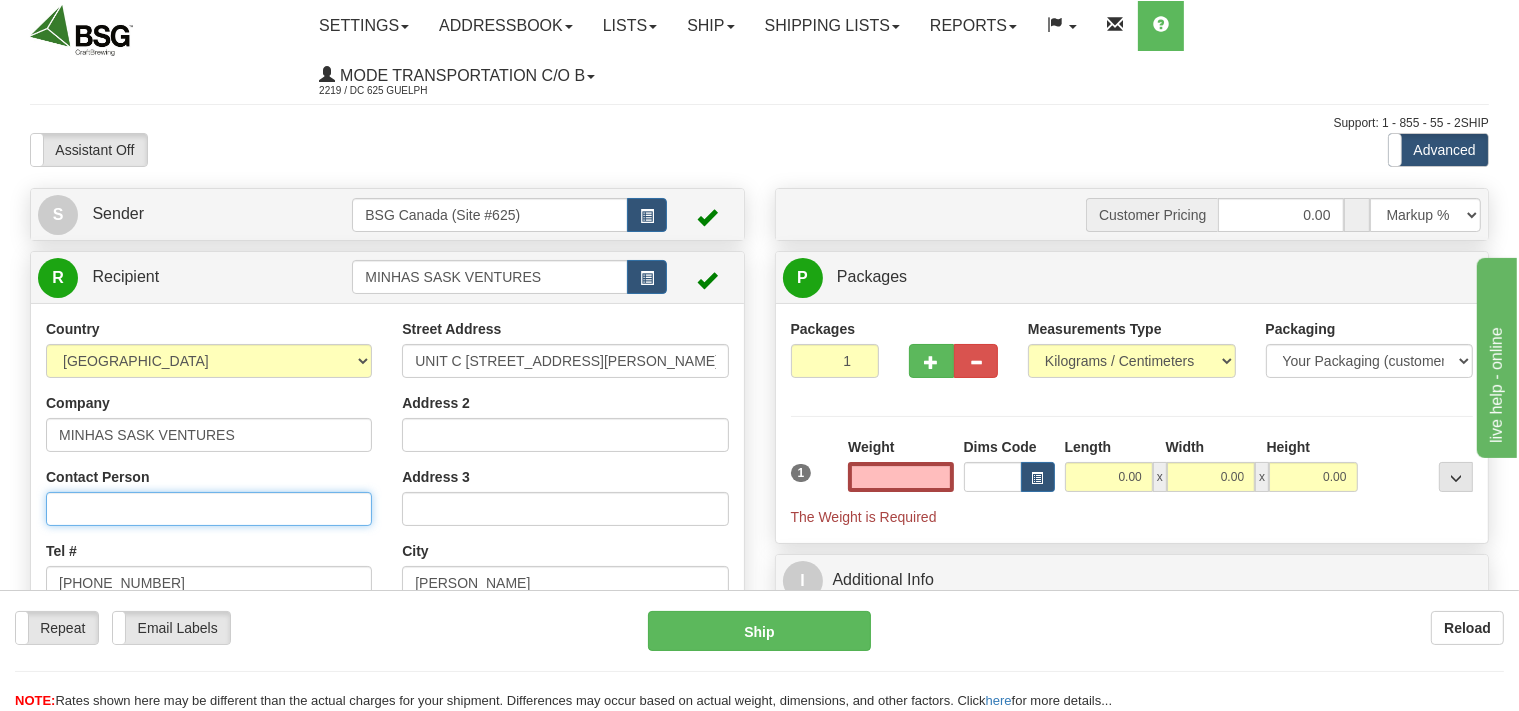 type on "0.00" 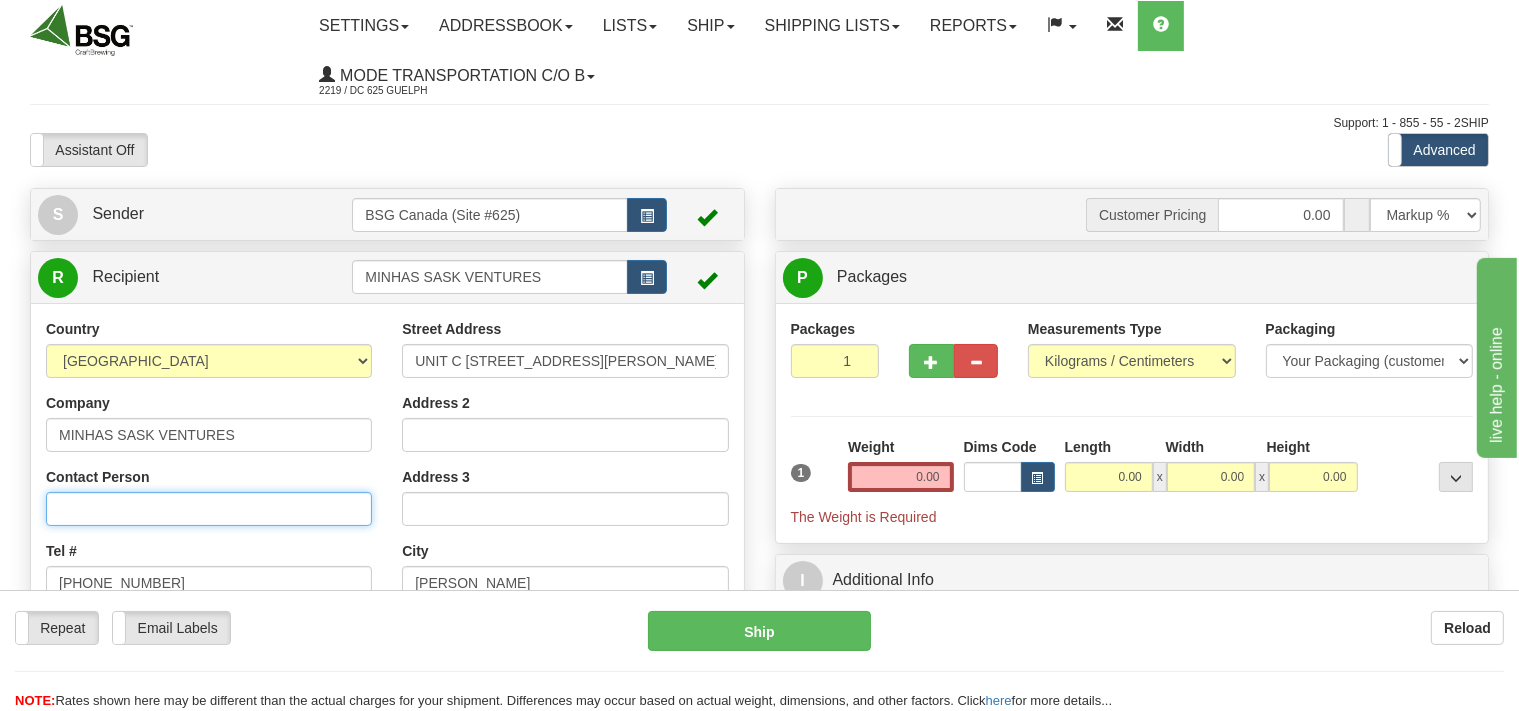 click on "Contact Person" at bounding box center (209, 509) 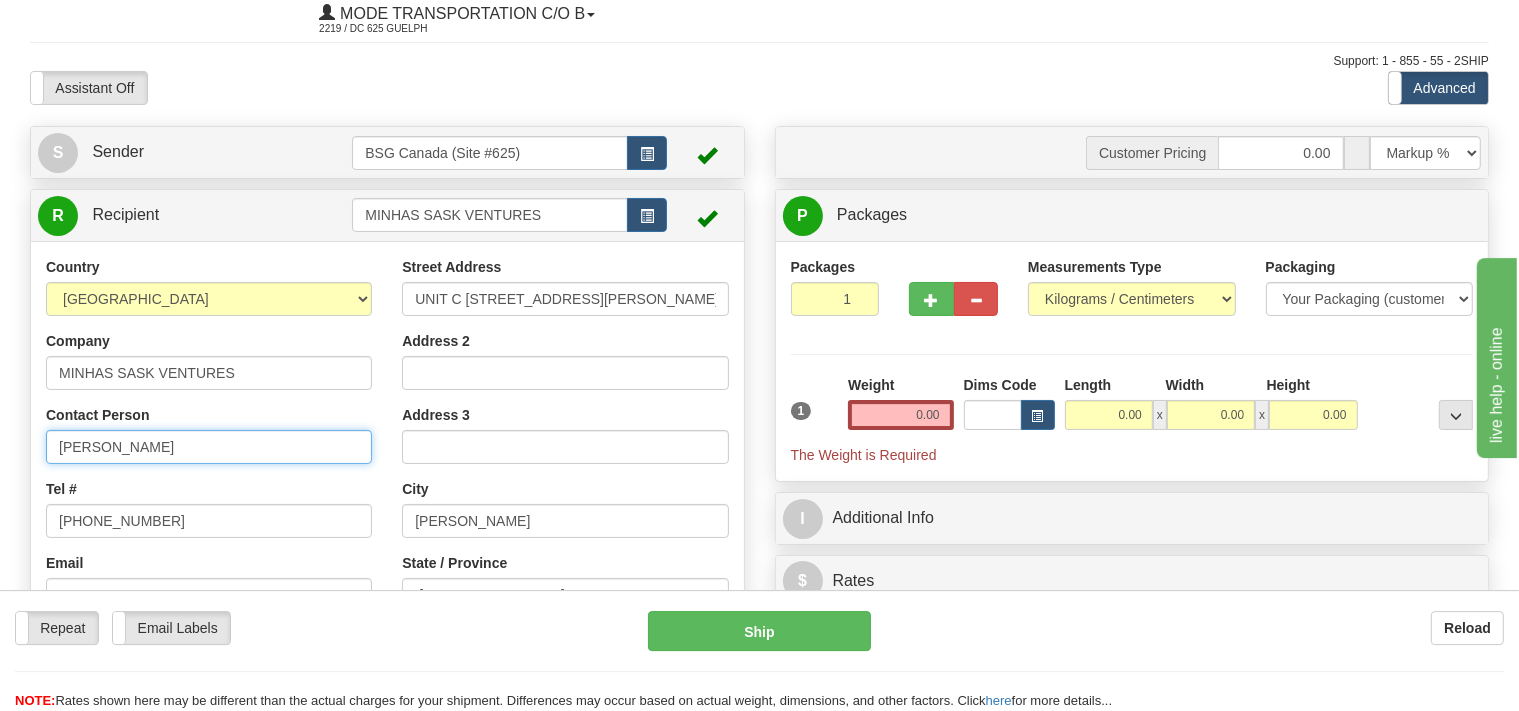 scroll, scrollTop: 105, scrollLeft: 0, axis: vertical 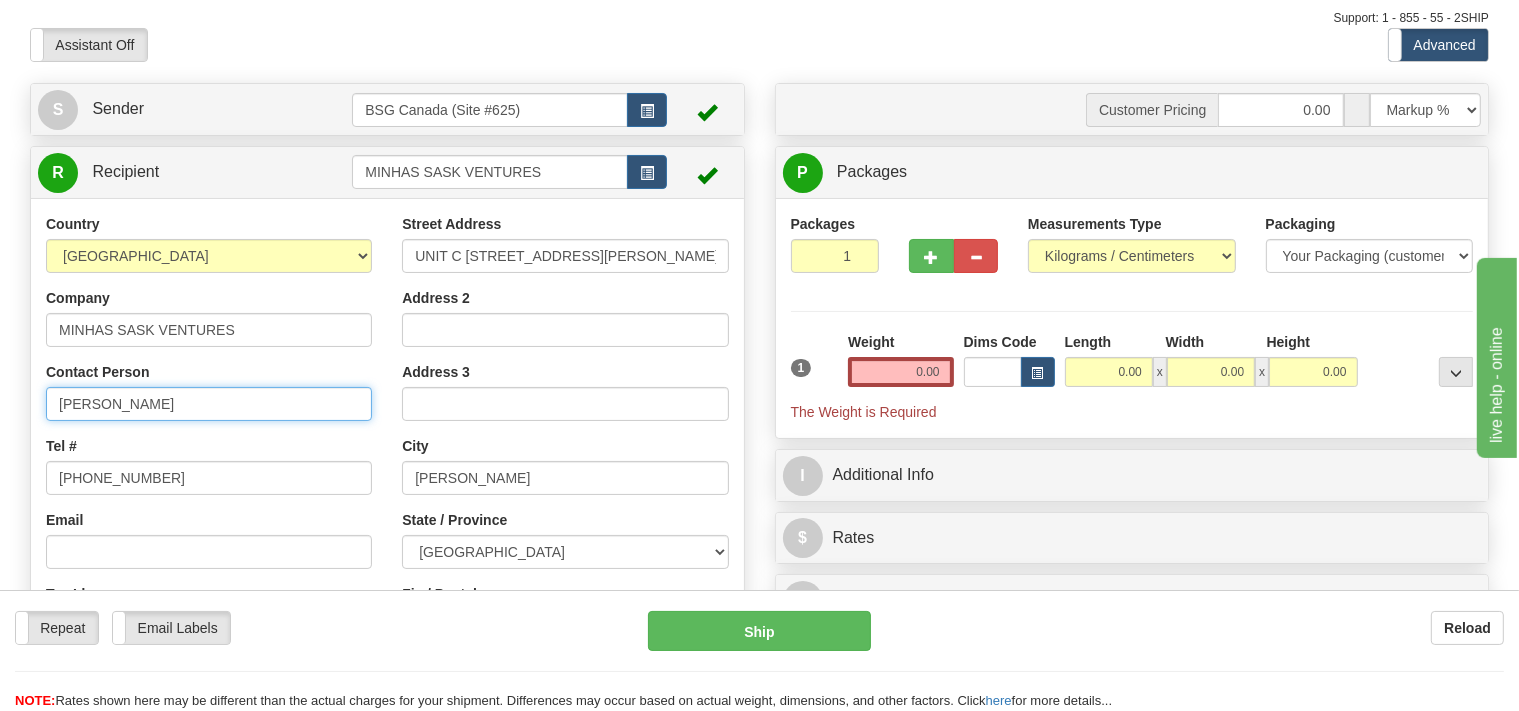type on "Tom" 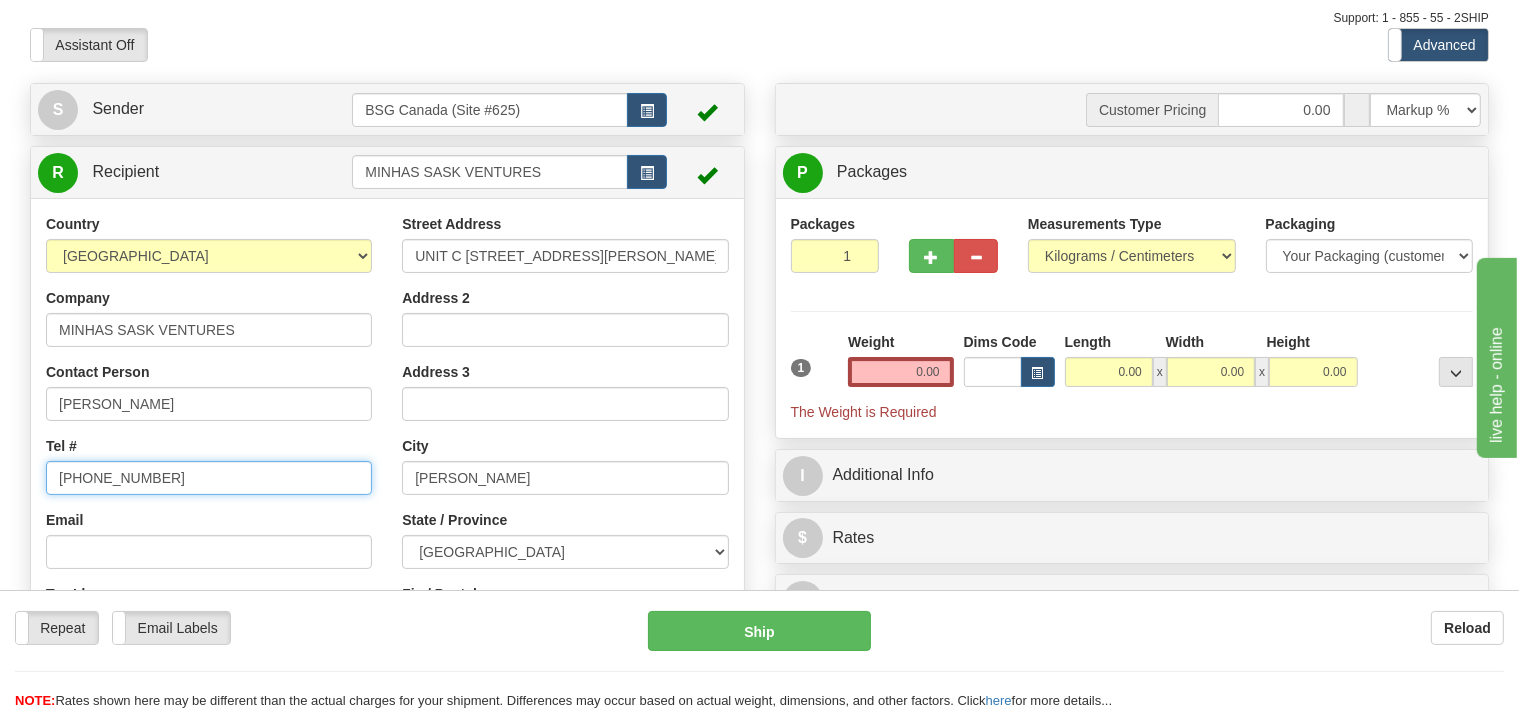 drag, startPoint x: 158, startPoint y: 481, endPoint x: 0, endPoint y: 494, distance: 158.5339 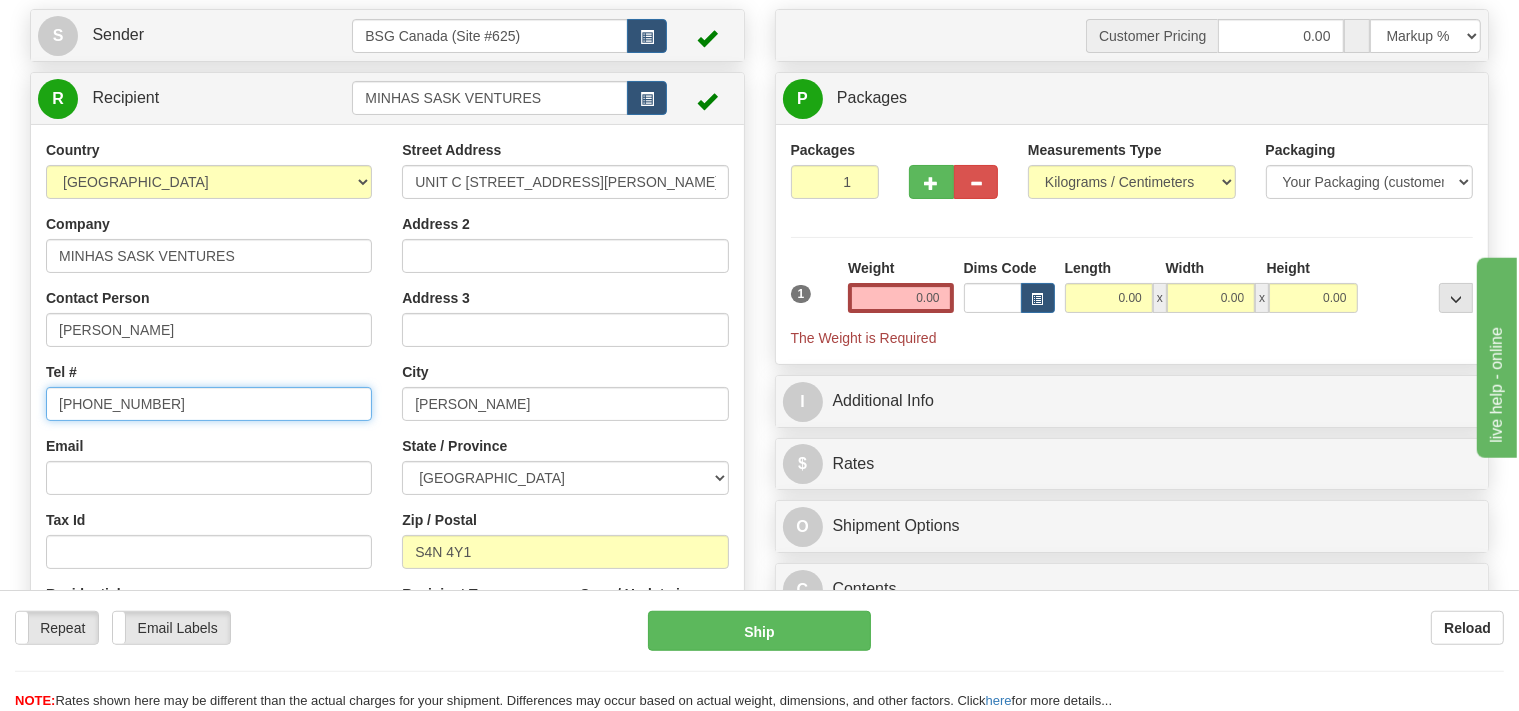 scroll, scrollTop: 211, scrollLeft: 0, axis: vertical 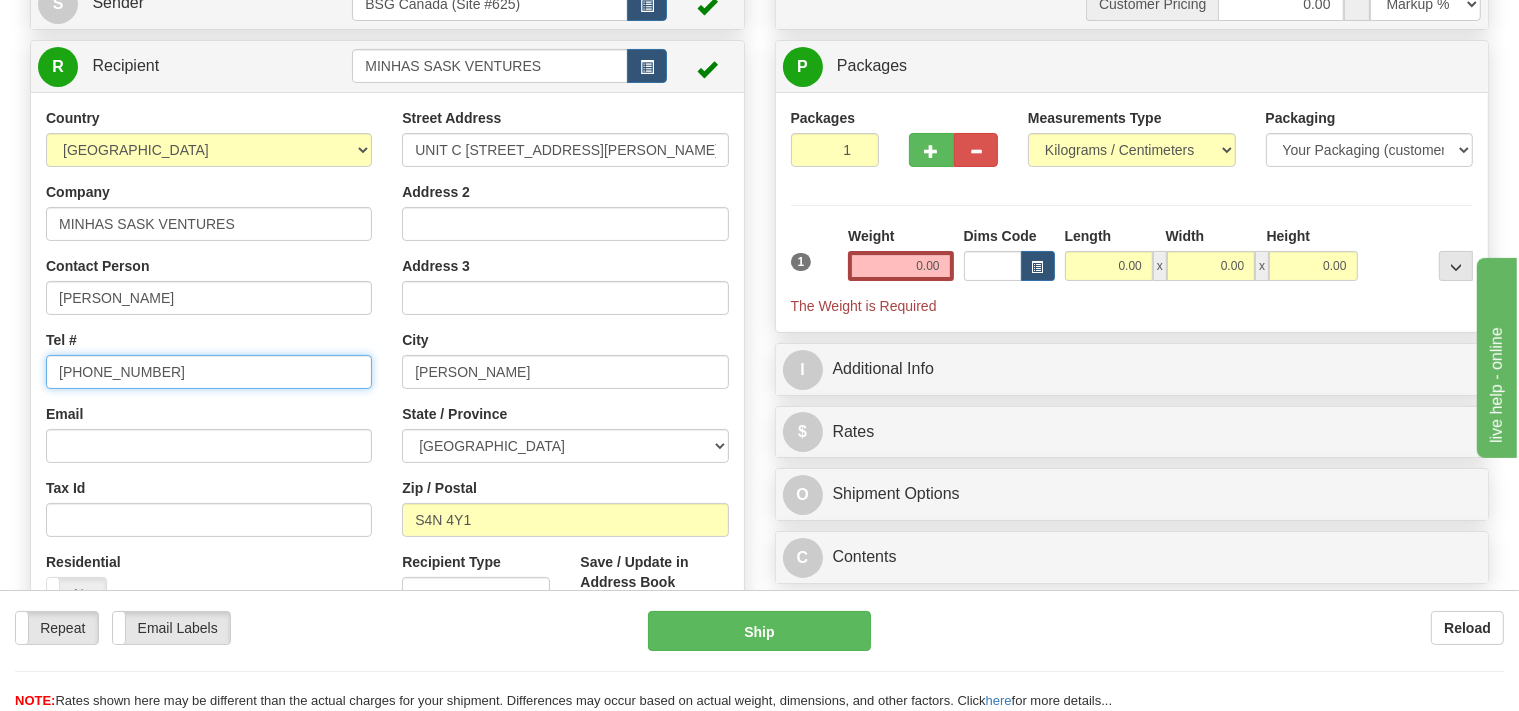 type on "306 631 1562" 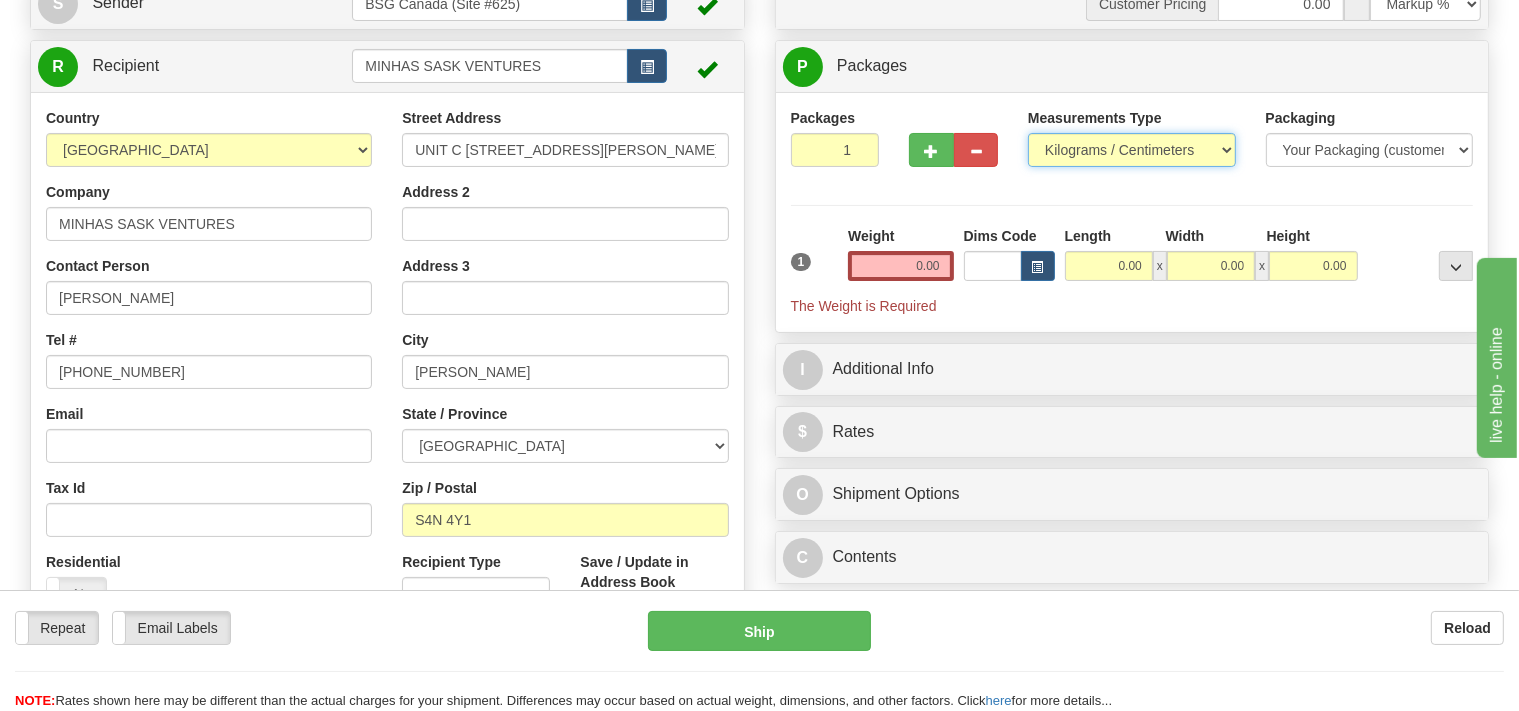 click on "Pounds / Inches
Kilograms / Centimeters" at bounding box center [1132, 150] 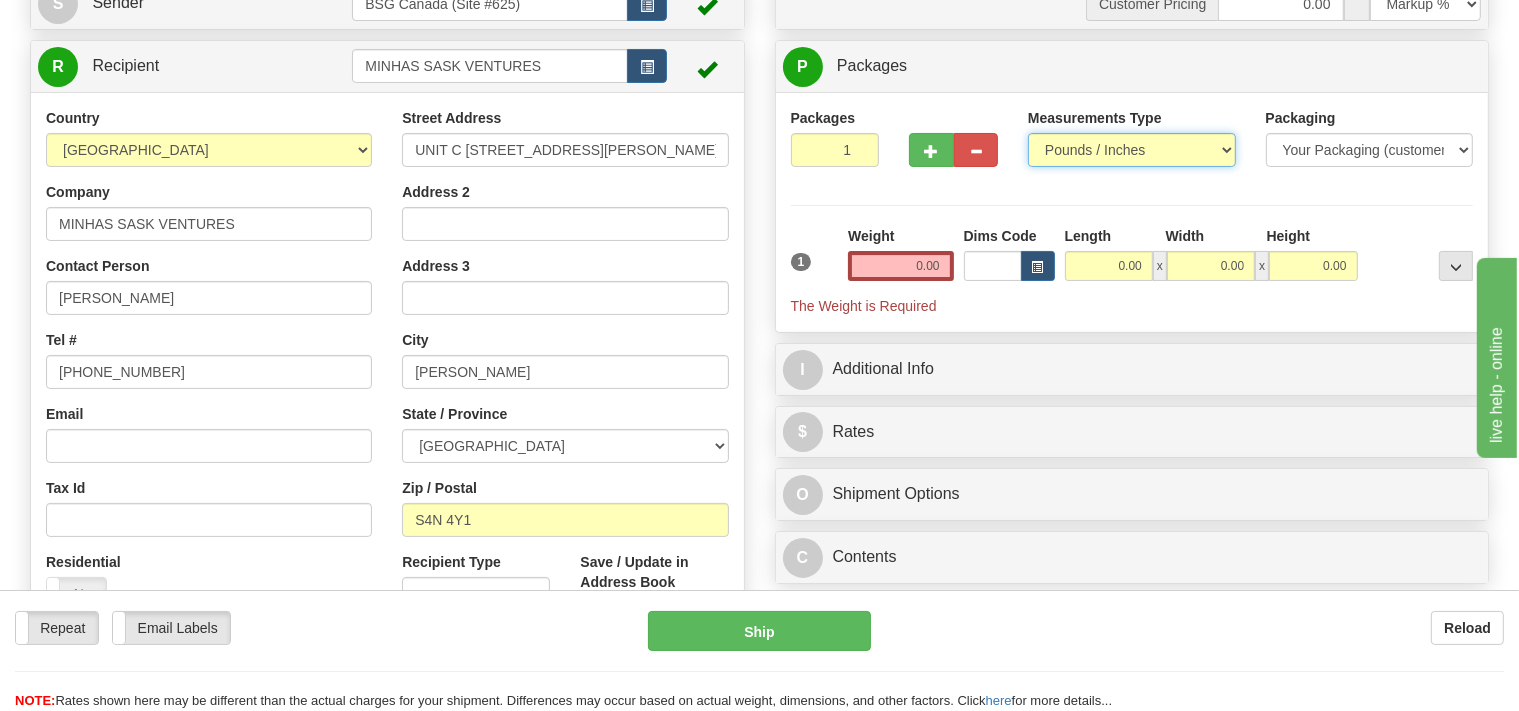 click on "Pounds / Inches" at bounding box center [0, 0] 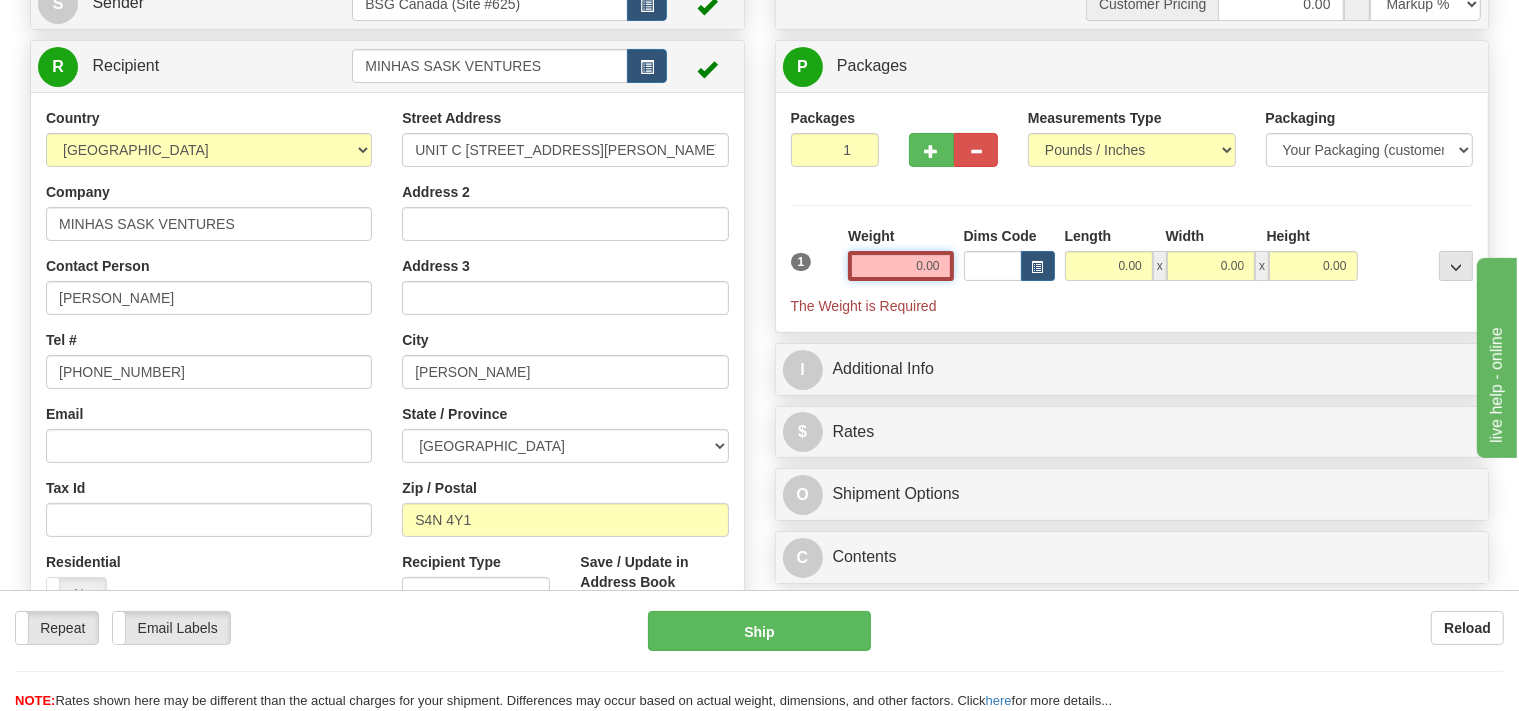 click on "0.00" at bounding box center [900, 266] 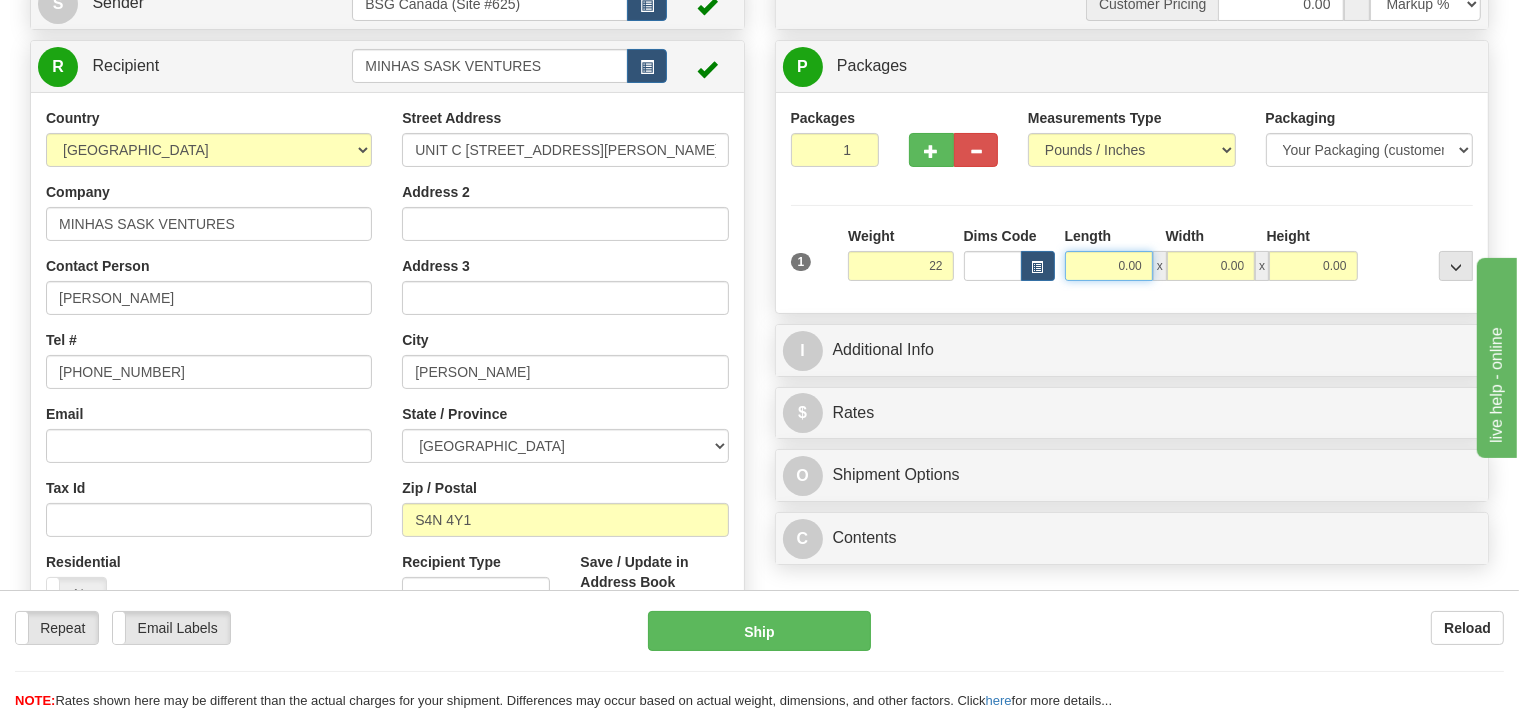 type on "22.00" 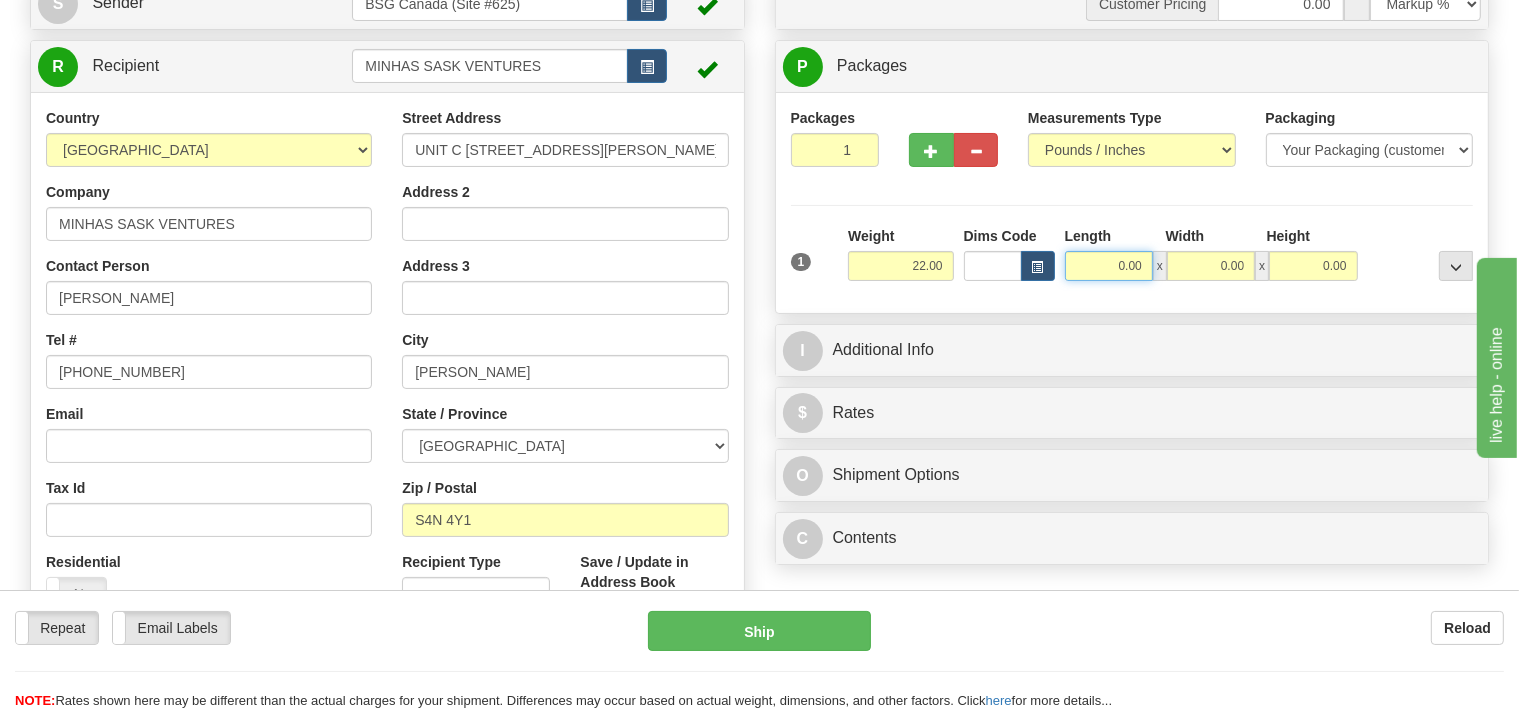 click on "0.00" at bounding box center (1109, 266) 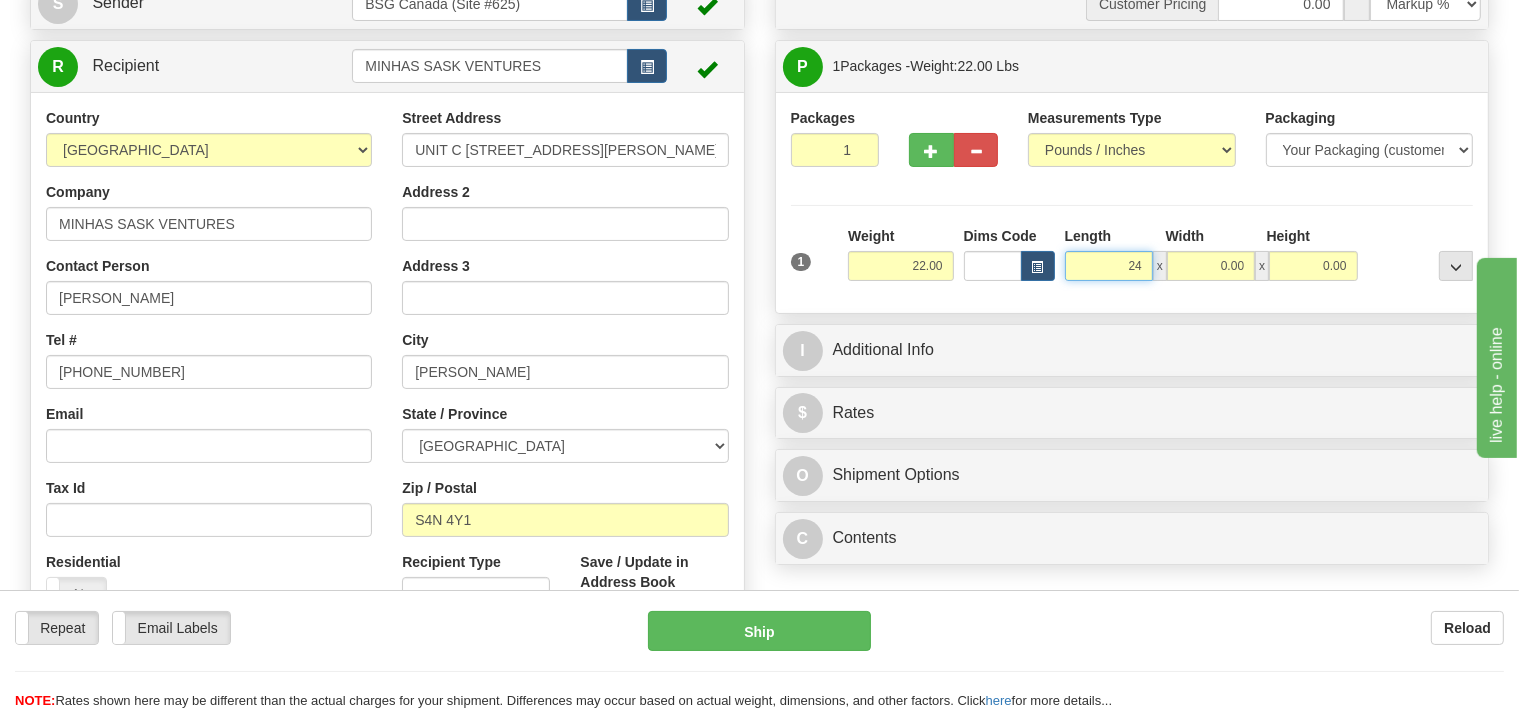 drag, startPoint x: 1126, startPoint y: 268, endPoint x: 1149, endPoint y: 269, distance: 23.021729 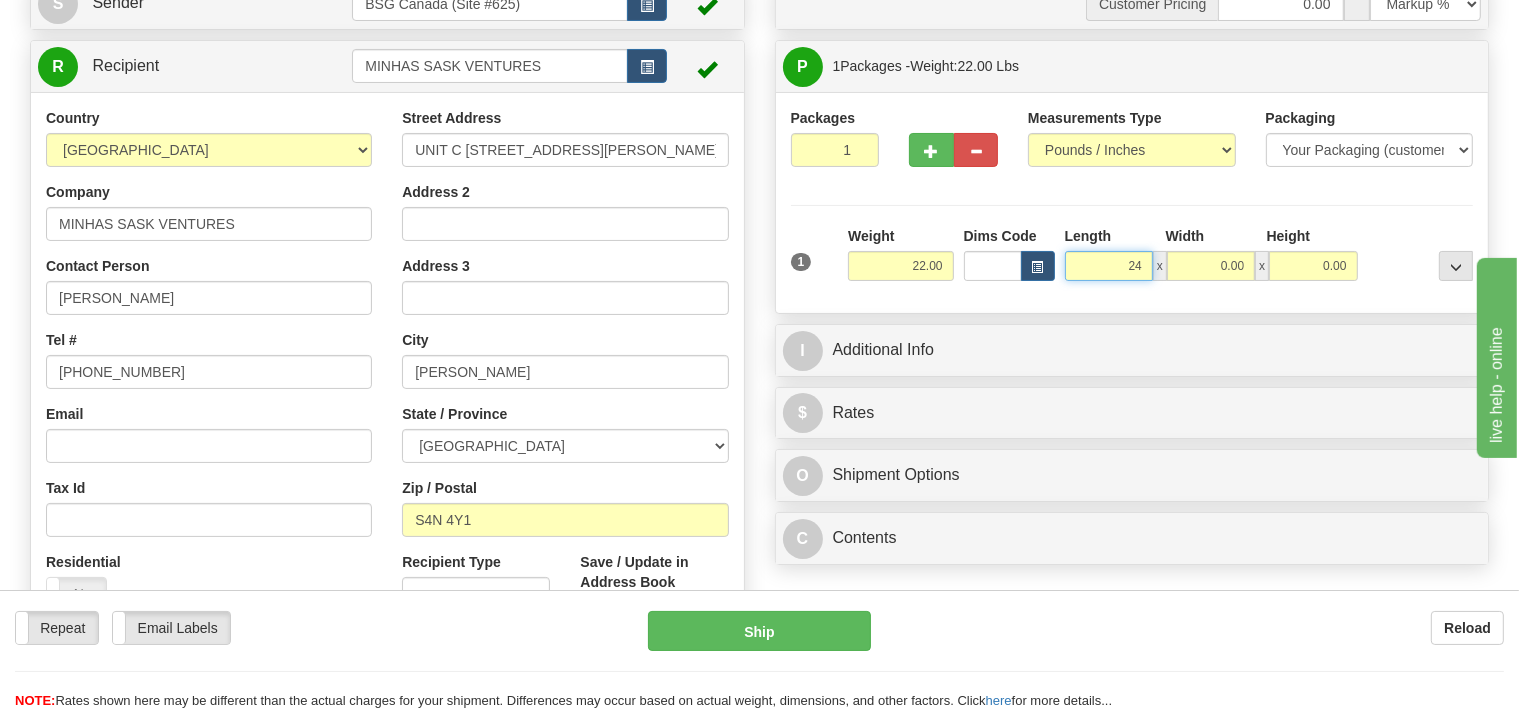 click on "24" at bounding box center (1109, 266) 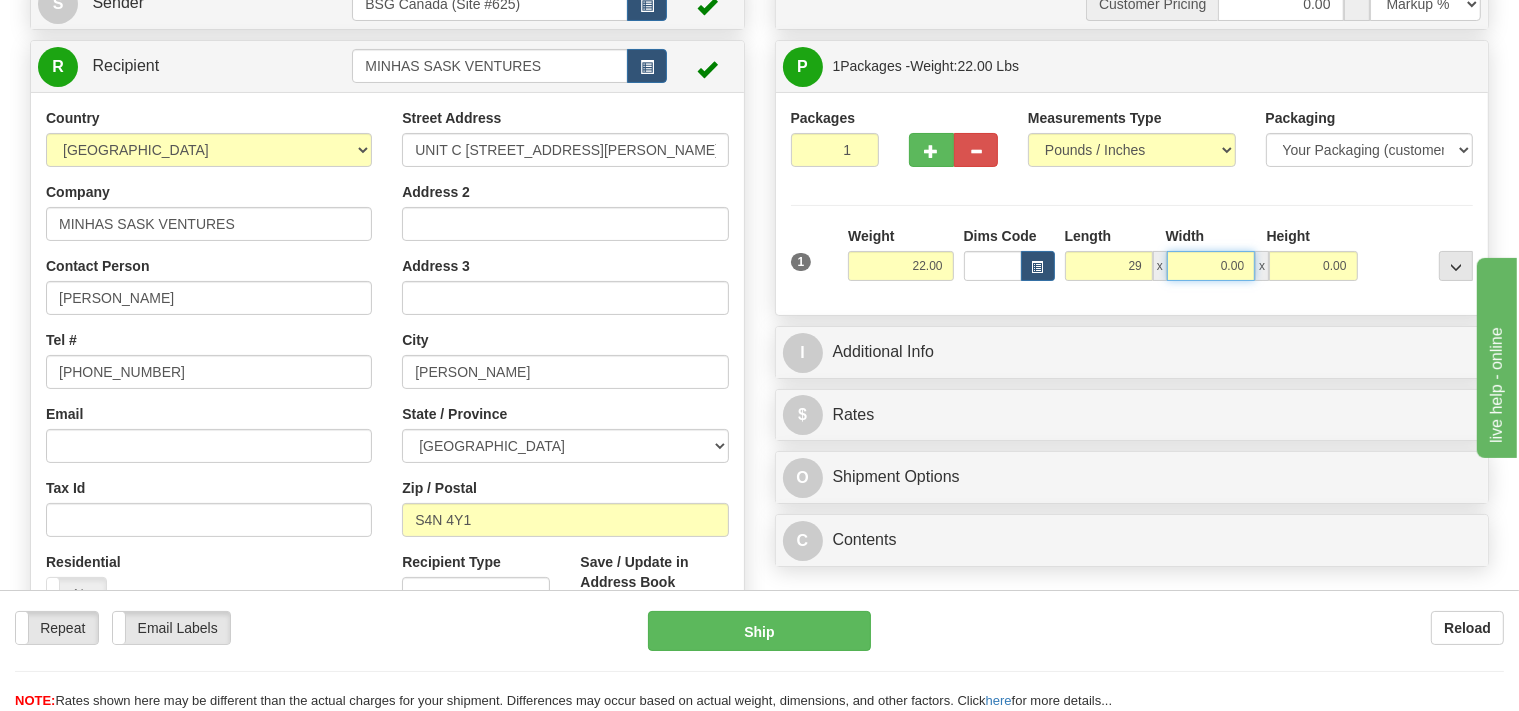 type on "29.00" 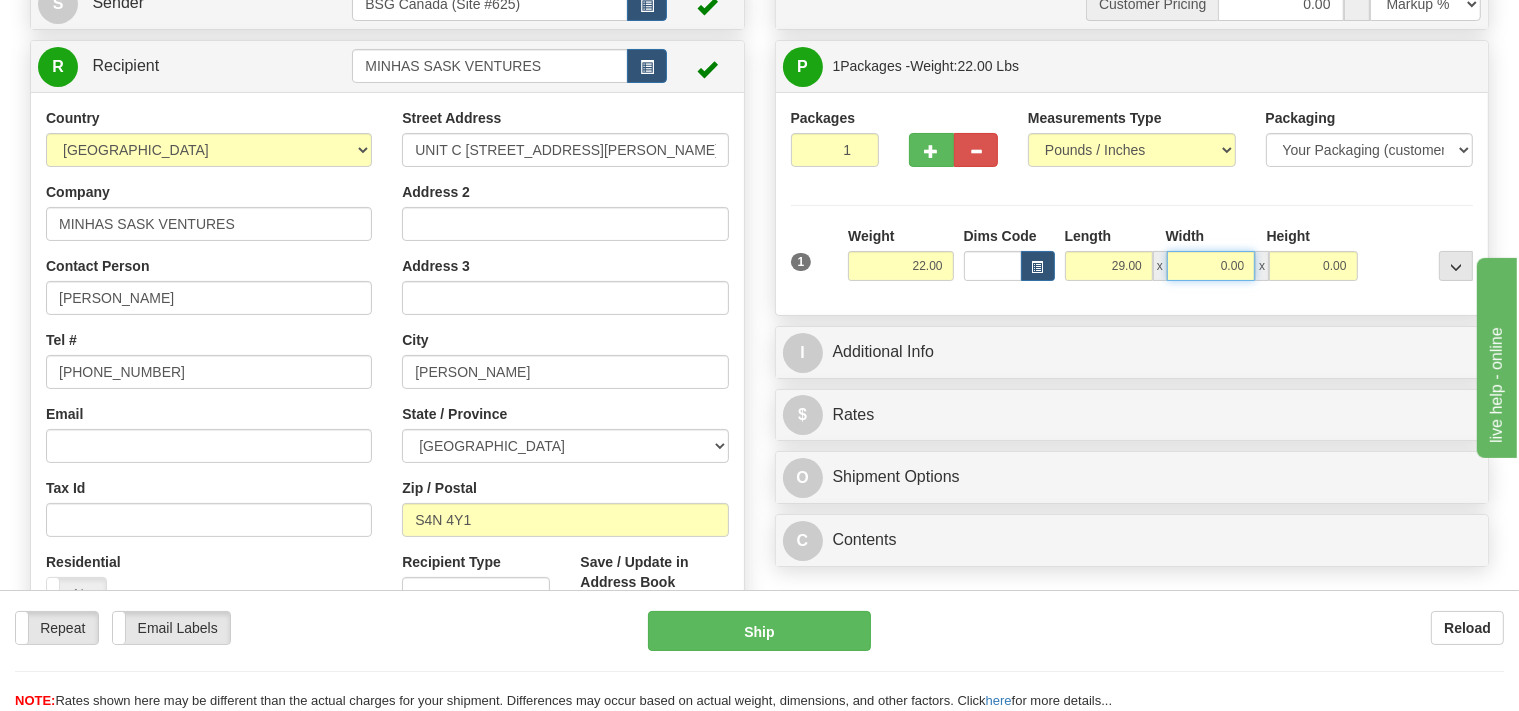 click on "0.00" at bounding box center [1211, 266] 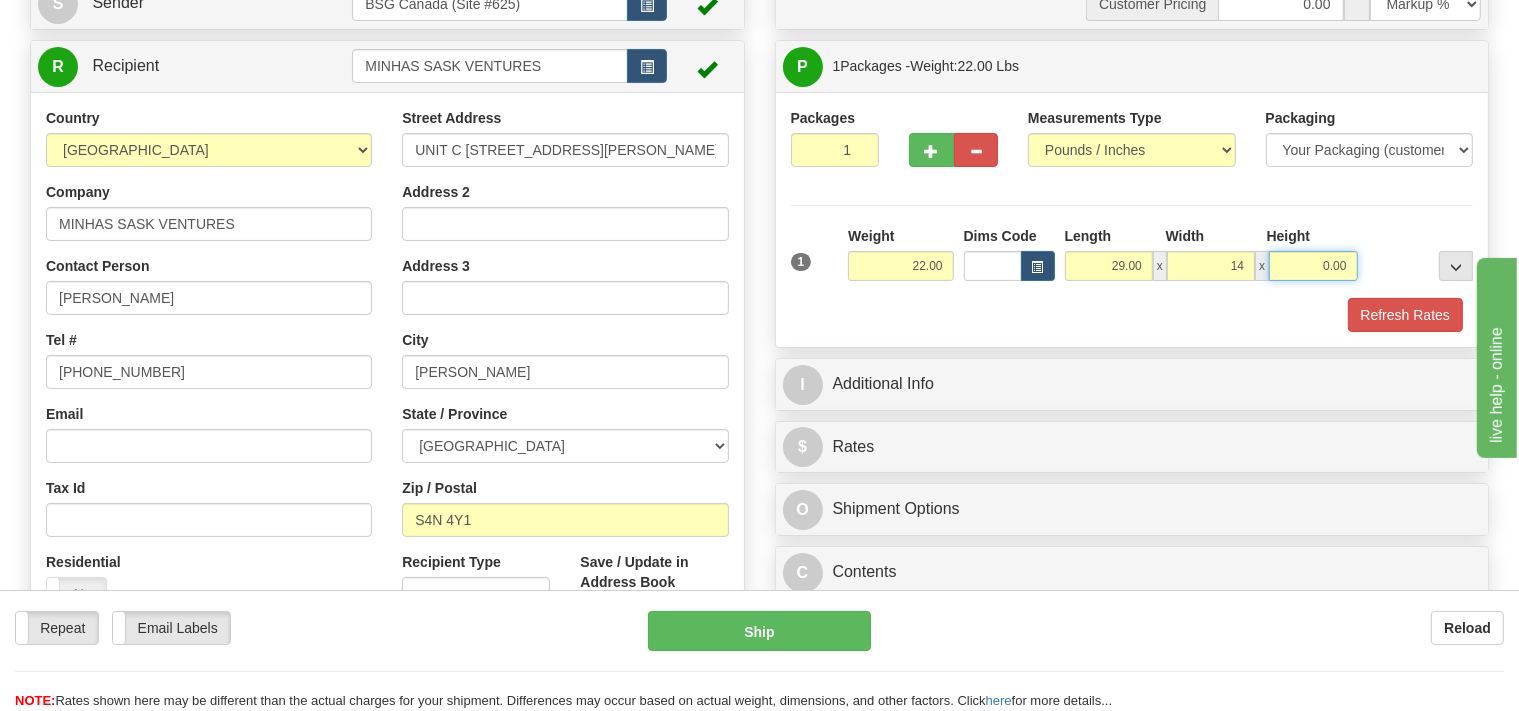 type on "14.00" 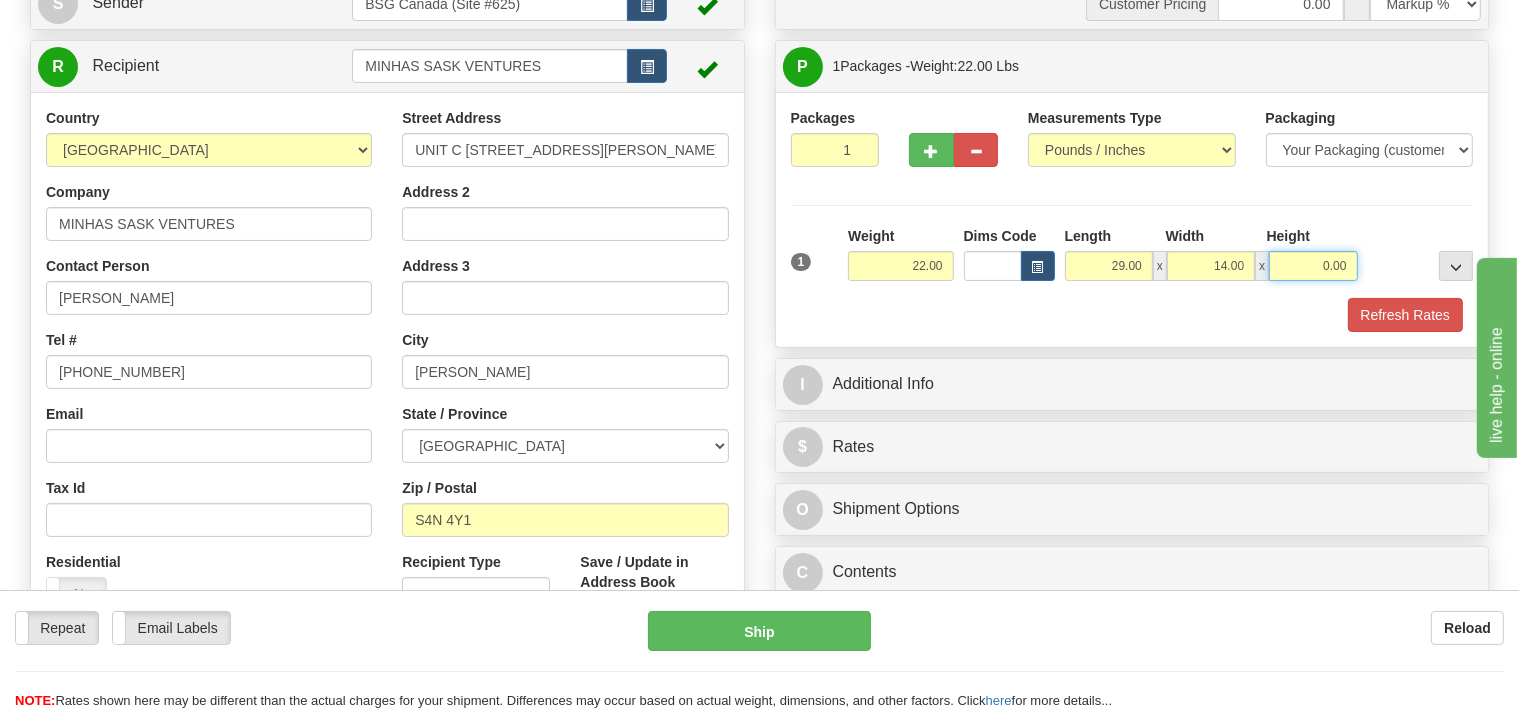 click on "0.00" at bounding box center [1313, 266] 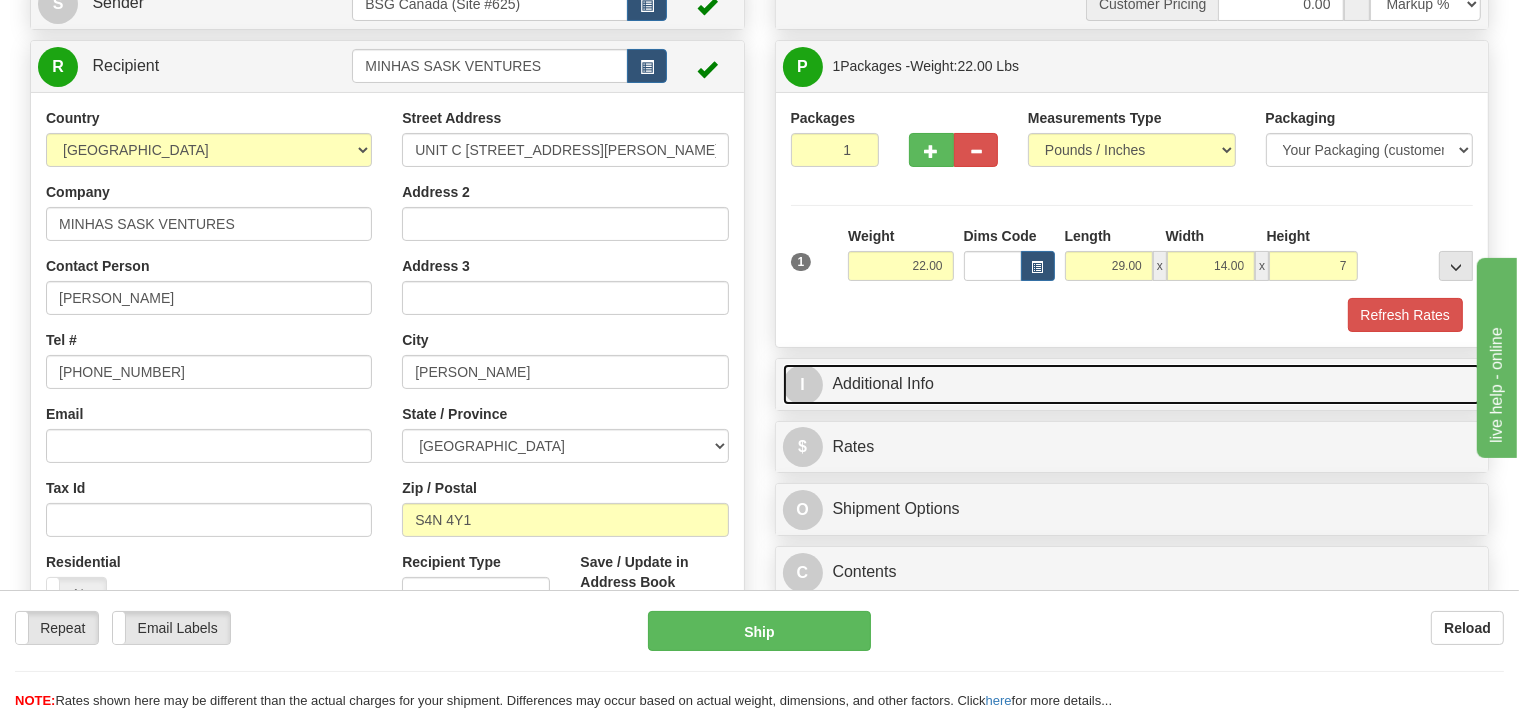 type on "7.00" 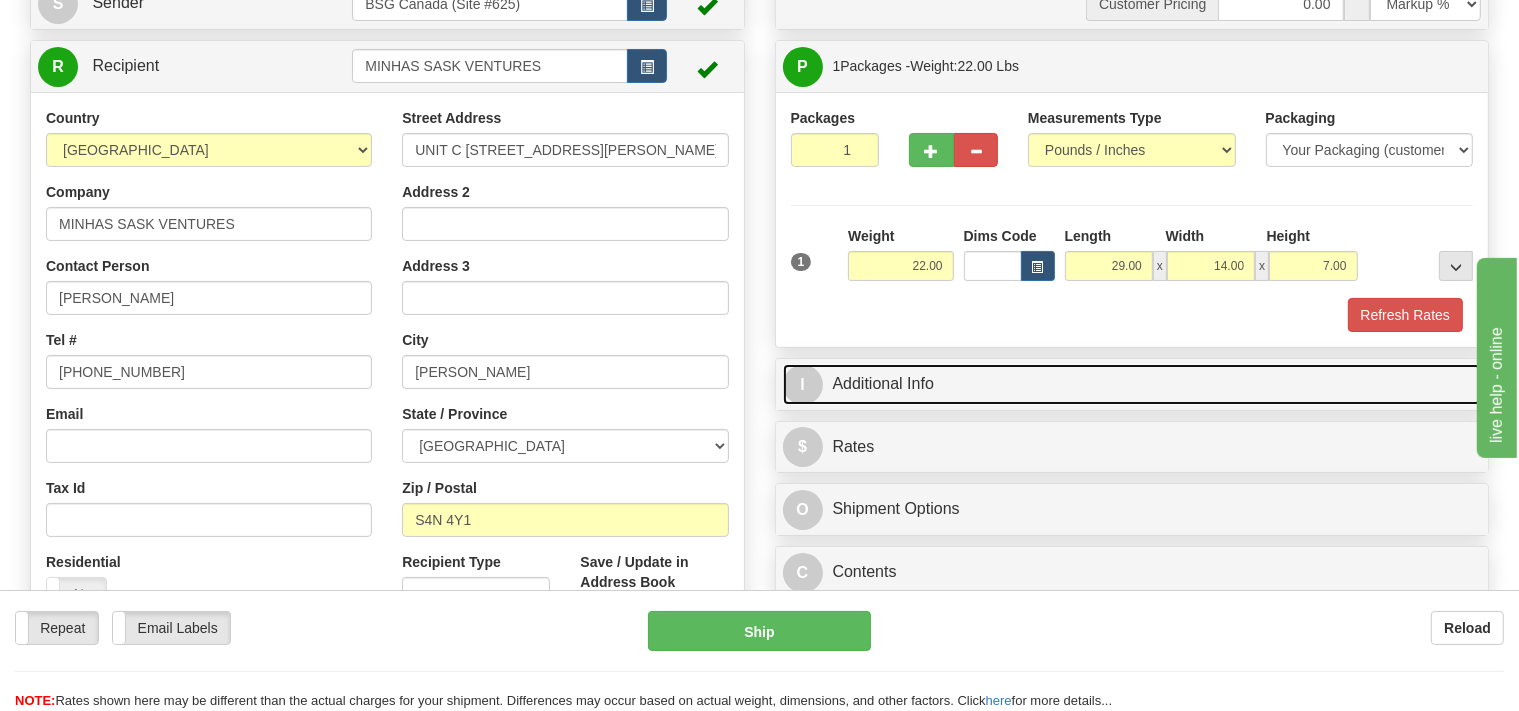click on "I Additional Info" at bounding box center (1132, 384) 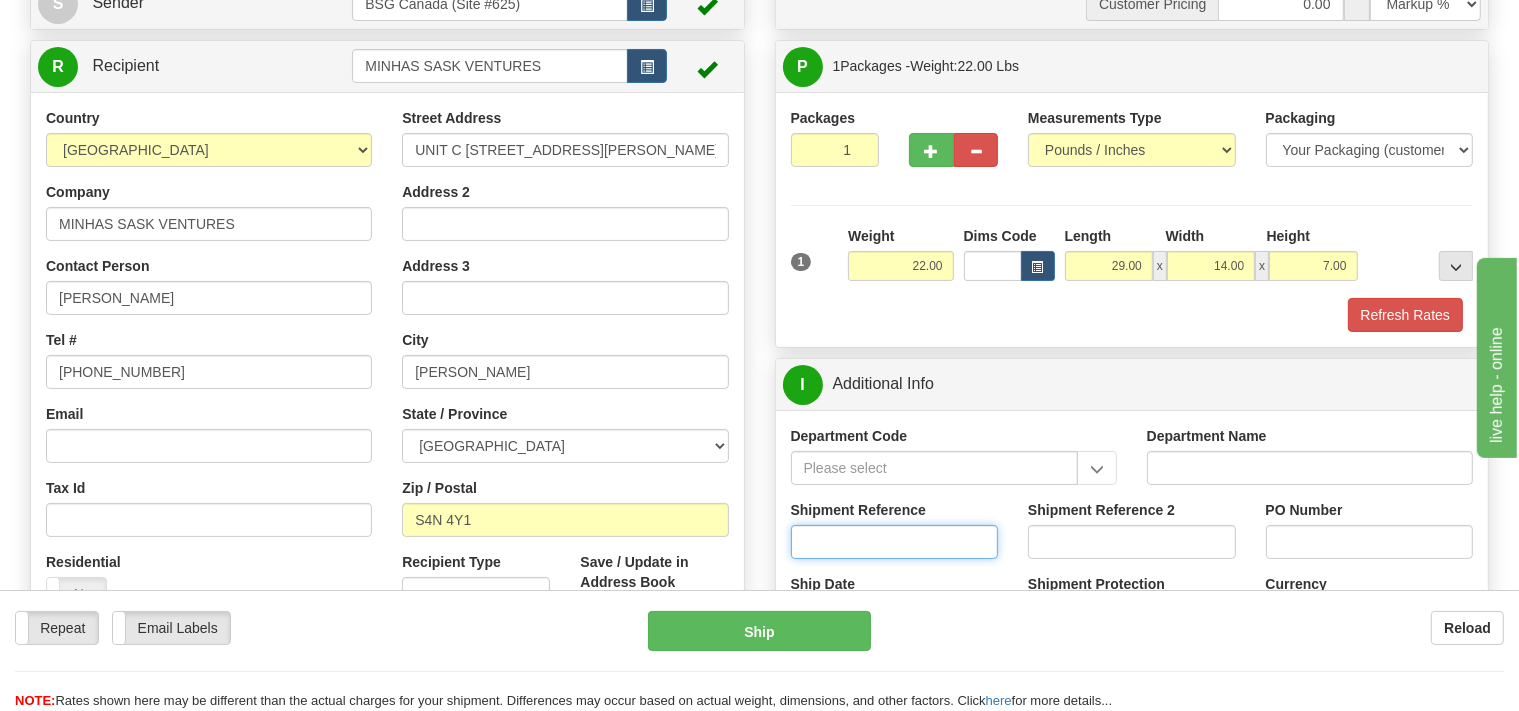 click on "Shipment Reference" at bounding box center [895, 542] 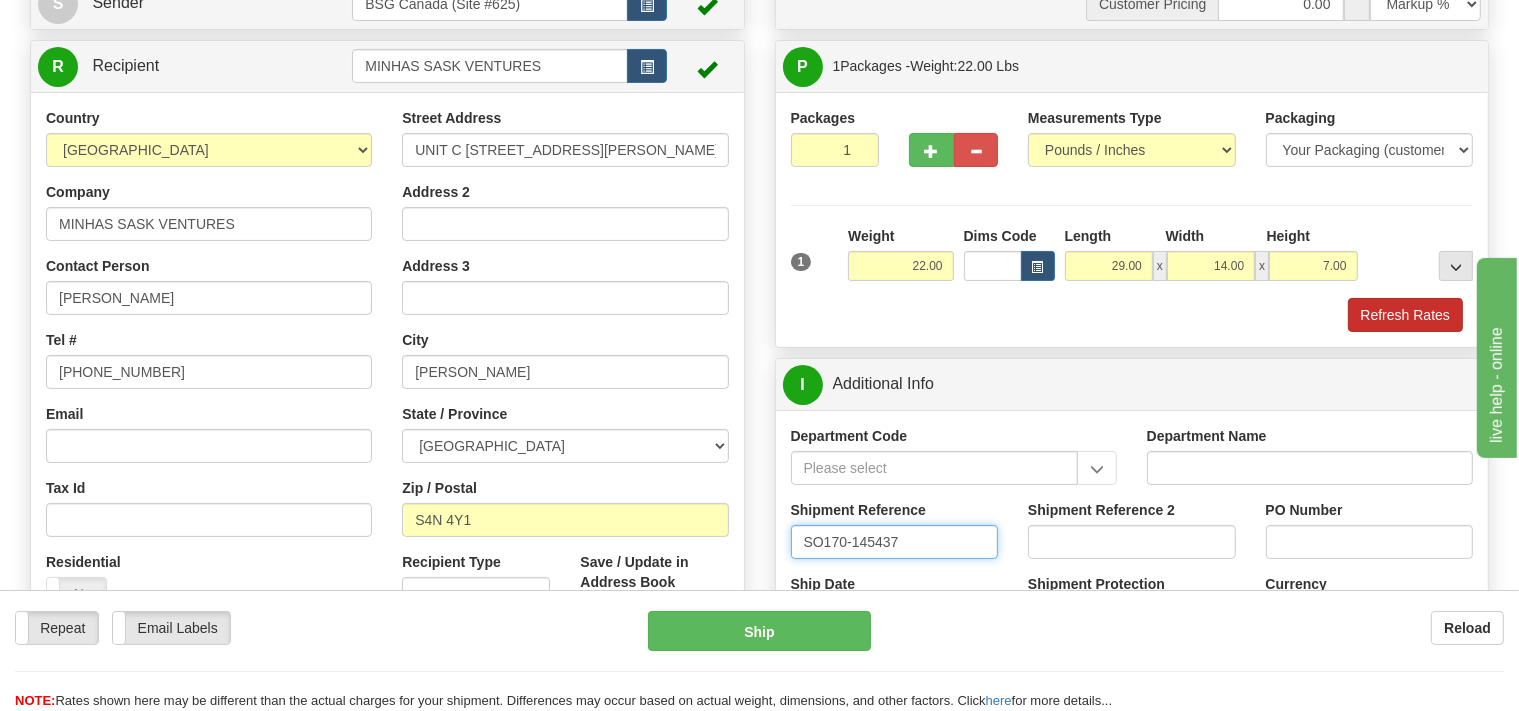 type on "SO170-145437" 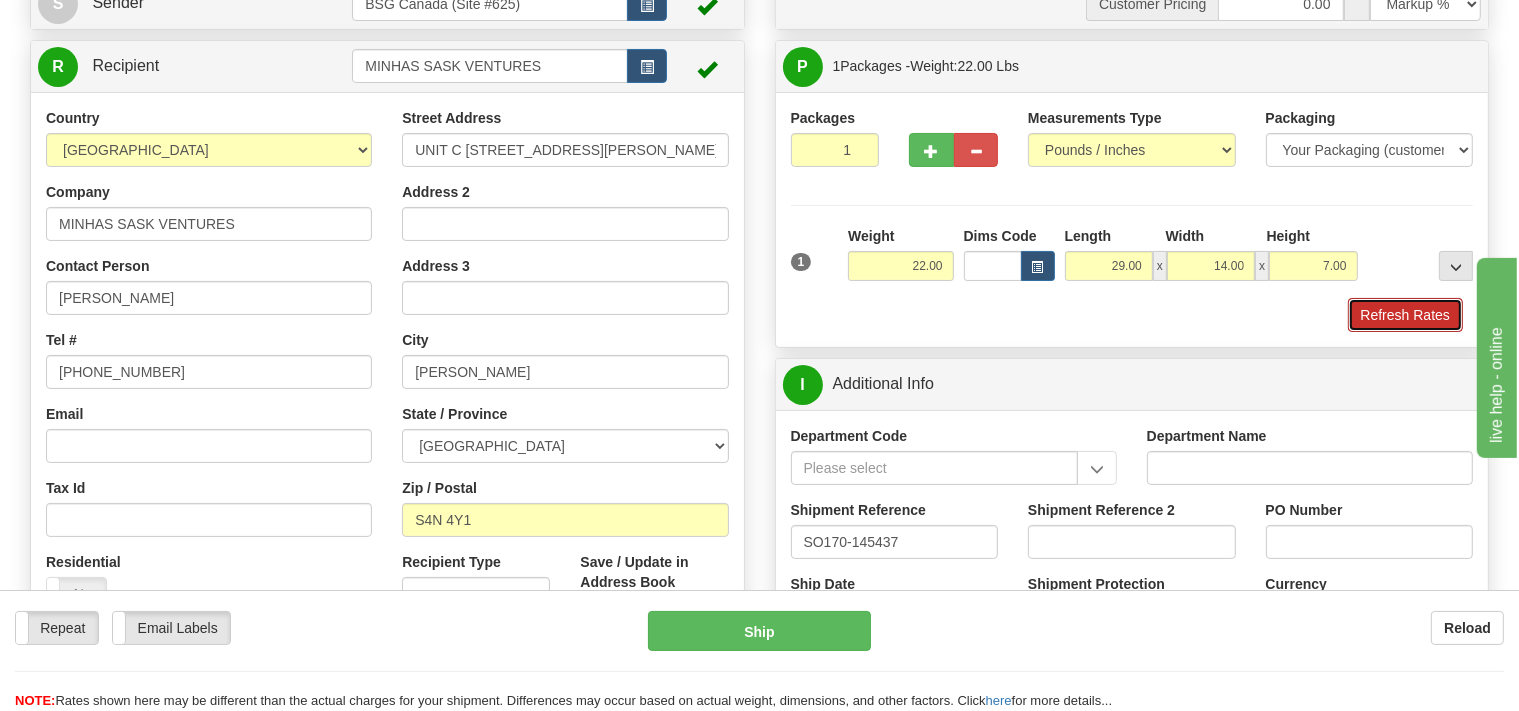 click on "Refresh Rates" at bounding box center [1405, 315] 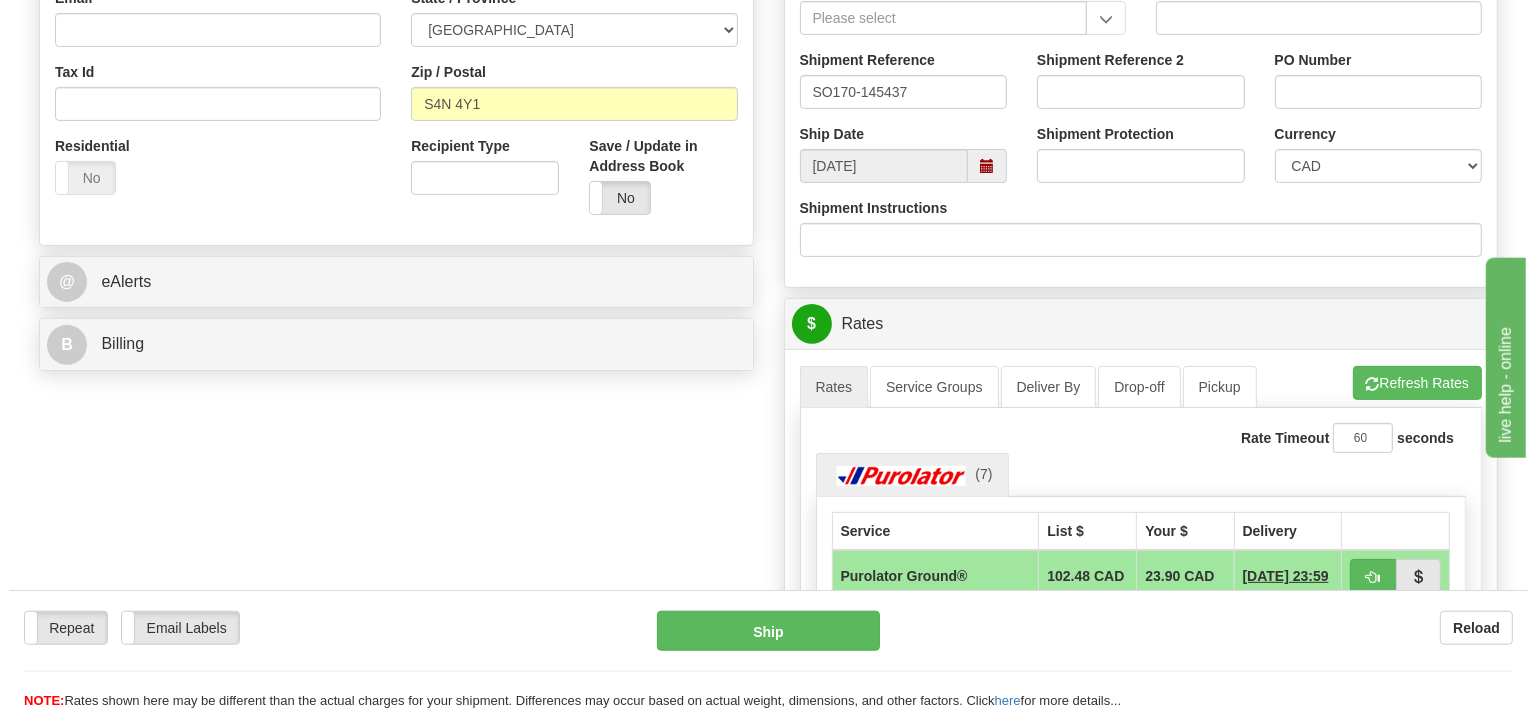 scroll, scrollTop: 633, scrollLeft: 0, axis: vertical 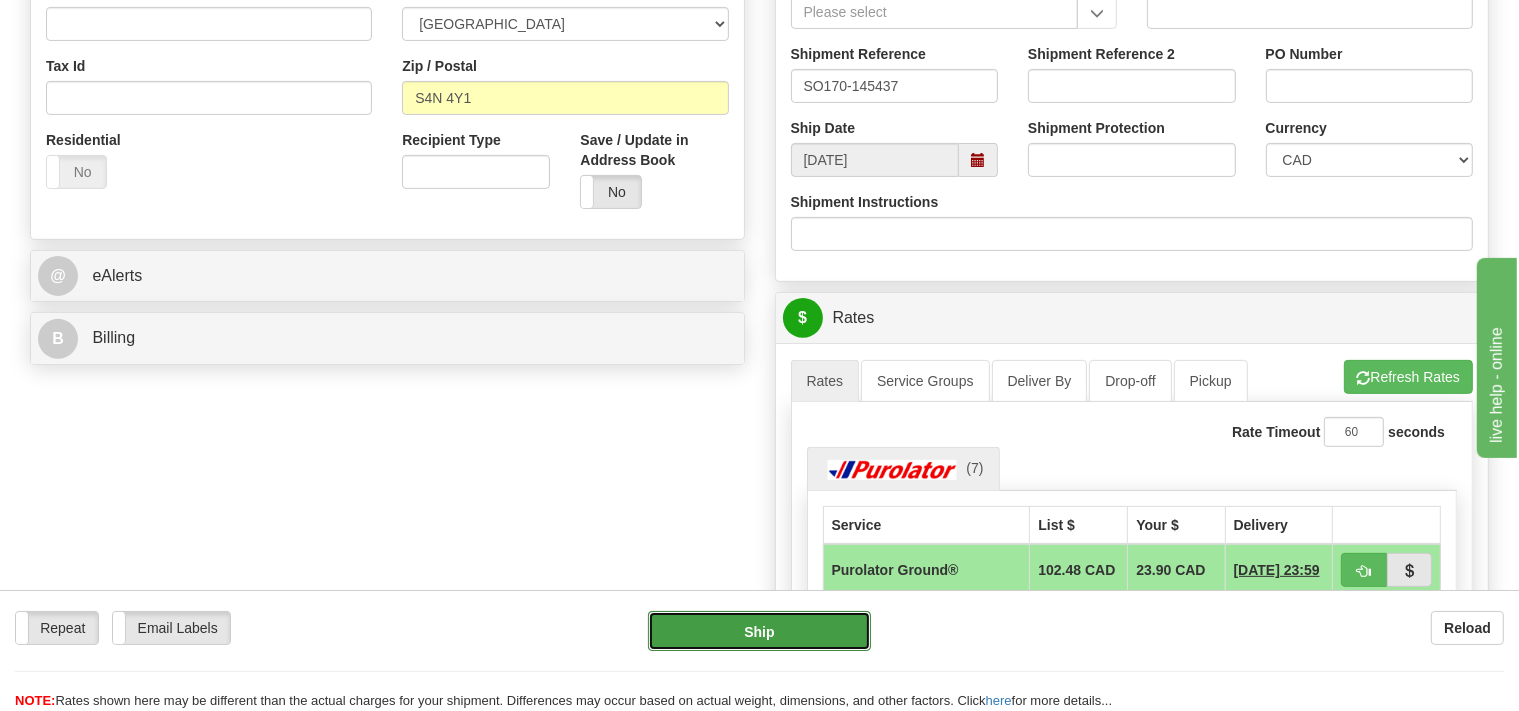 click on "Ship" at bounding box center [759, 631] 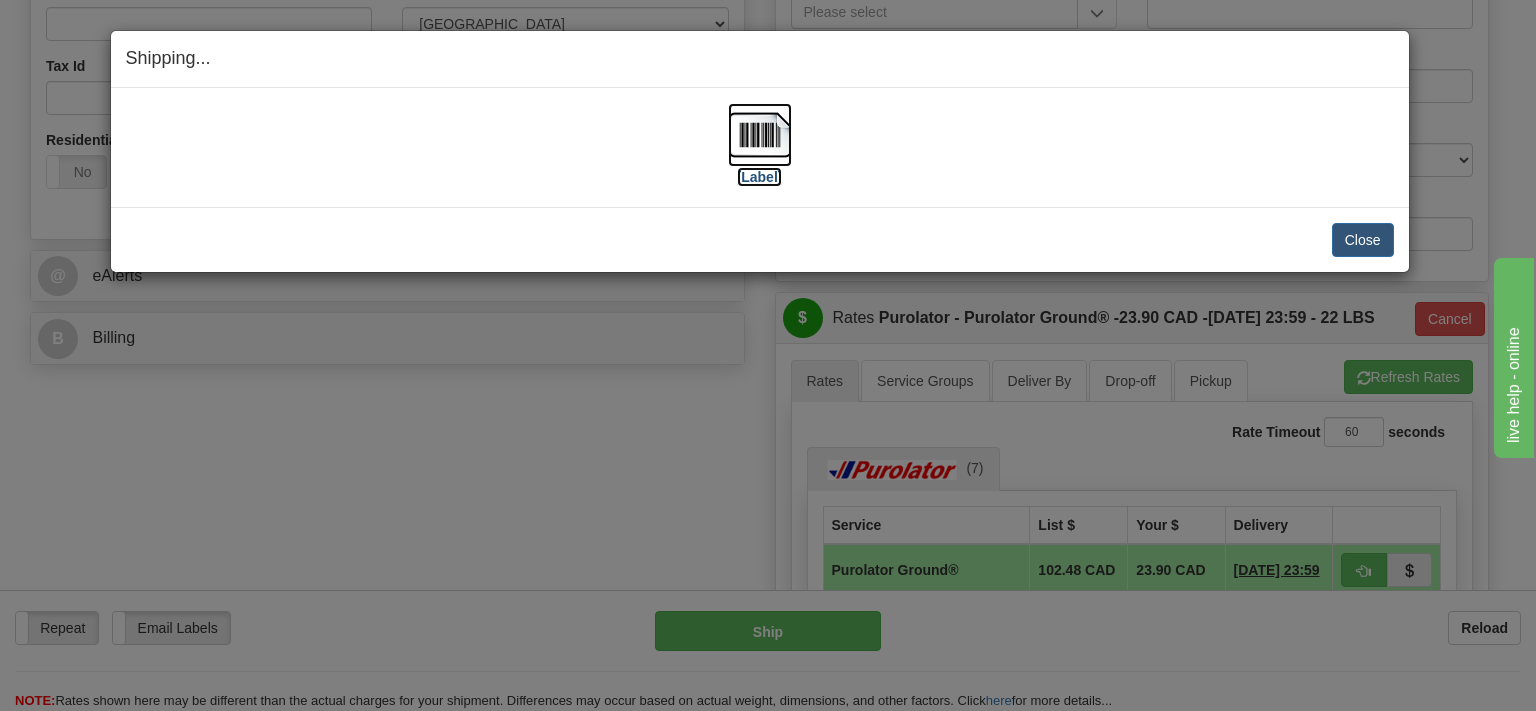 click at bounding box center (760, 135) 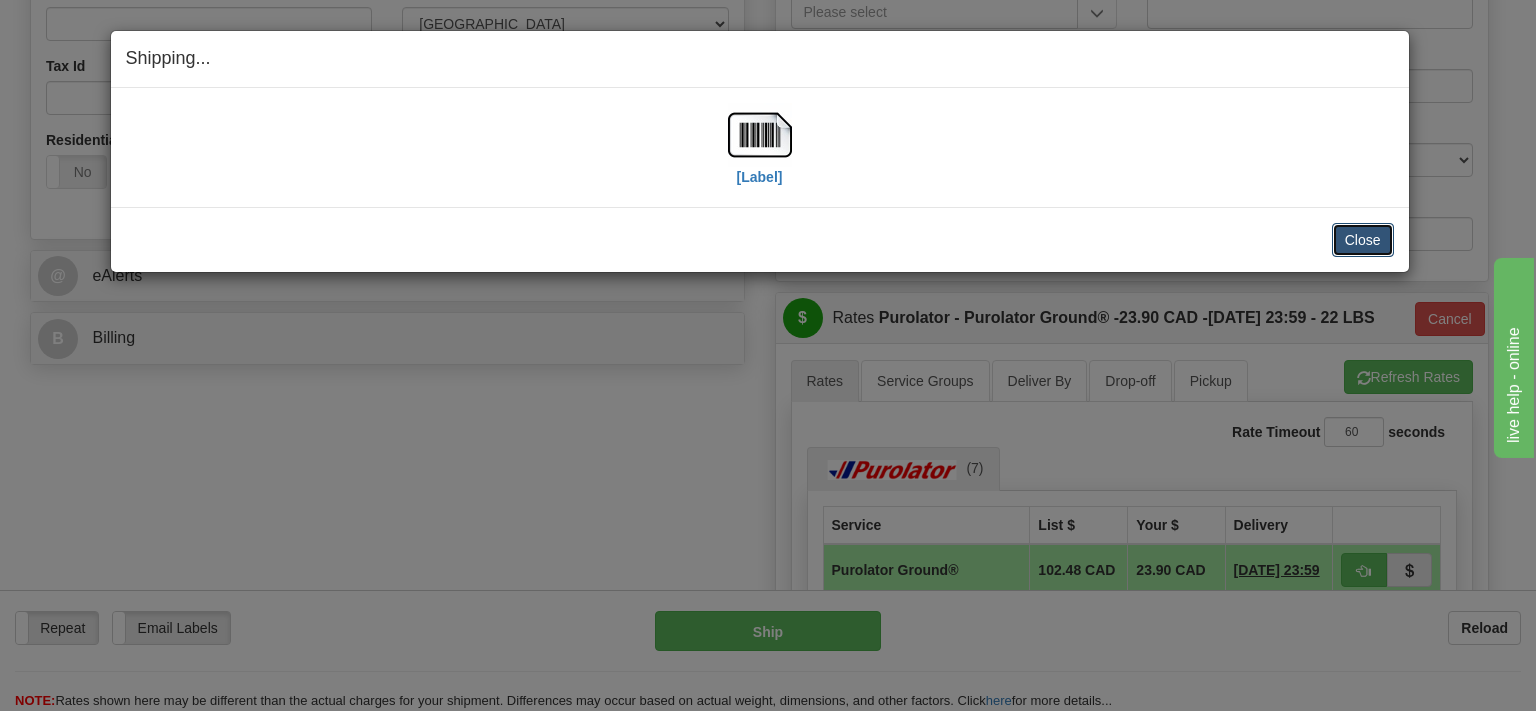 click on "Close" at bounding box center (1363, 240) 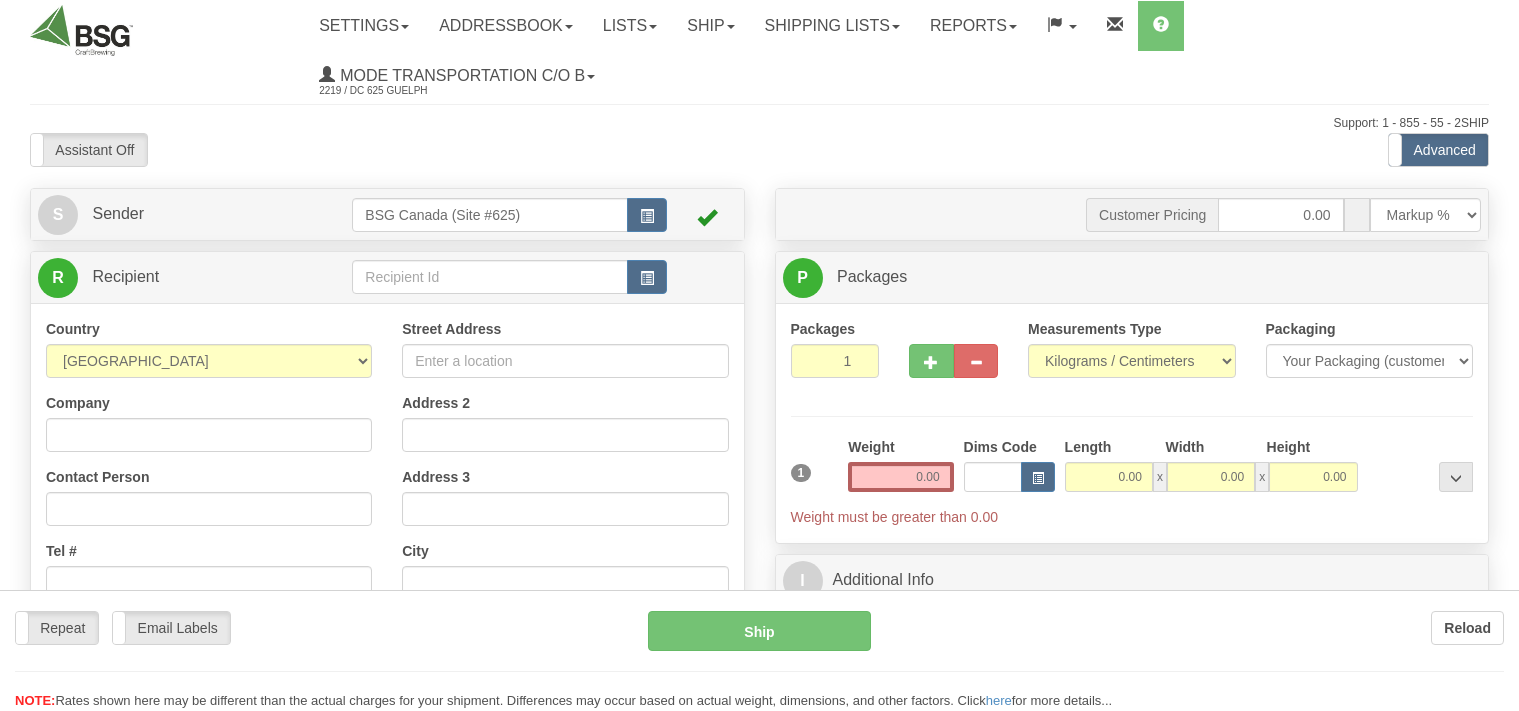 scroll, scrollTop: 0, scrollLeft: 0, axis: both 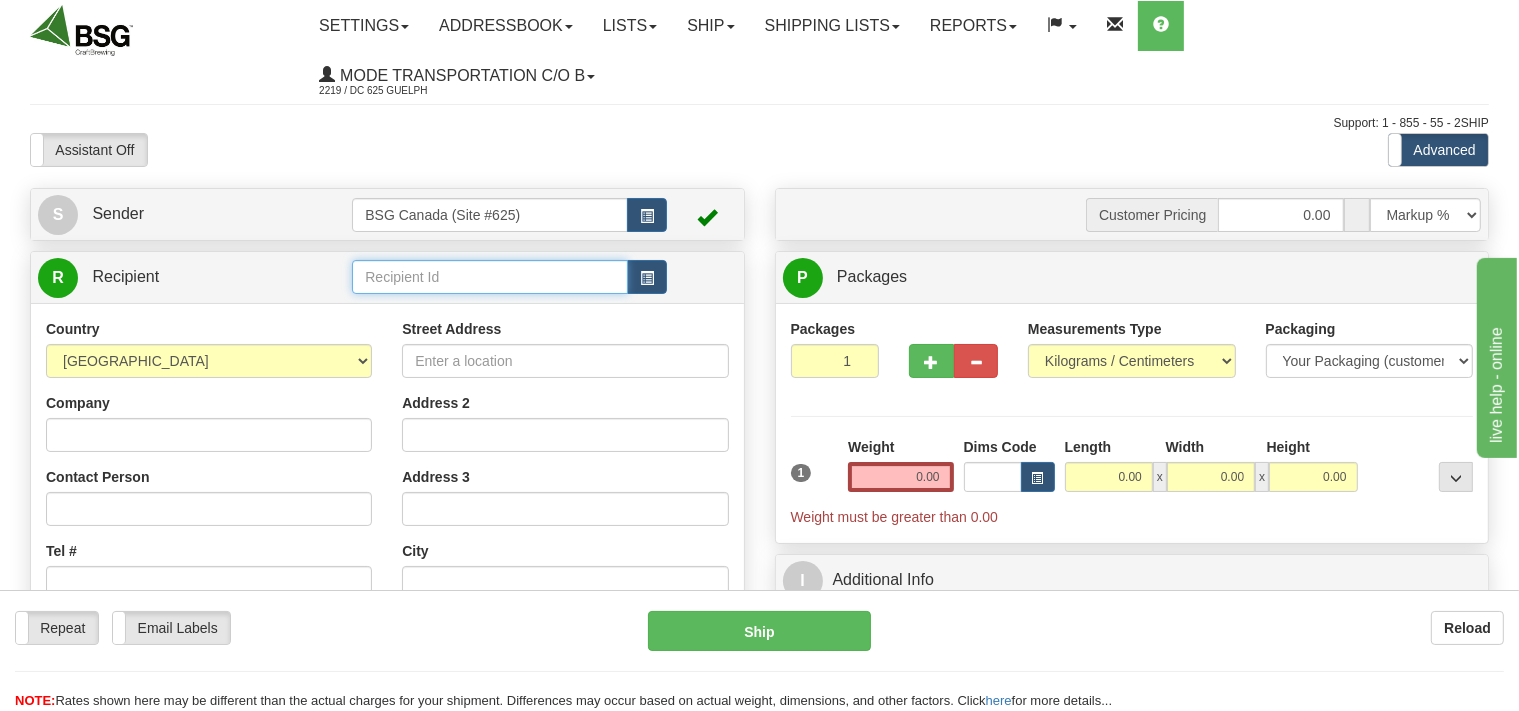 click at bounding box center (489, 277) 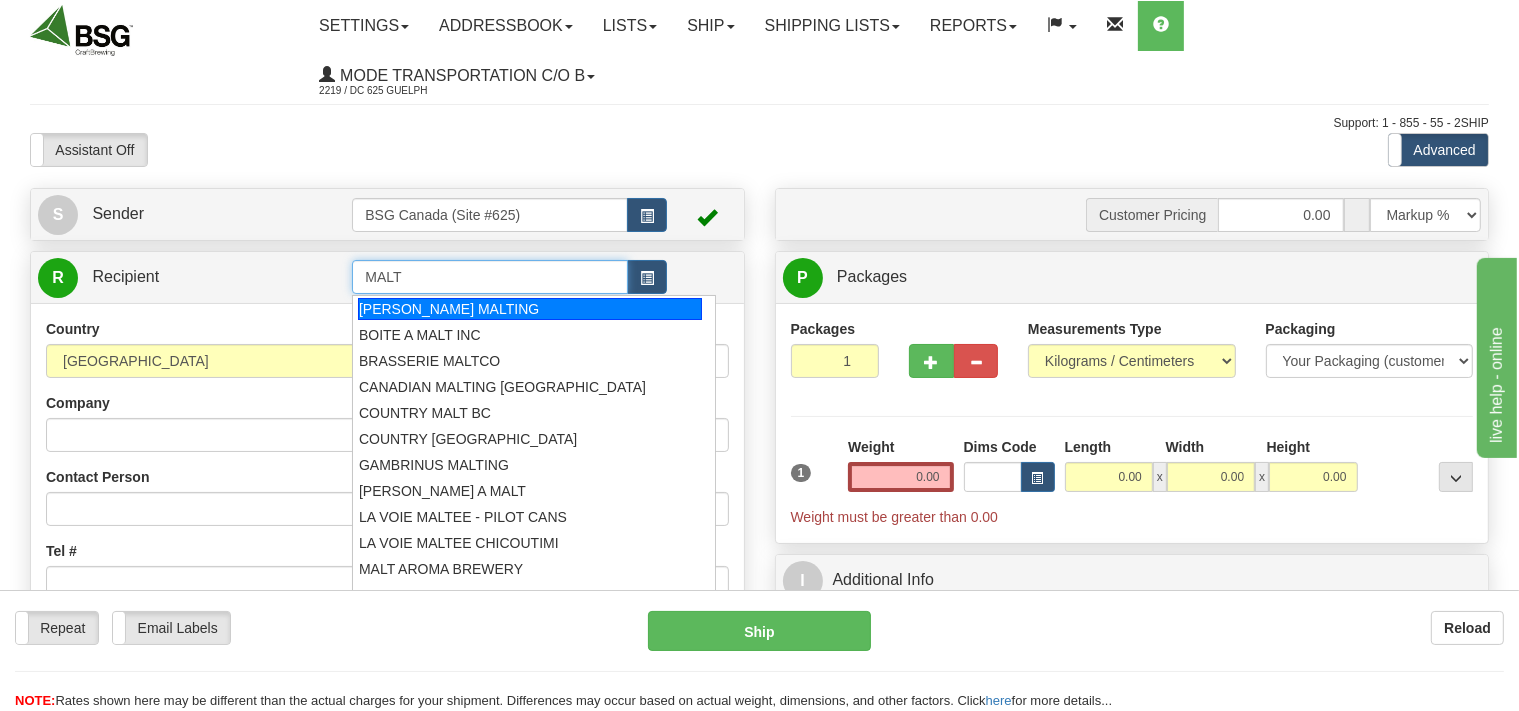 click on "[PERSON_NAME] MALTING" at bounding box center (530, 309) 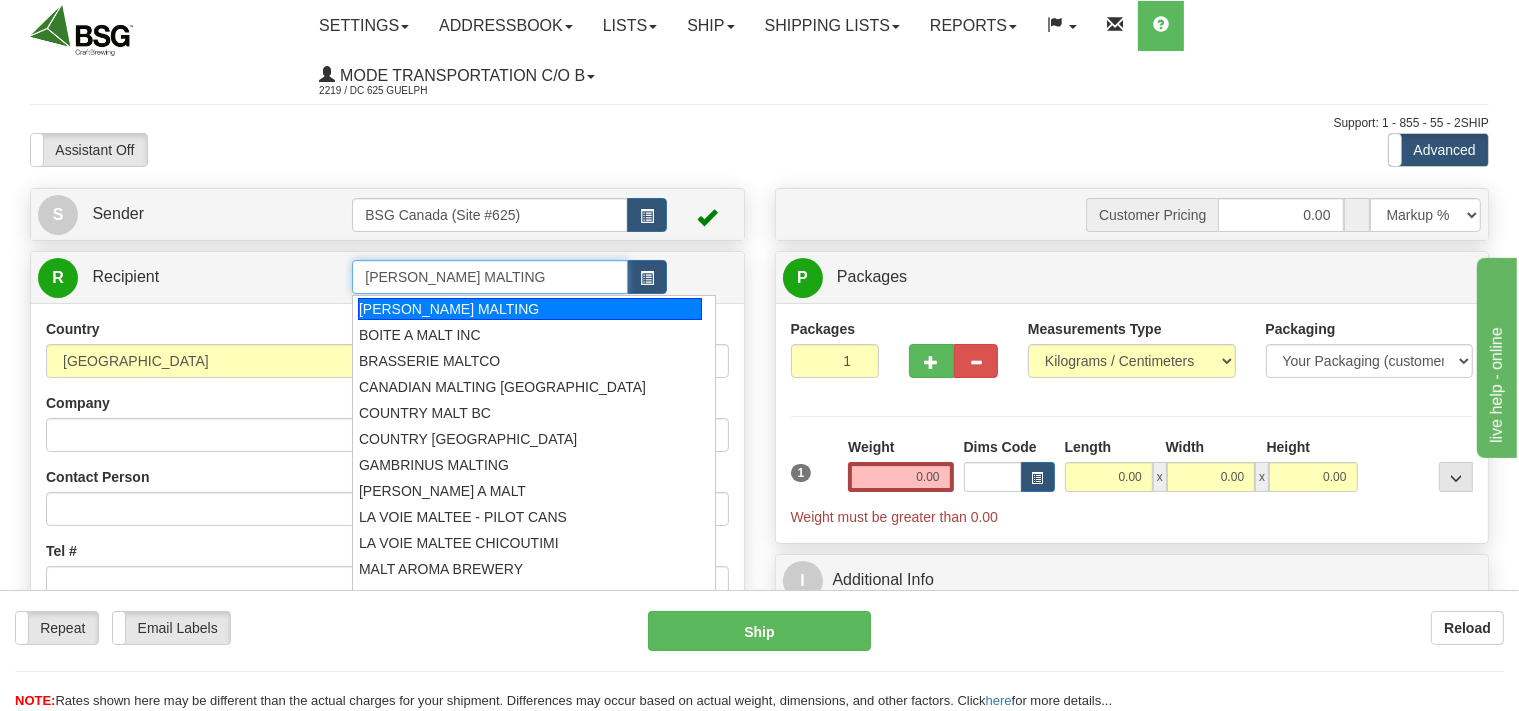 type on "[PERSON_NAME] MALTING" 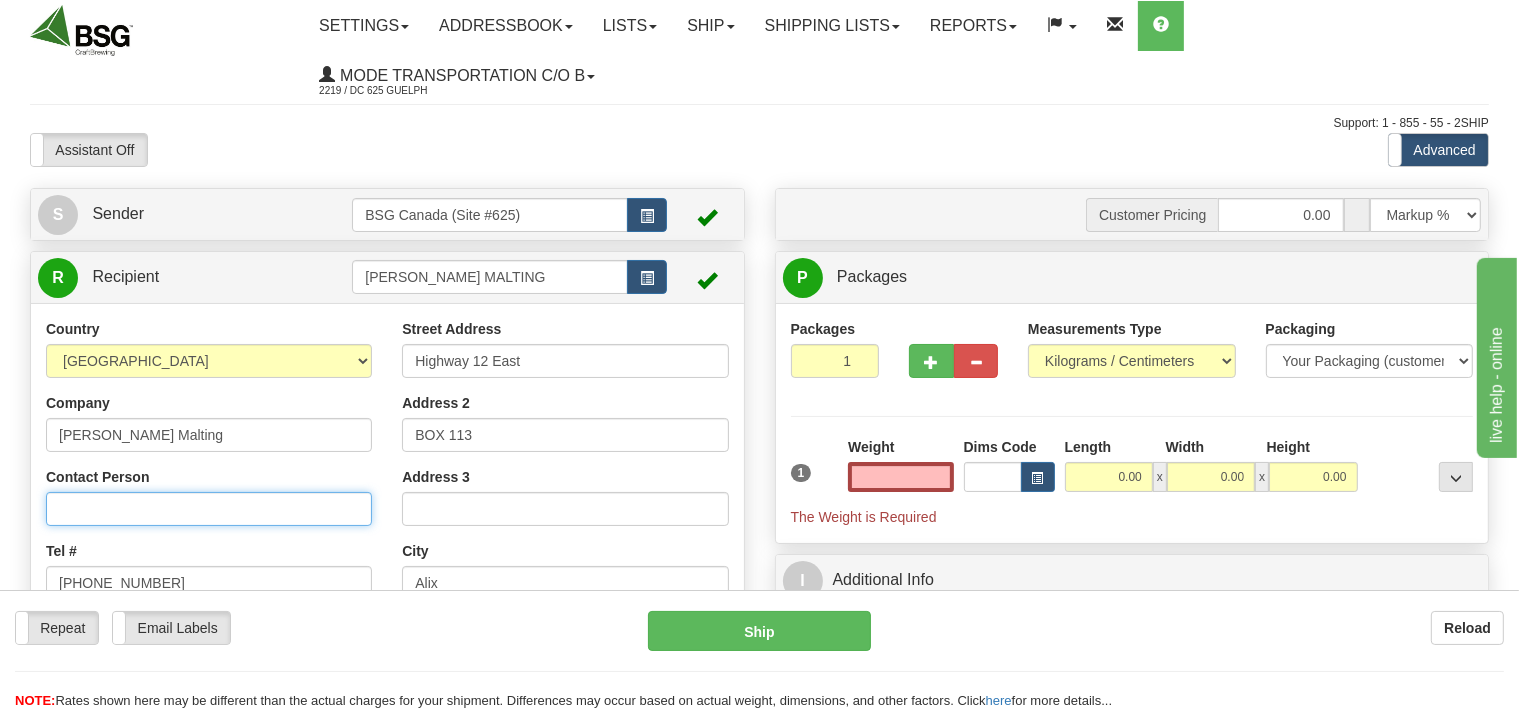 type on "0.00" 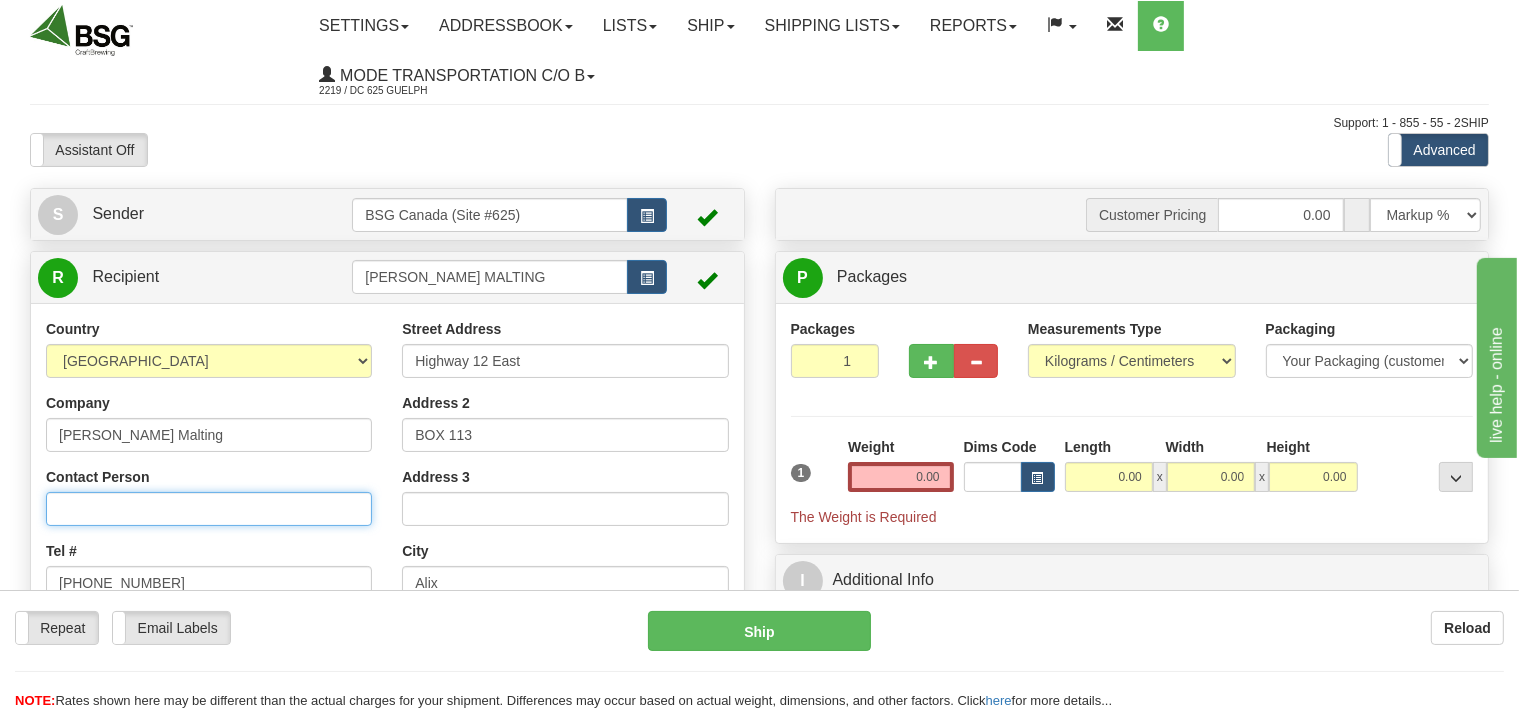click on "Contact Person" at bounding box center (209, 509) 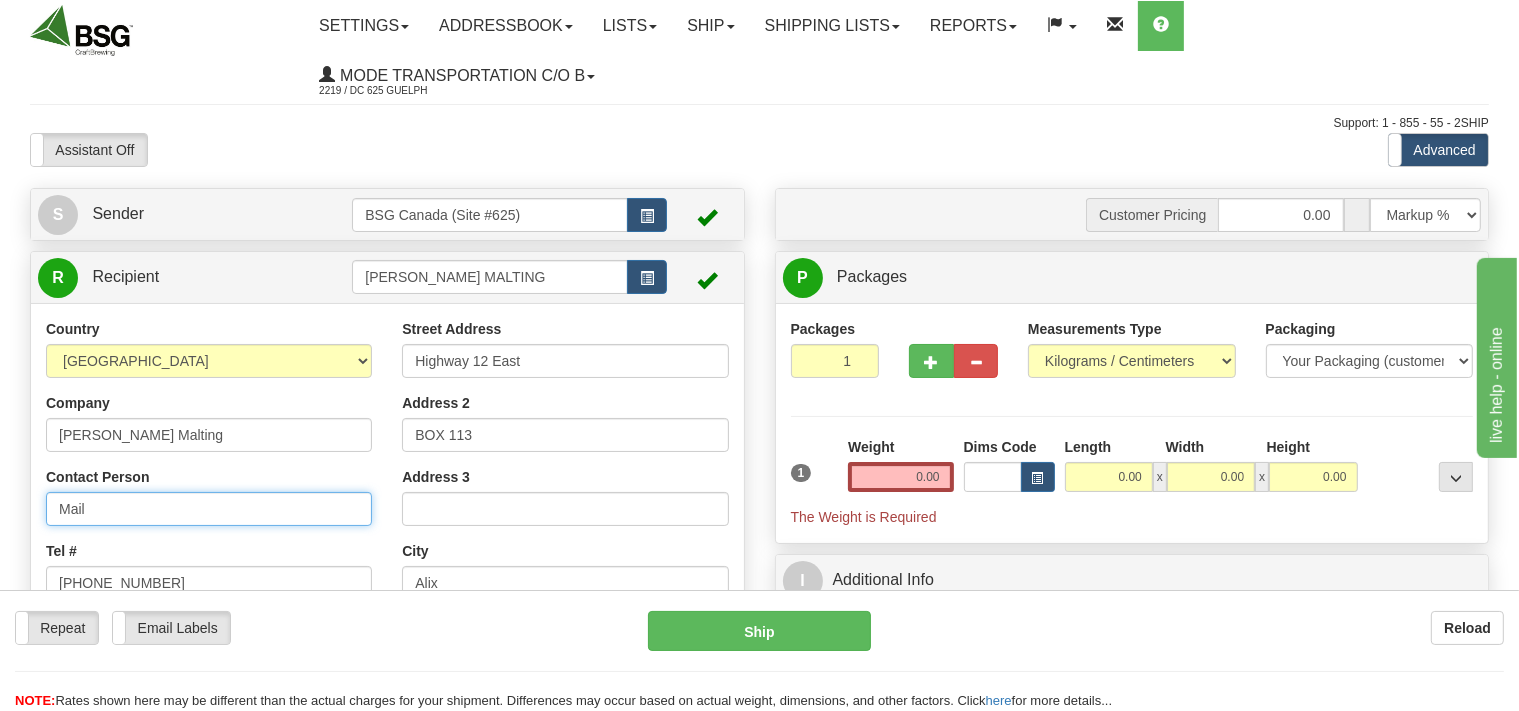type on "Mail" 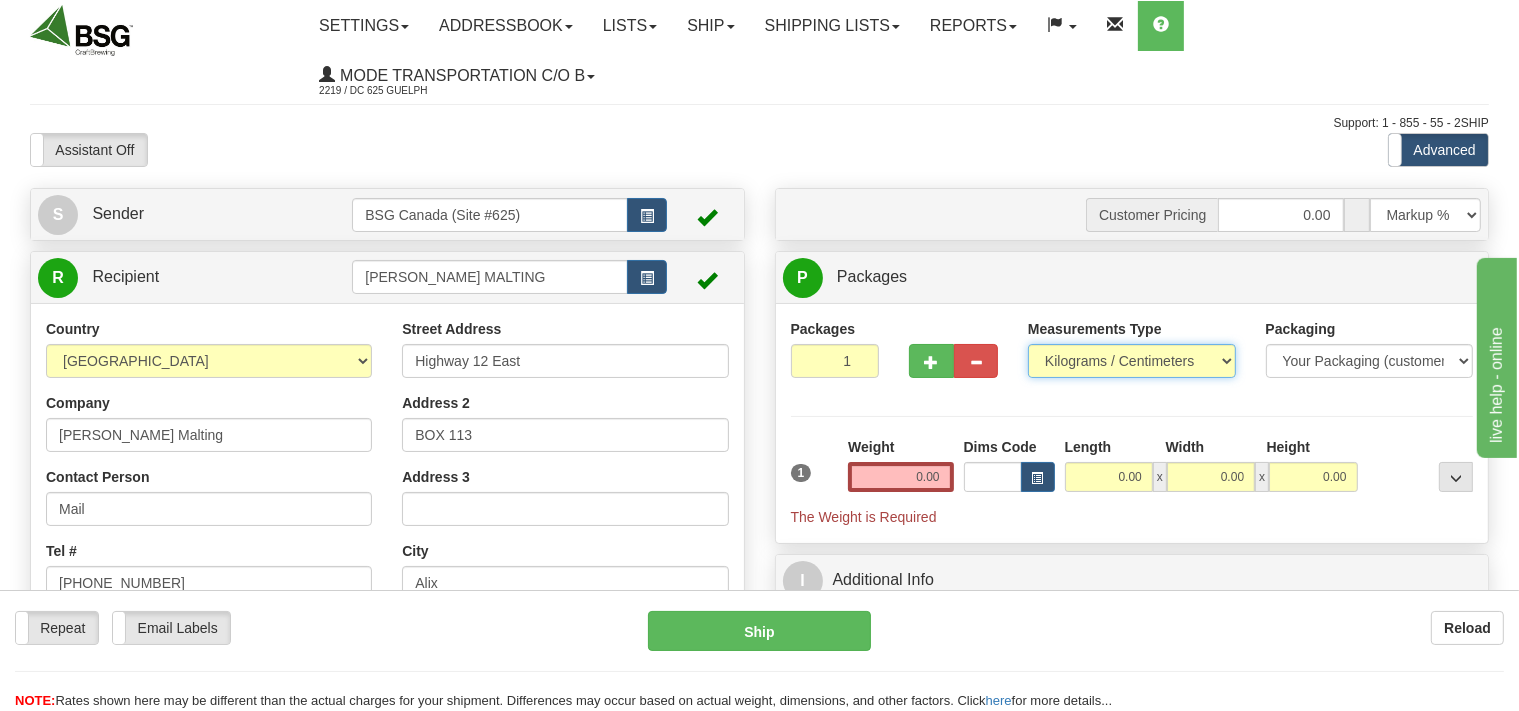 click on "Pounds / Inches
Kilograms / Centimeters" at bounding box center [1132, 361] 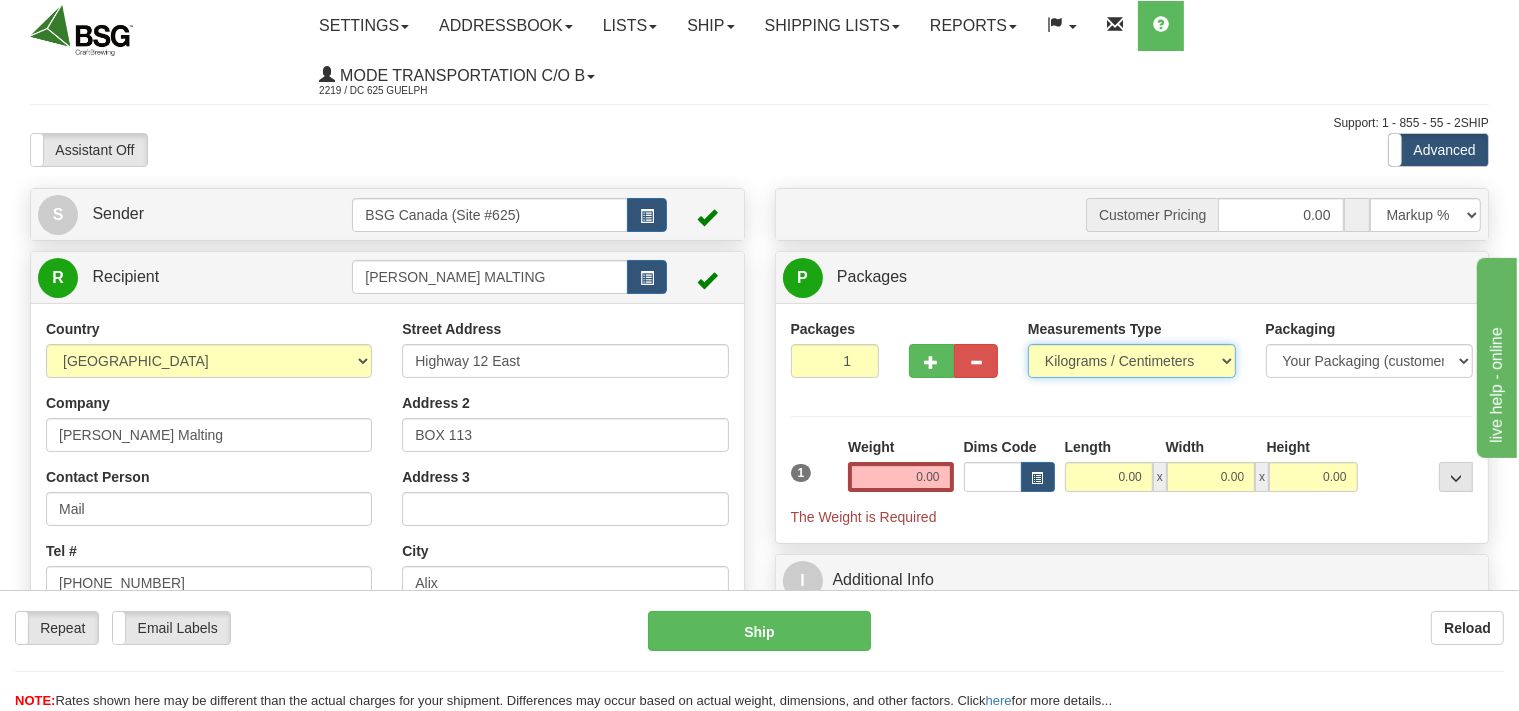 select on "0" 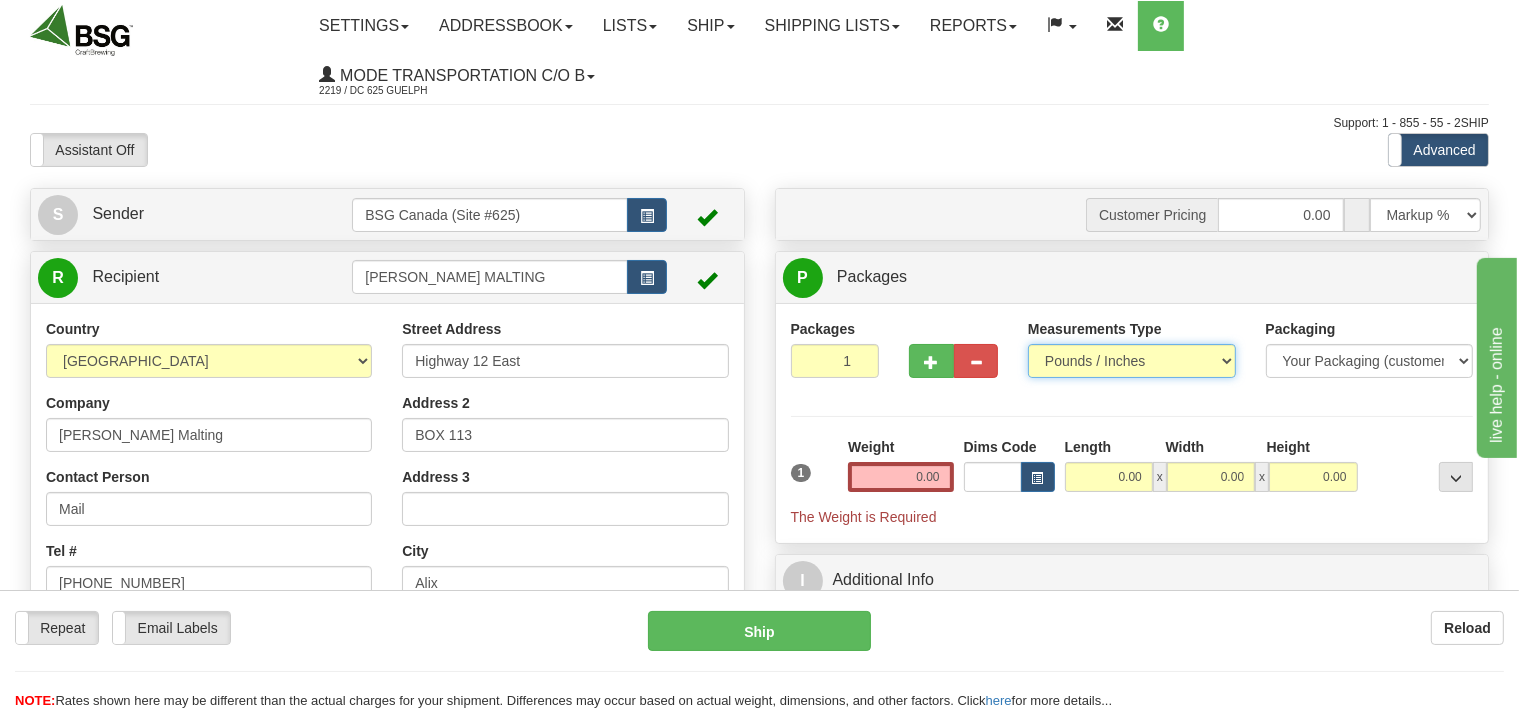 click on "Pounds / Inches" at bounding box center (0, 0) 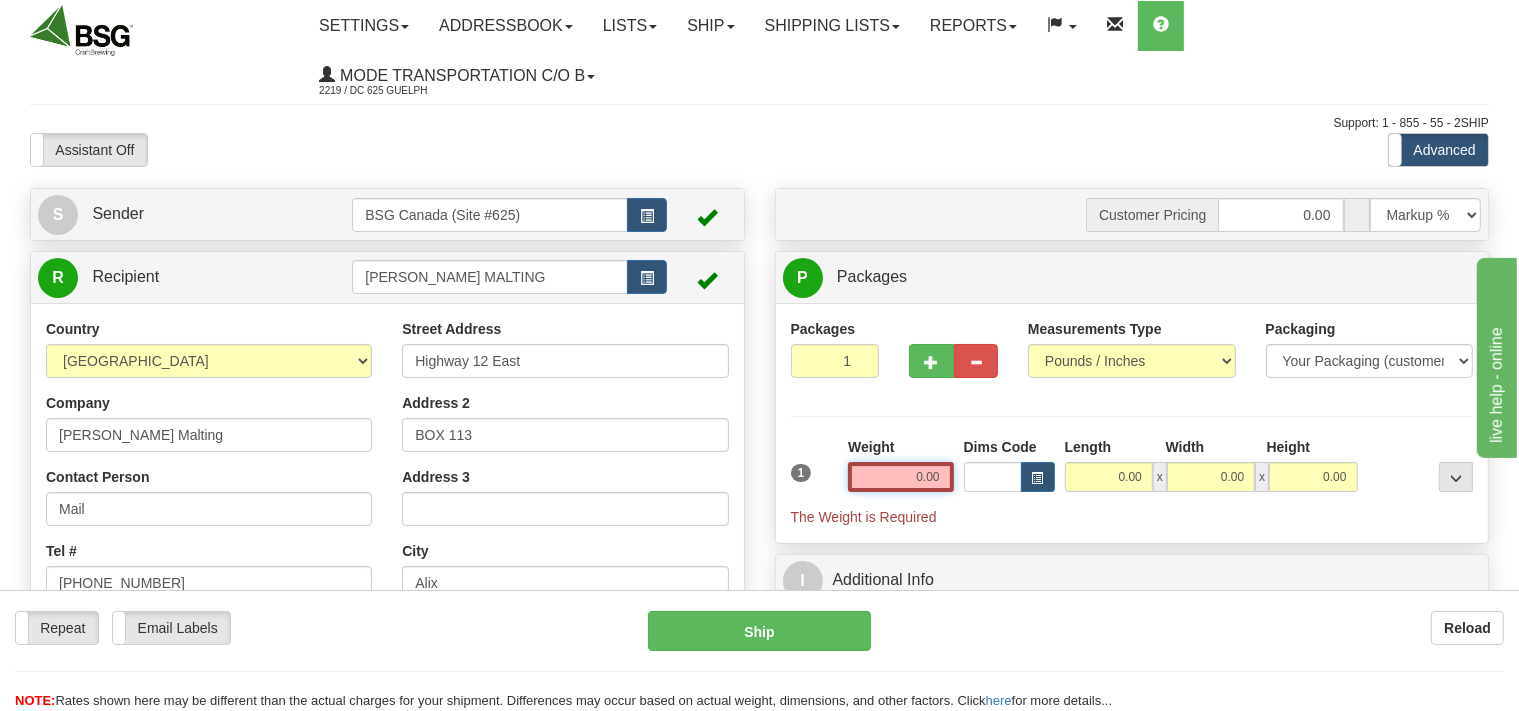 click on "0.00" at bounding box center [900, 477] 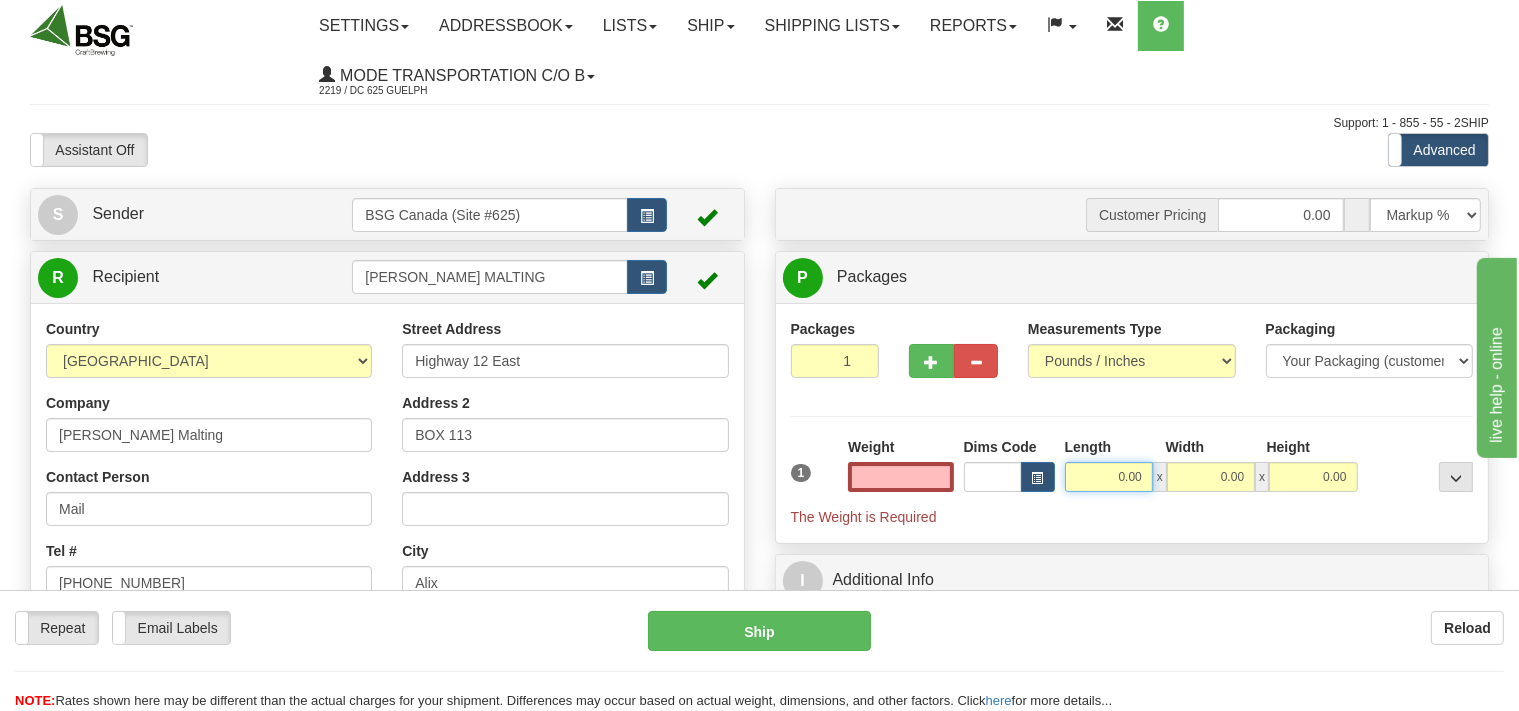 type on "0.00" 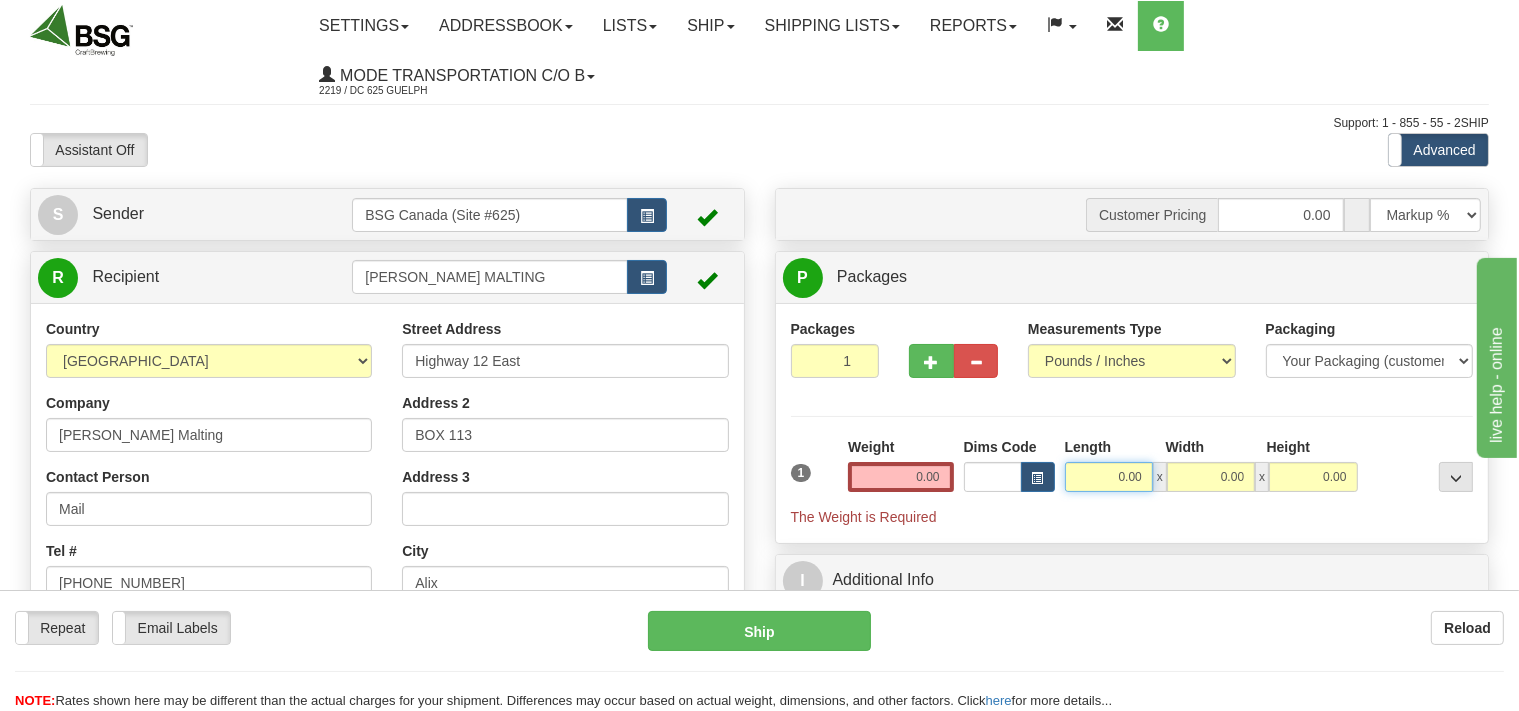 click on "0.00" at bounding box center (1109, 477) 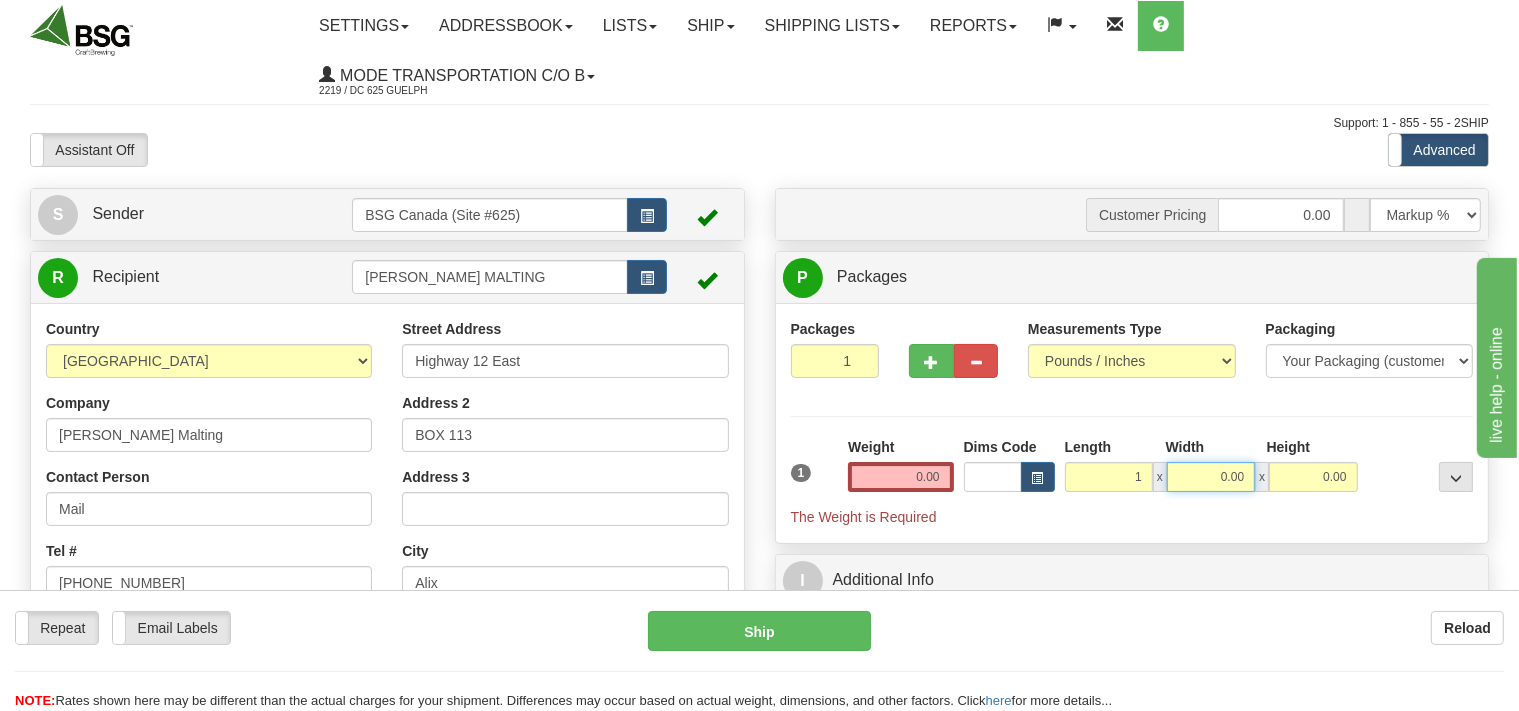 type on "1.00" 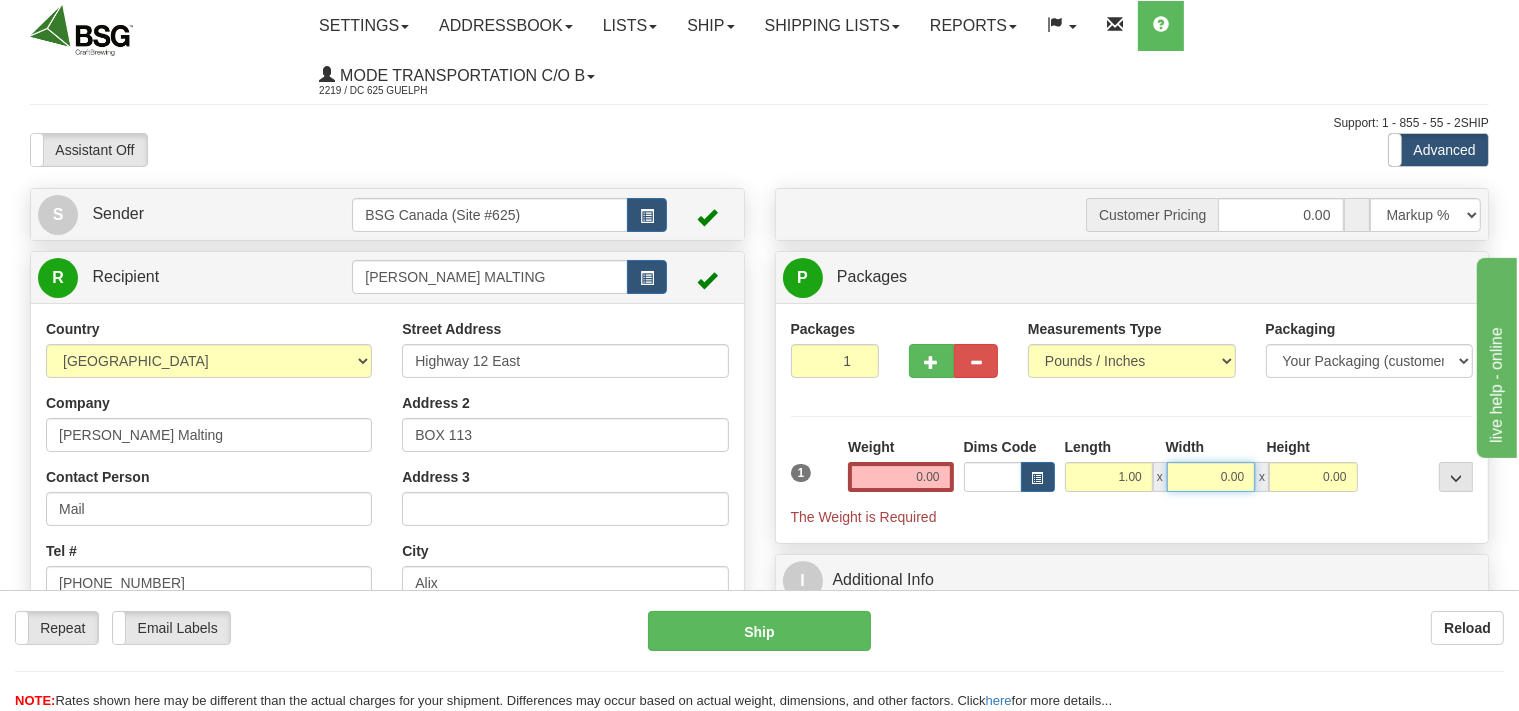 click on "0.00" at bounding box center [1211, 477] 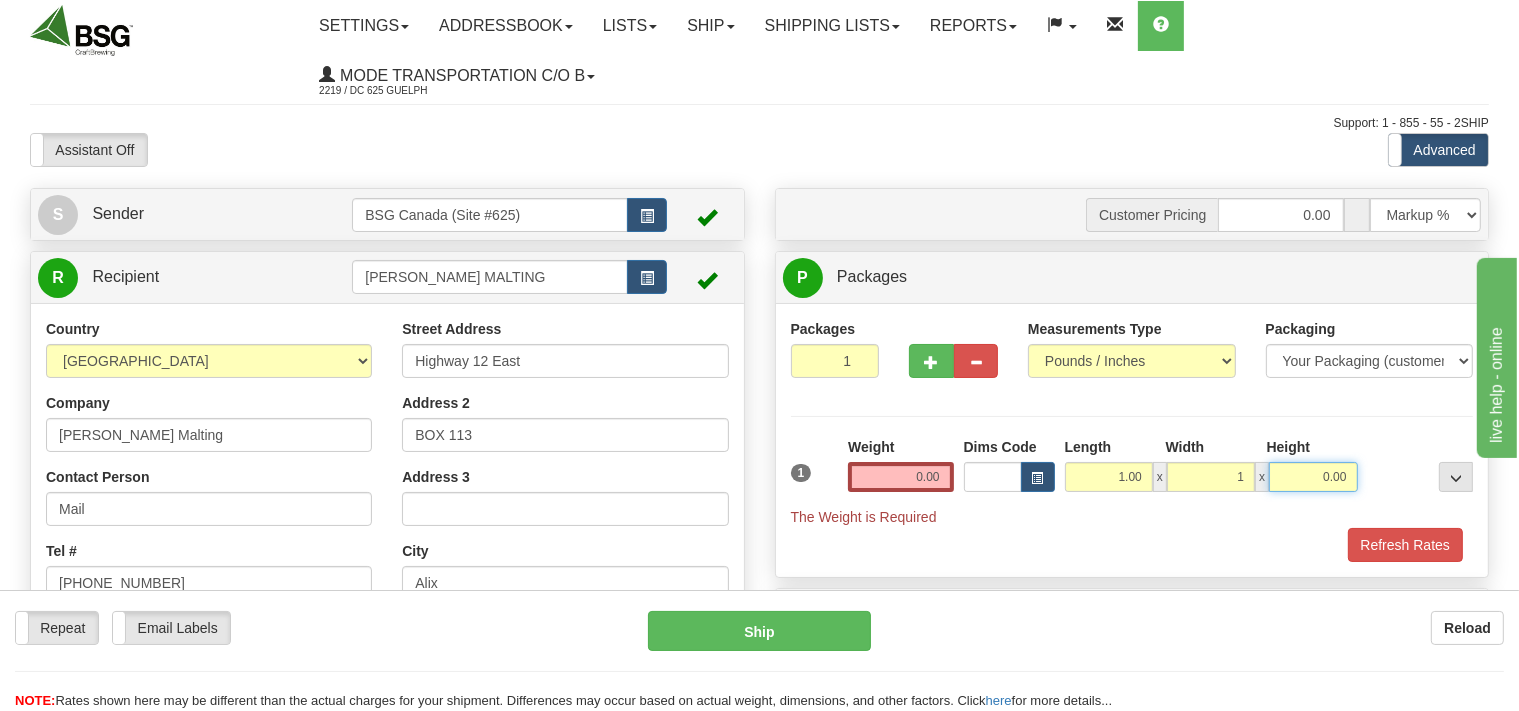 type on "1.00" 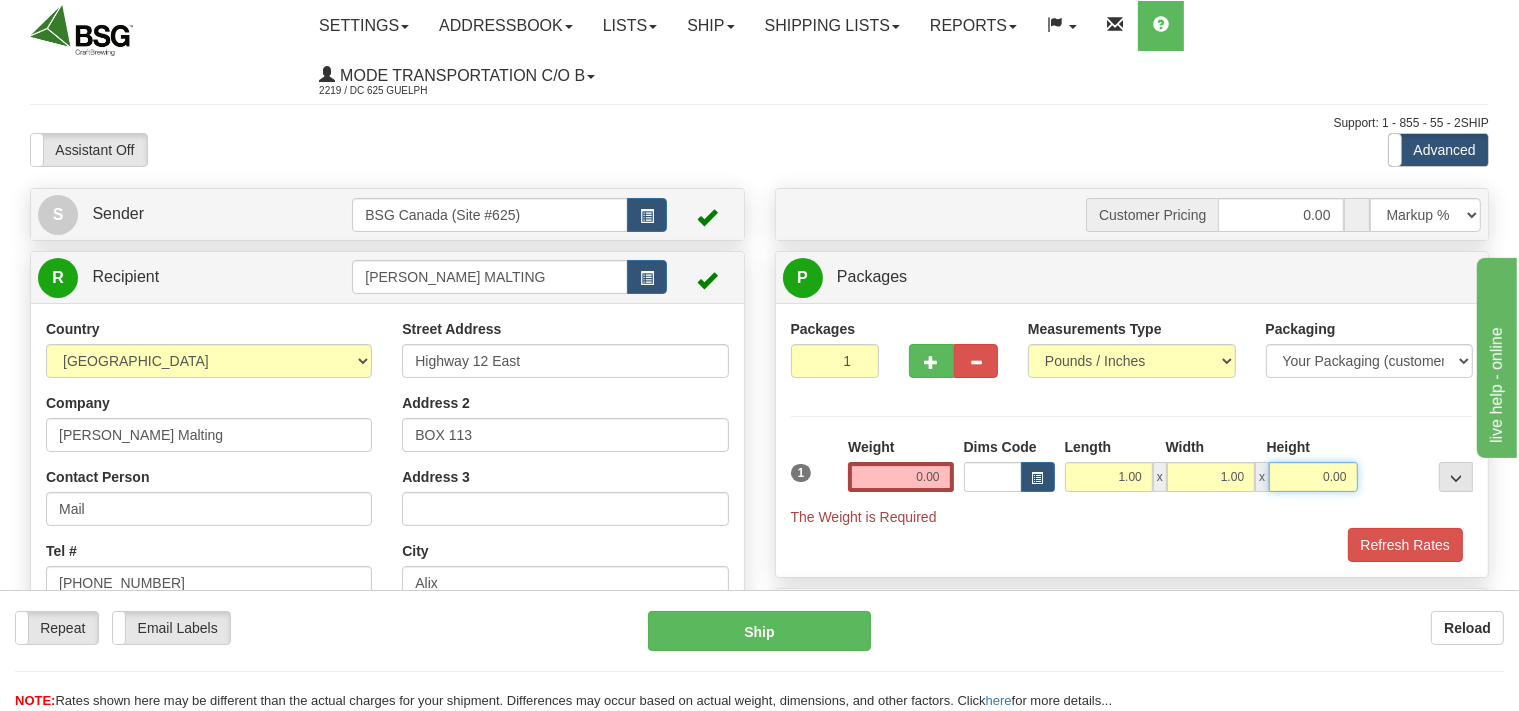 click on "0.00" at bounding box center (1313, 477) 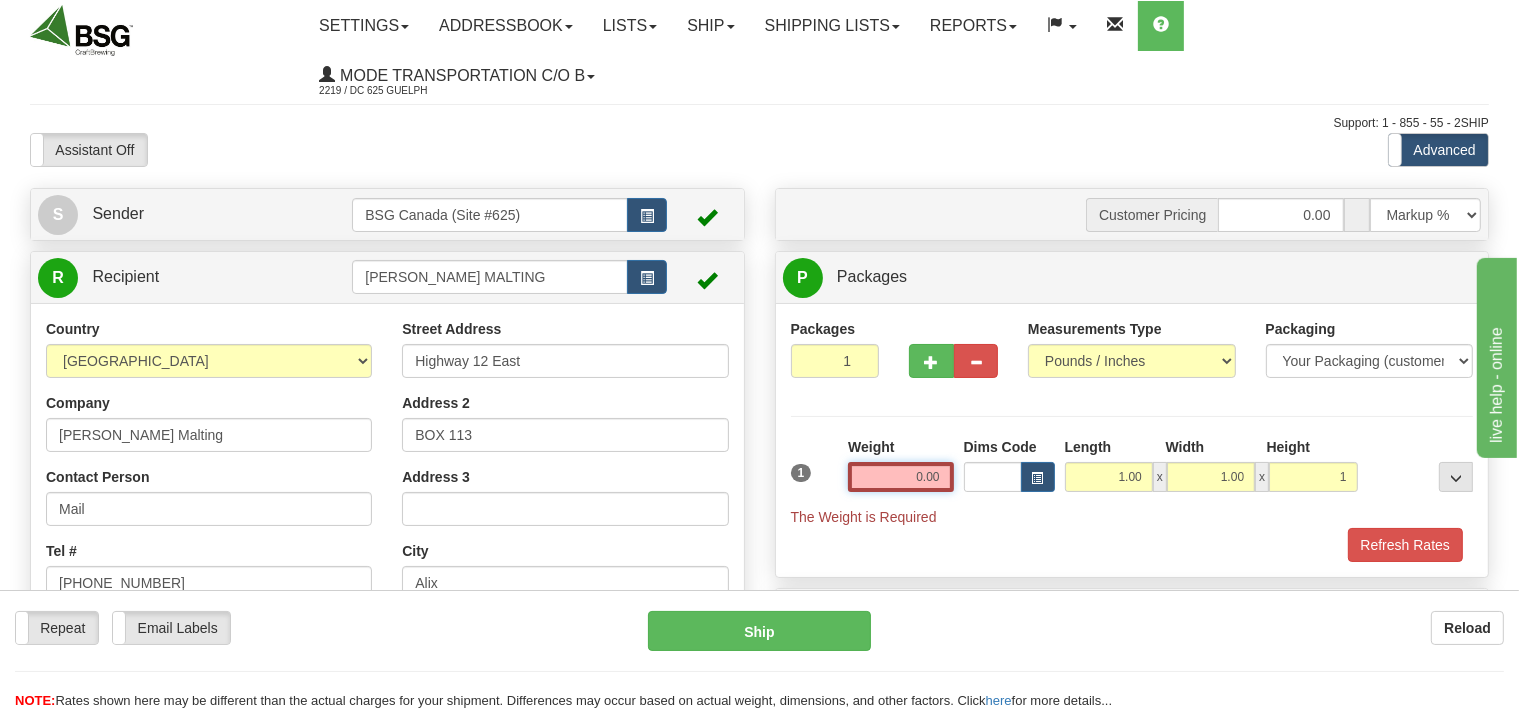 type on "1.00" 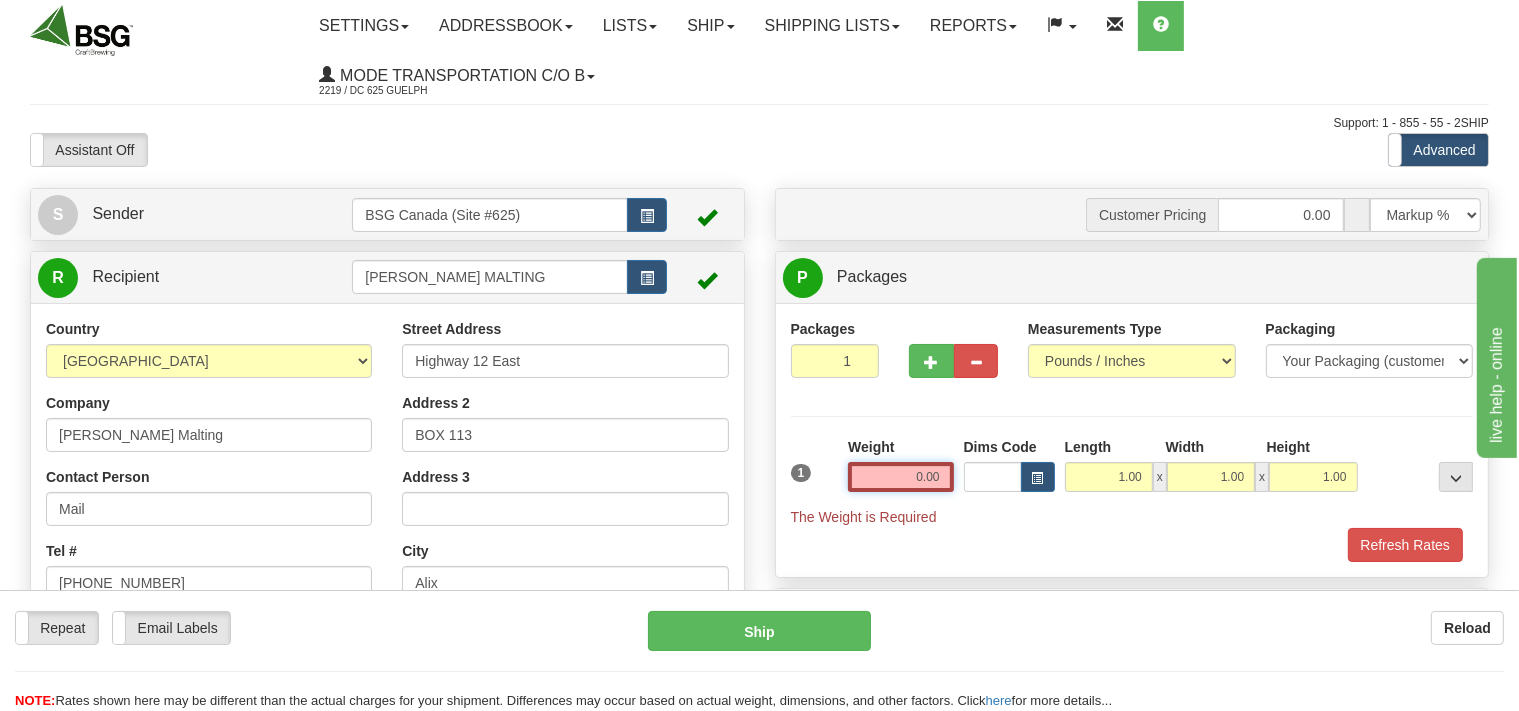 click on "0.00" at bounding box center [900, 477] 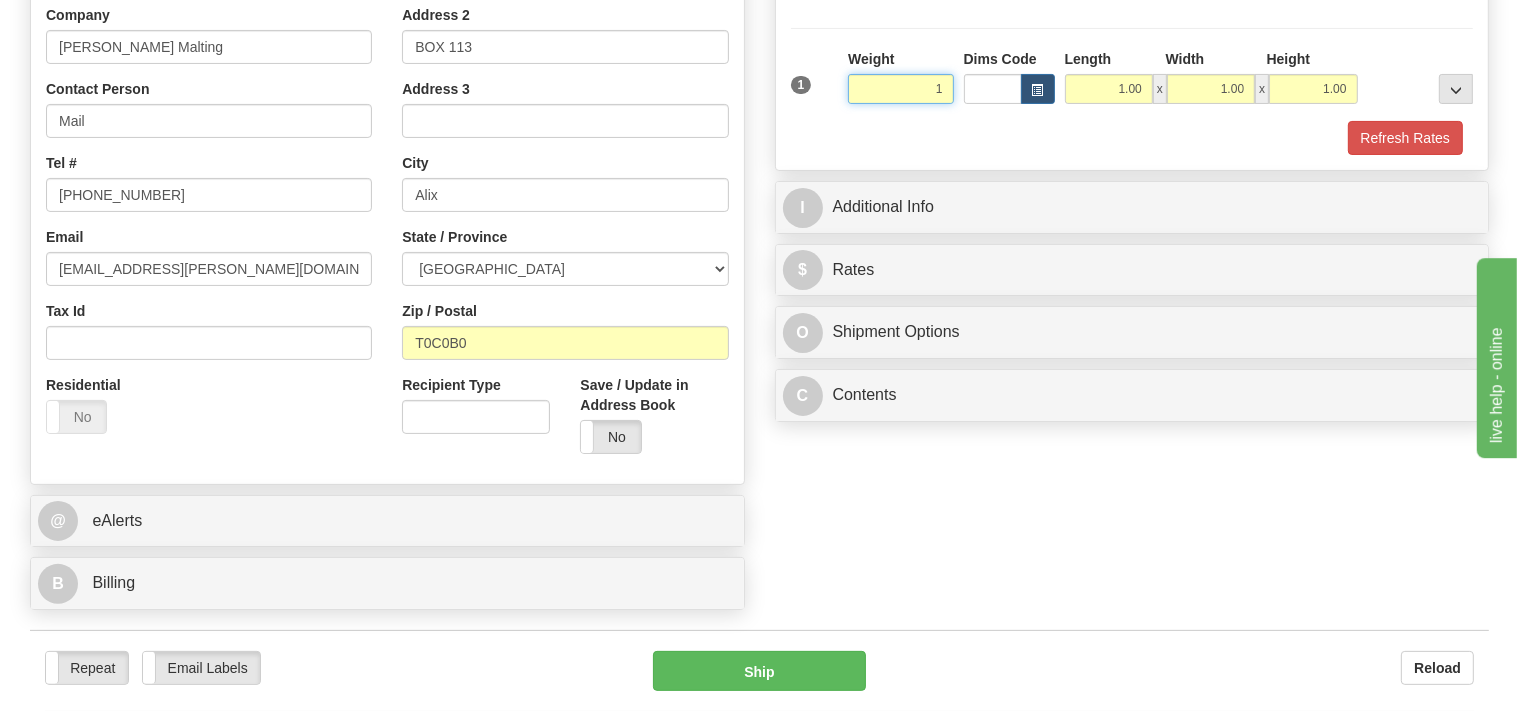 scroll, scrollTop: 211, scrollLeft: 0, axis: vertical 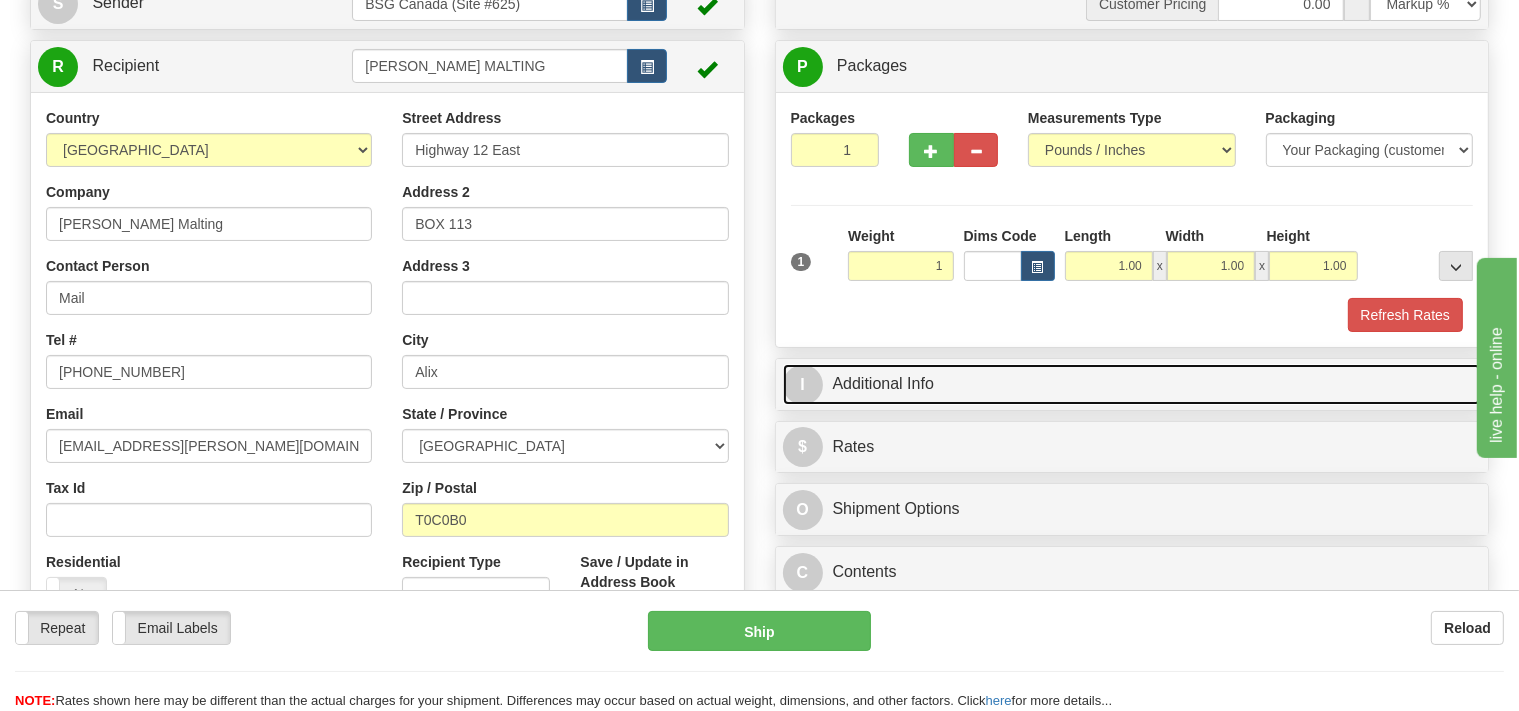 type on "1.00" 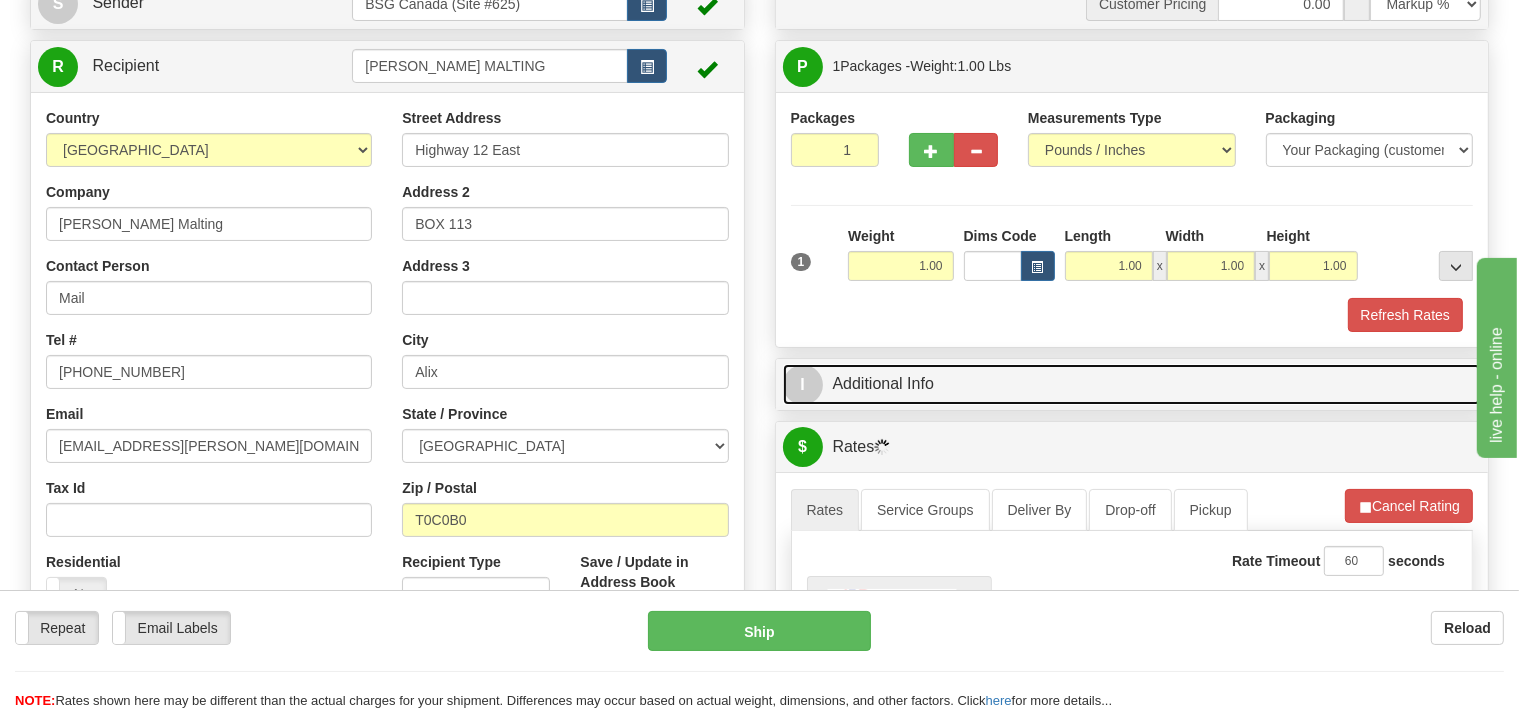 click on "I Additional Info" at bounding box center [1132, 384] 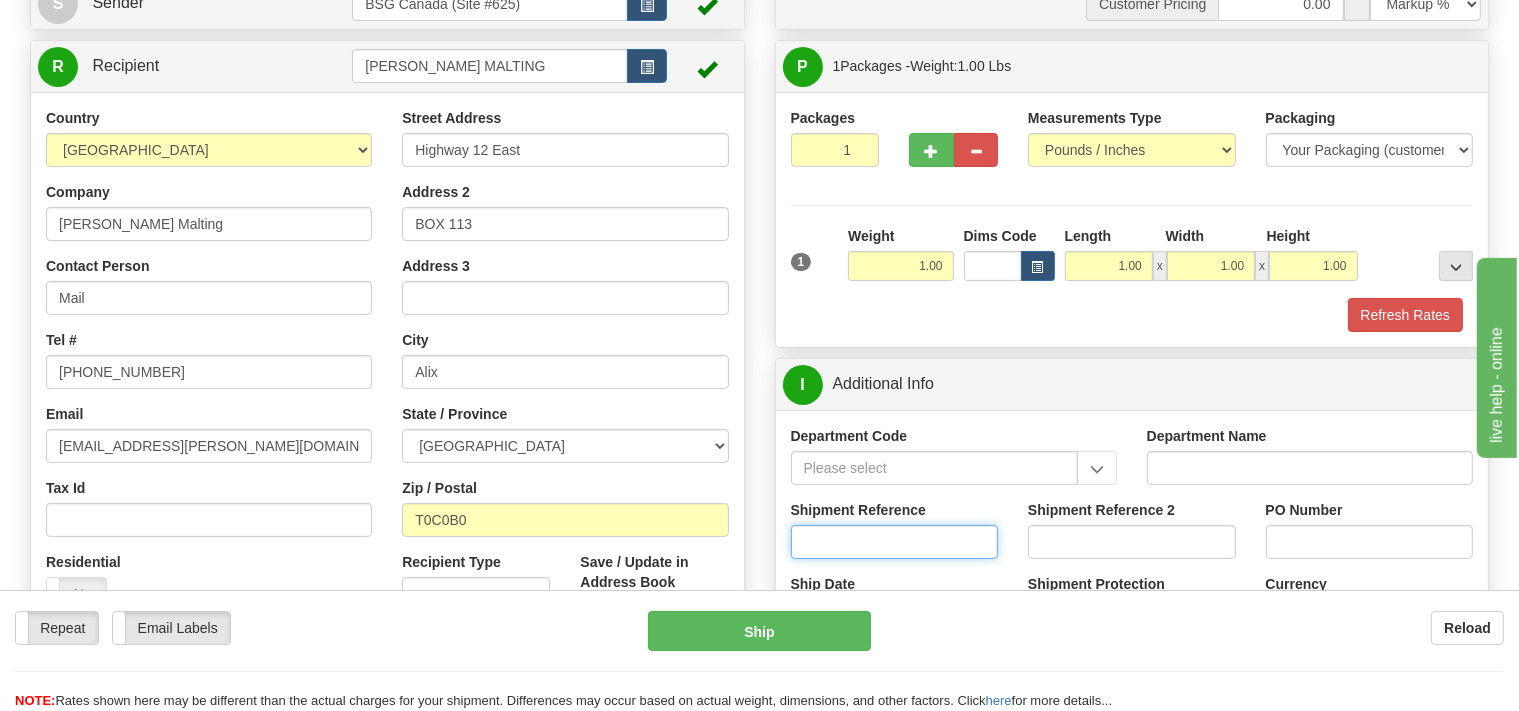 click on "Shipment Reference" at bounding box center (895, 542) 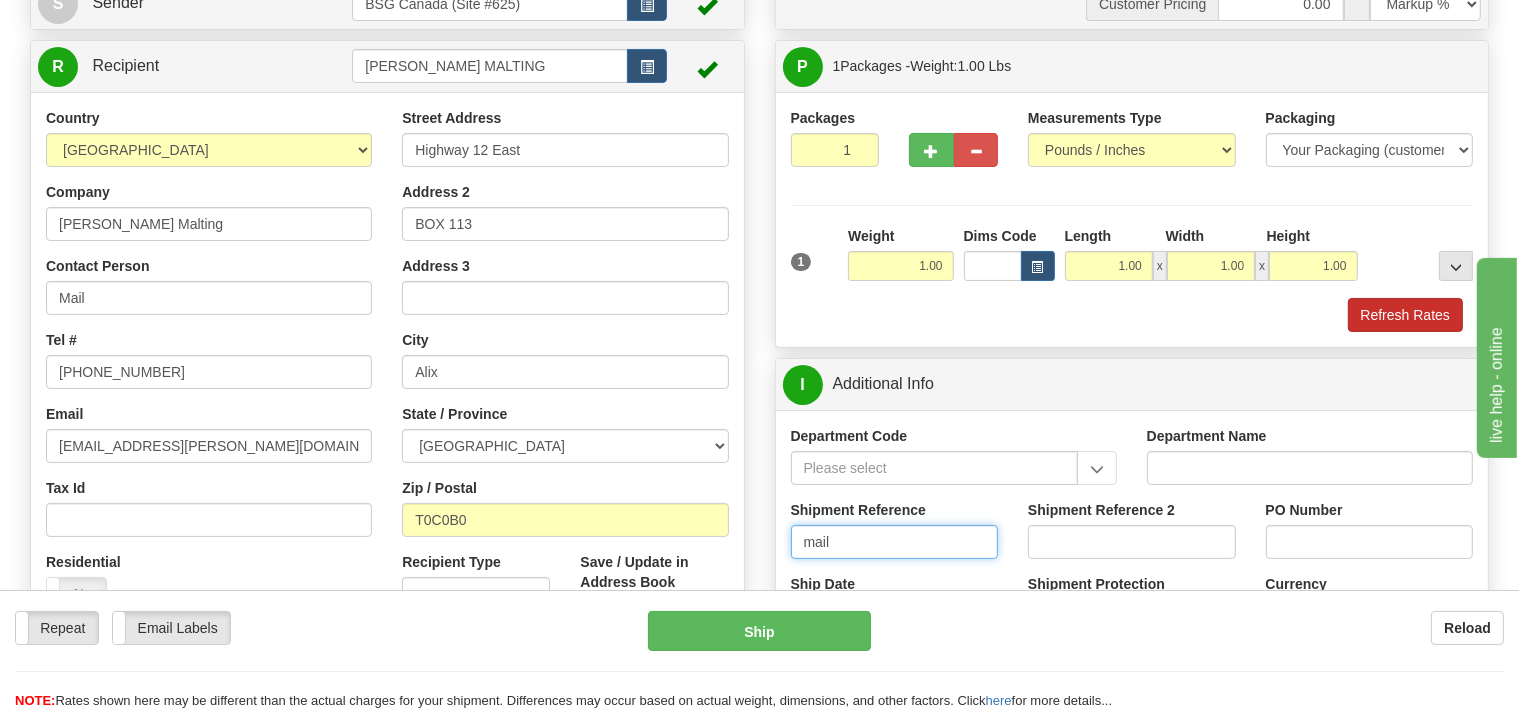 type on "mail" 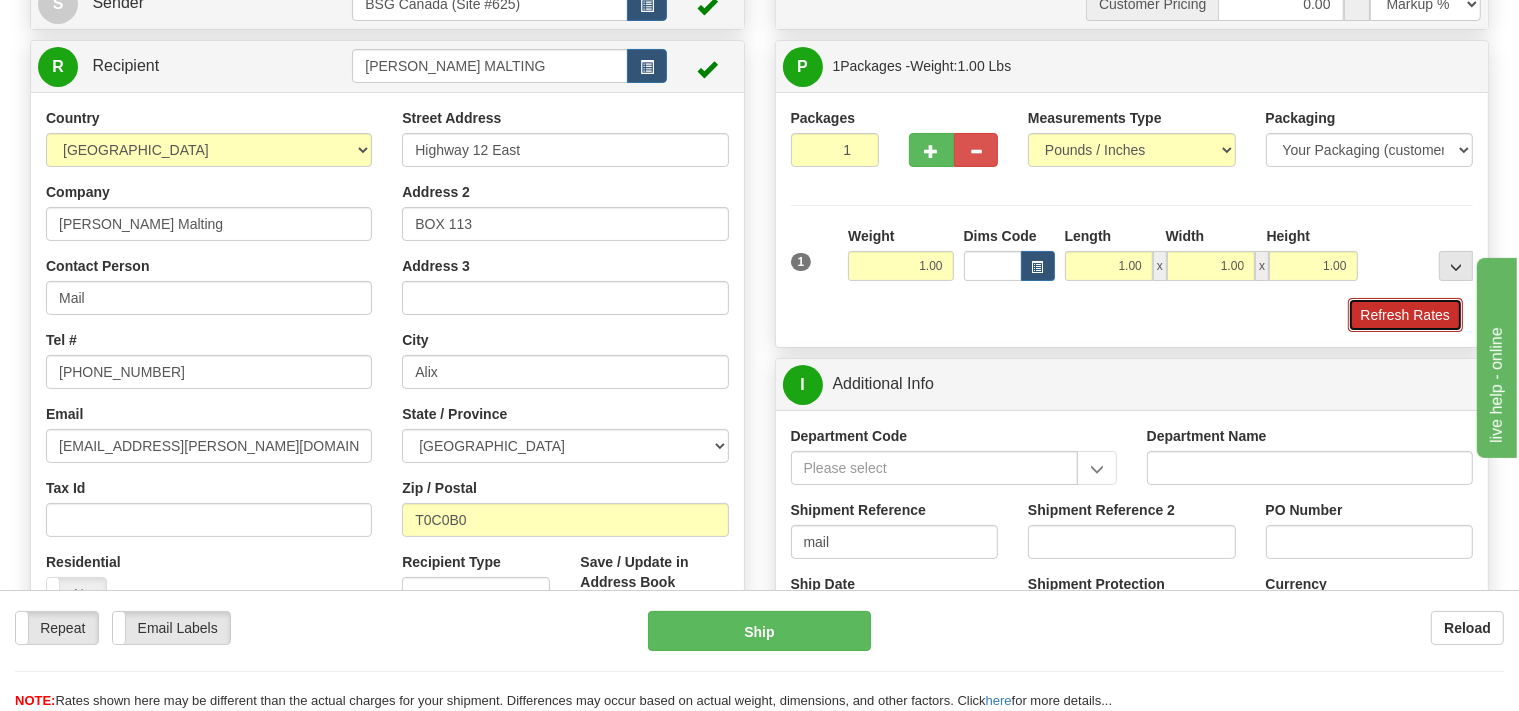 click on "Refresh Rates" at bounding box center [1405, 315] 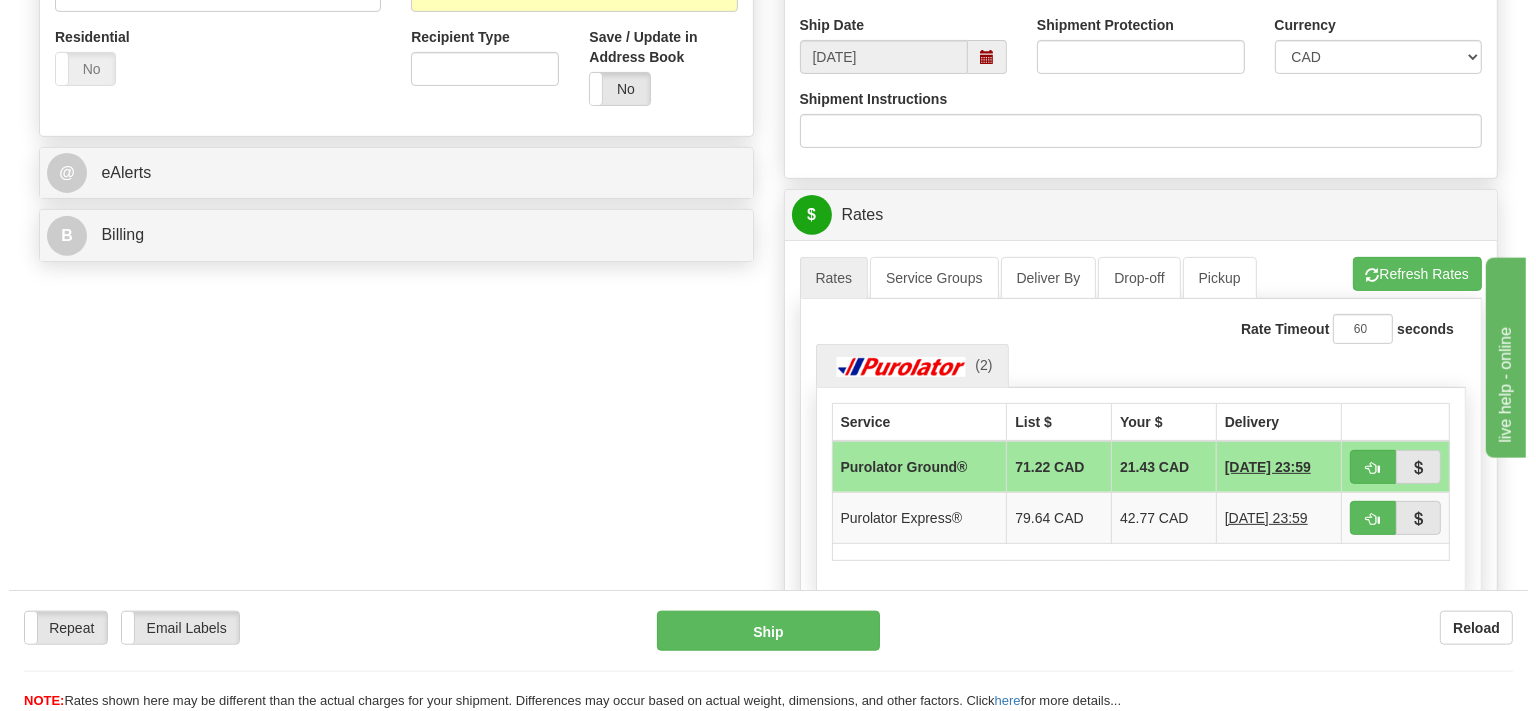scroll, scrollTop: 739, scrollLeft: 0, axis: vertical 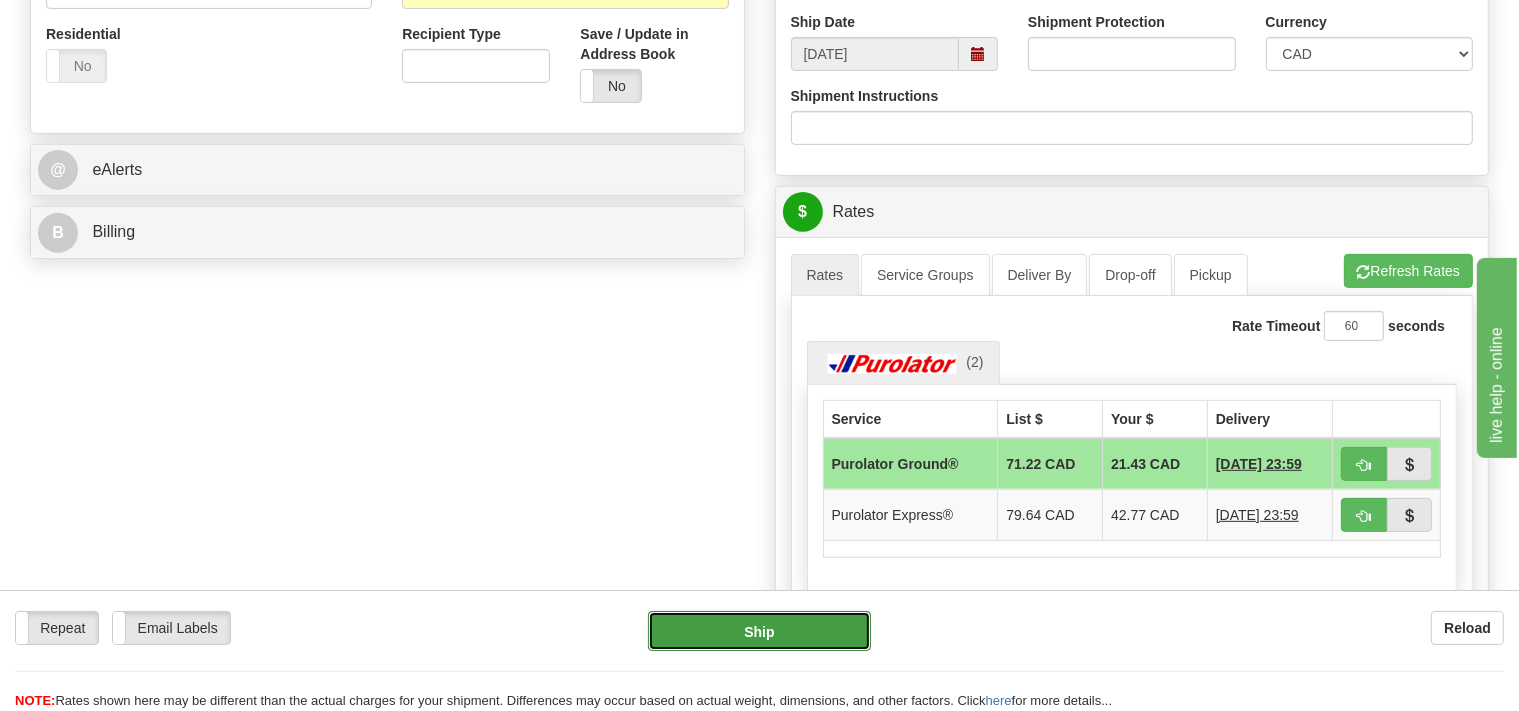 click on "Ship" at bounding box center (759, 631) 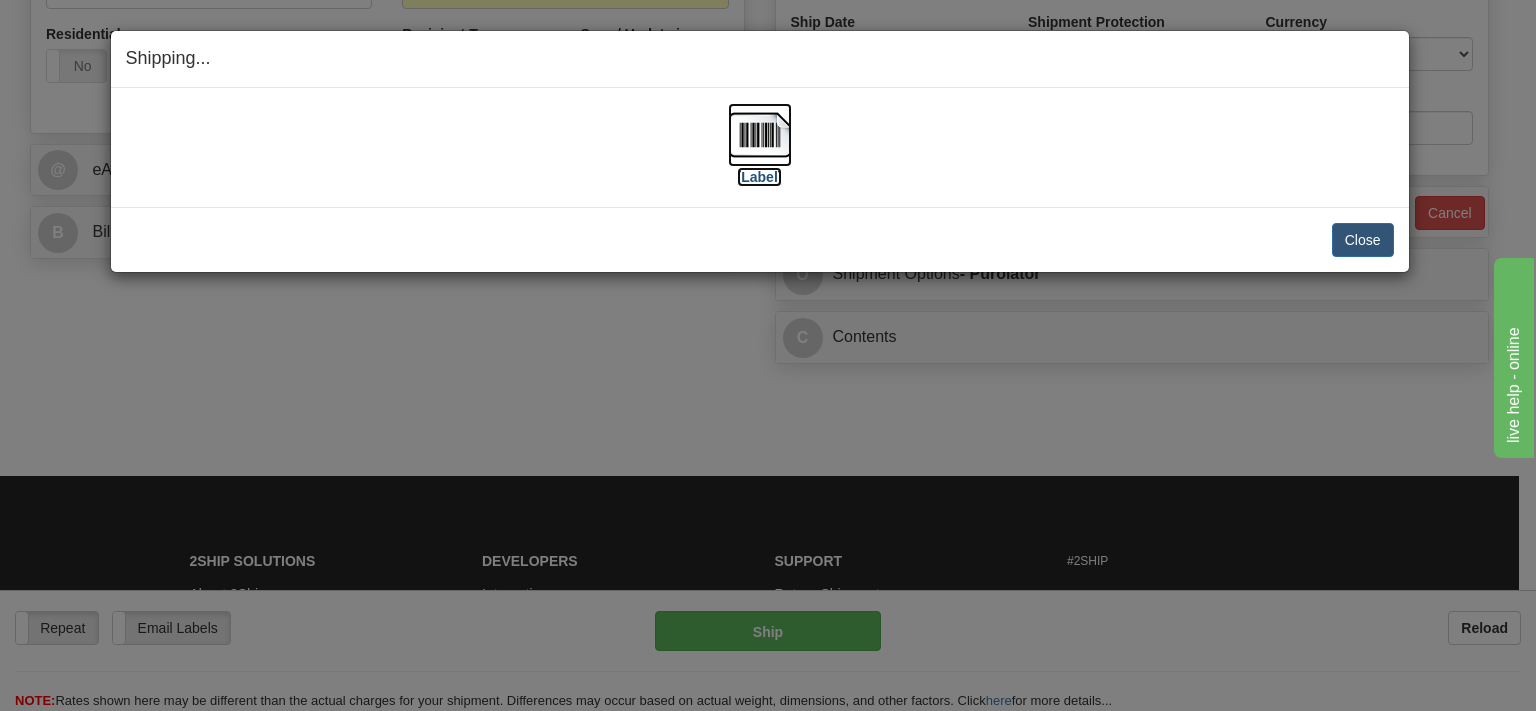 click at bounding box center (760, 135) 